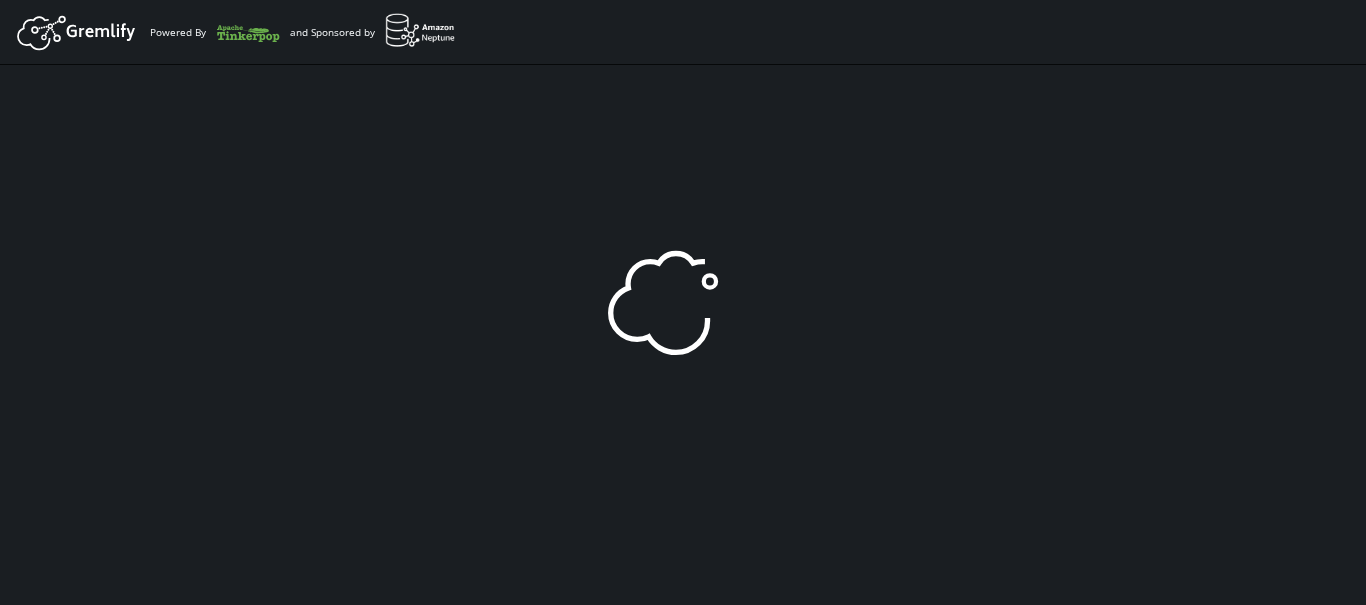 scroll, scrollTop: 0, scrollLeft: 0, axis: both 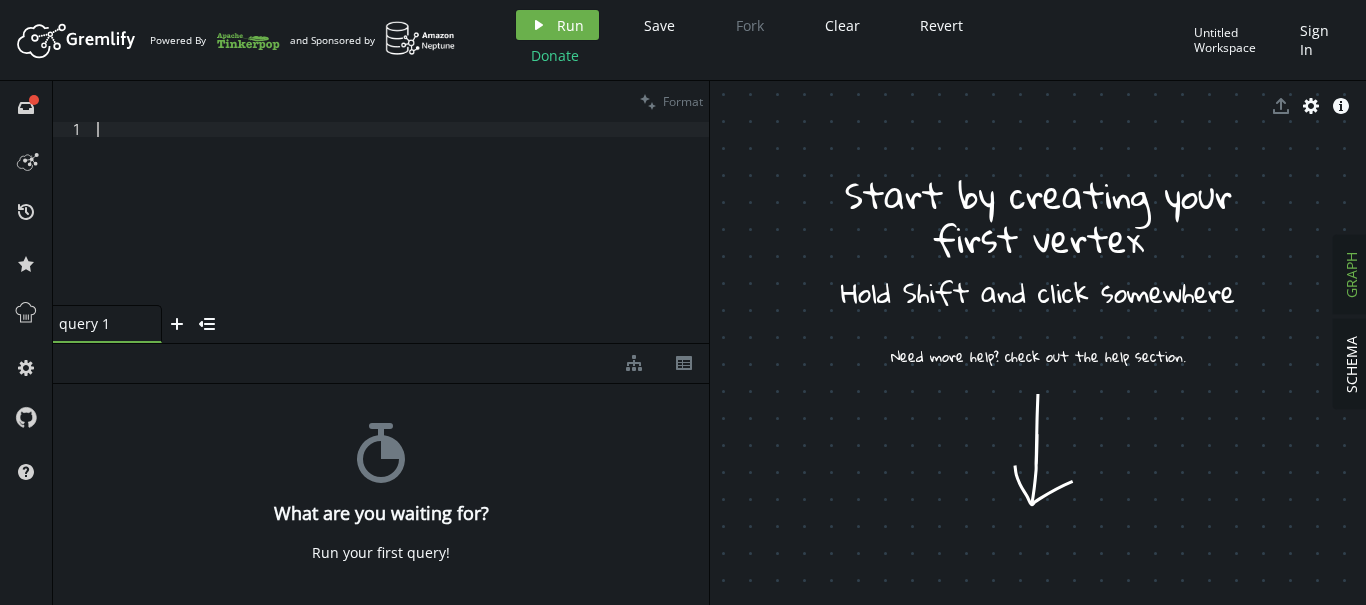 click at bounding box center [401, 228] 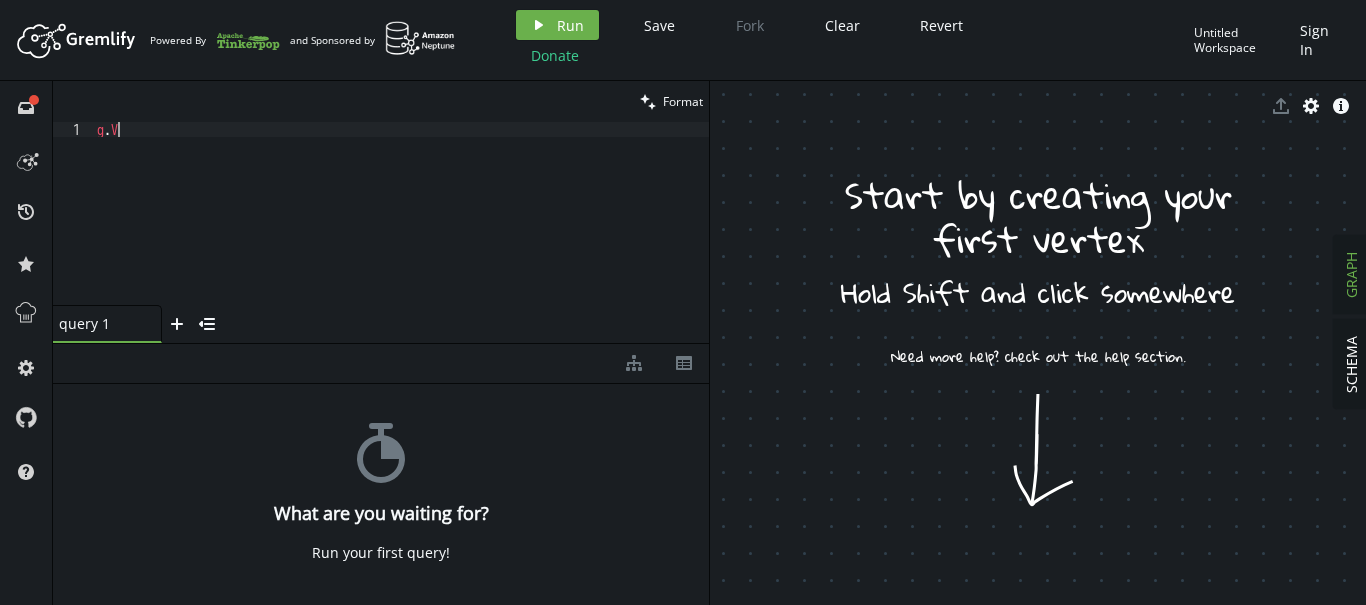 scroll, scrollTop: 0, scrollLeft: 20, axis: horizontal 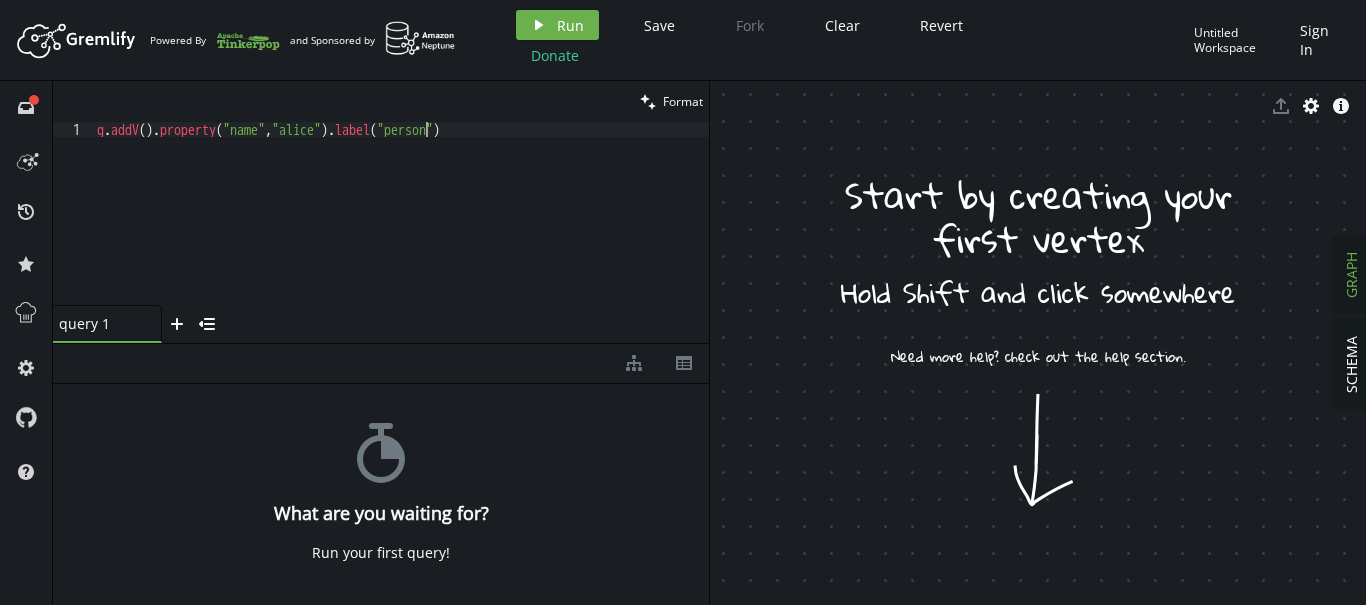 click on "g . addV ( ) . property ( "name" , "[FIRST] [LAST]" ) . label ( "person" )" at bounding box center [401, 228] 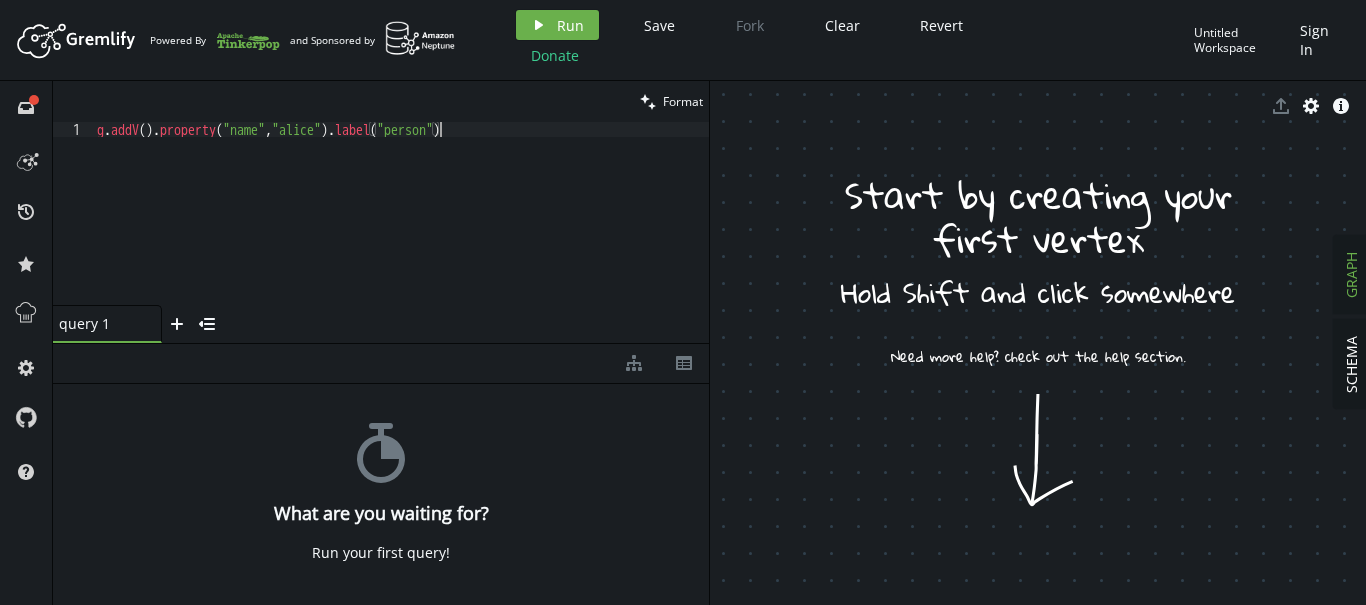 scroll, scrollTop: 0, scrollLeft: 349, axis: horizontal 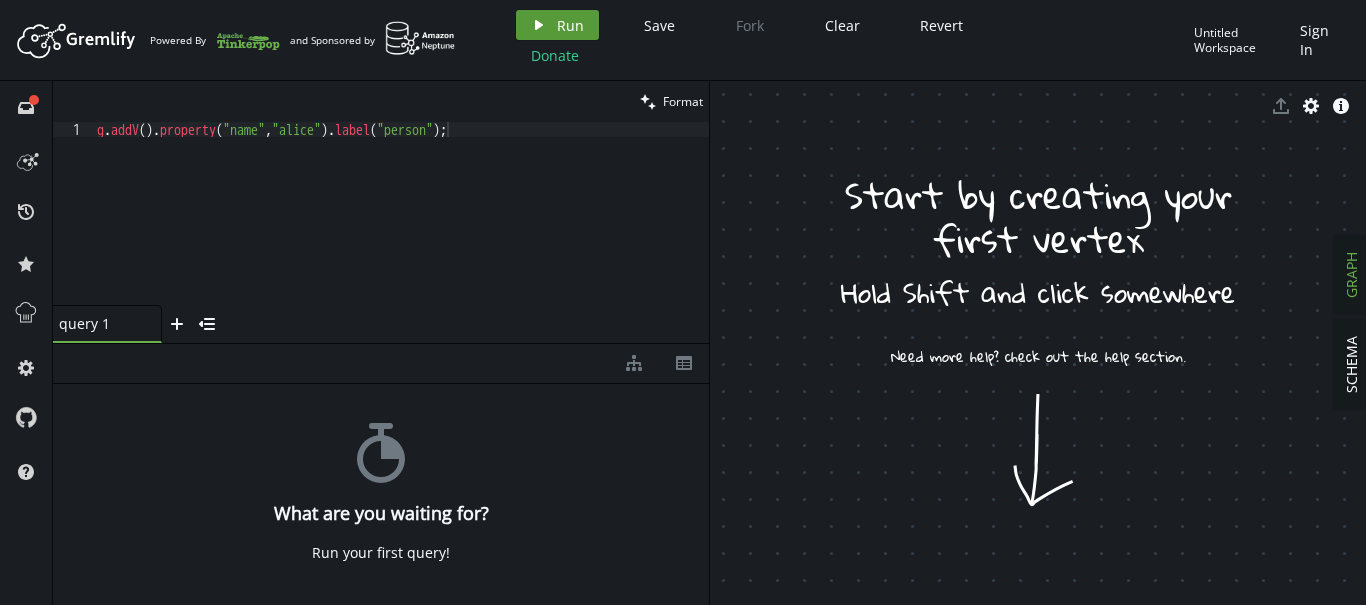 click on "play Run" at bounding box center [557, 25] 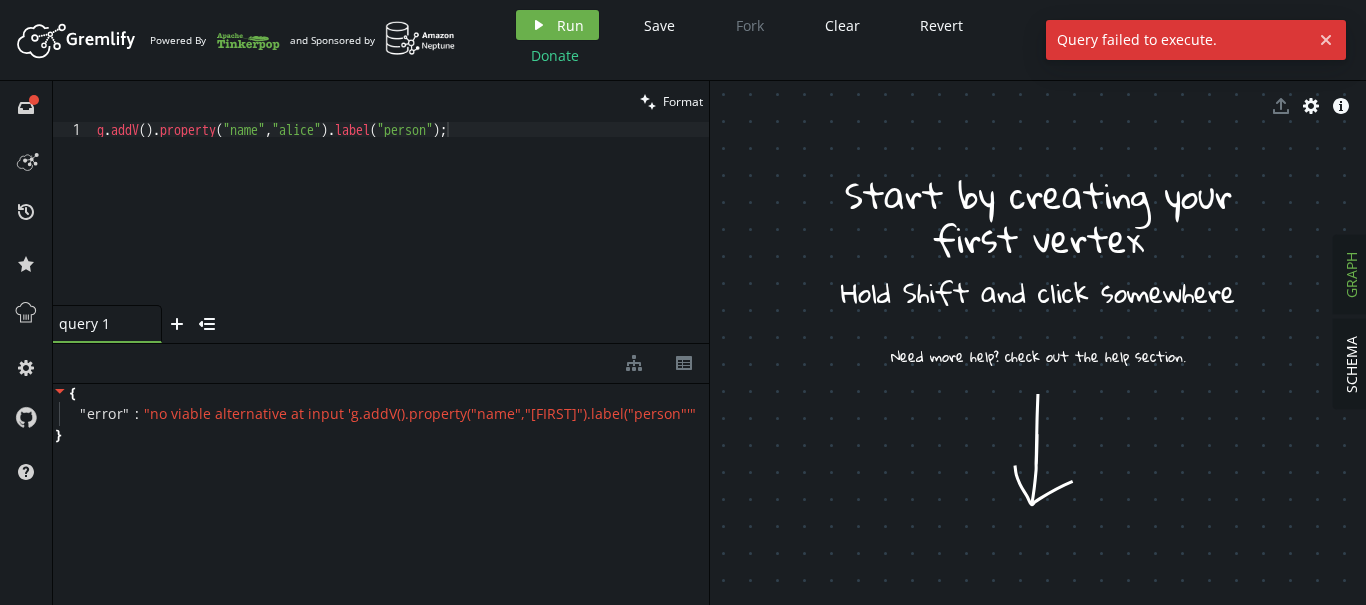 click on "g . addV ( ) . property ( "name" , "[FIRST] [LAST]" ) . label ( "person" ) ;" at bounding box center [401, 228] 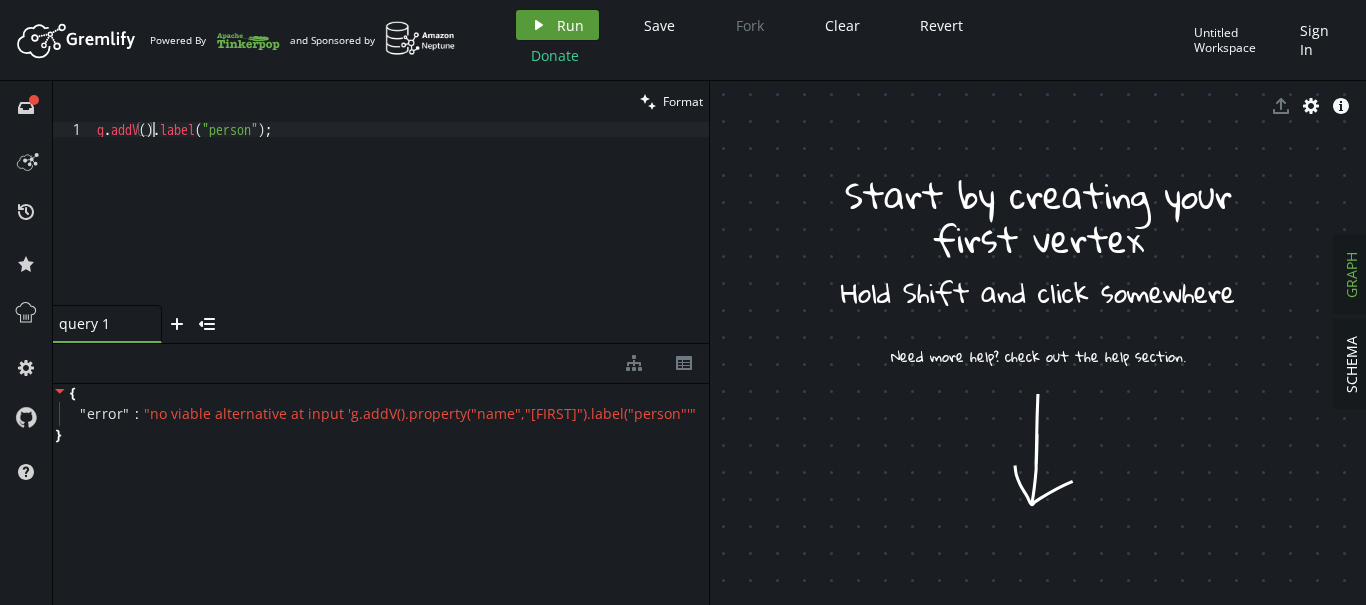 click on "play Run" at bounding box center [557, 25] 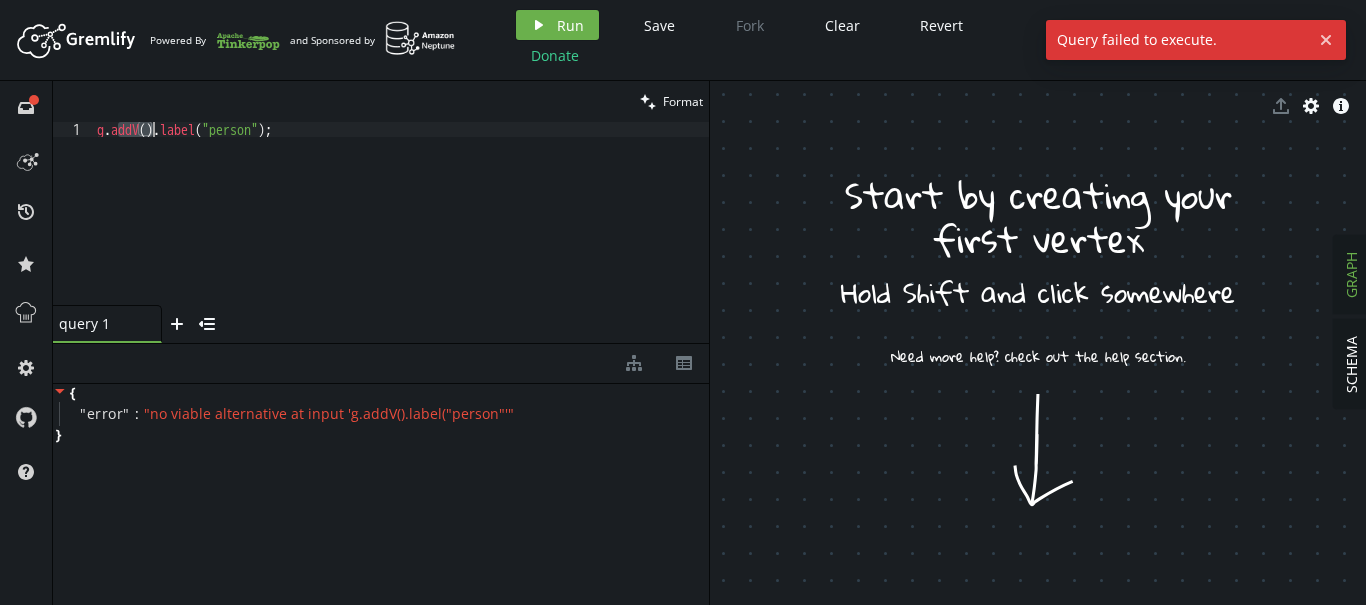 drag, startPoint x: 115, startPoint y: 134, endPoint x: 155, endPoint y: 137, distance: 40.112343 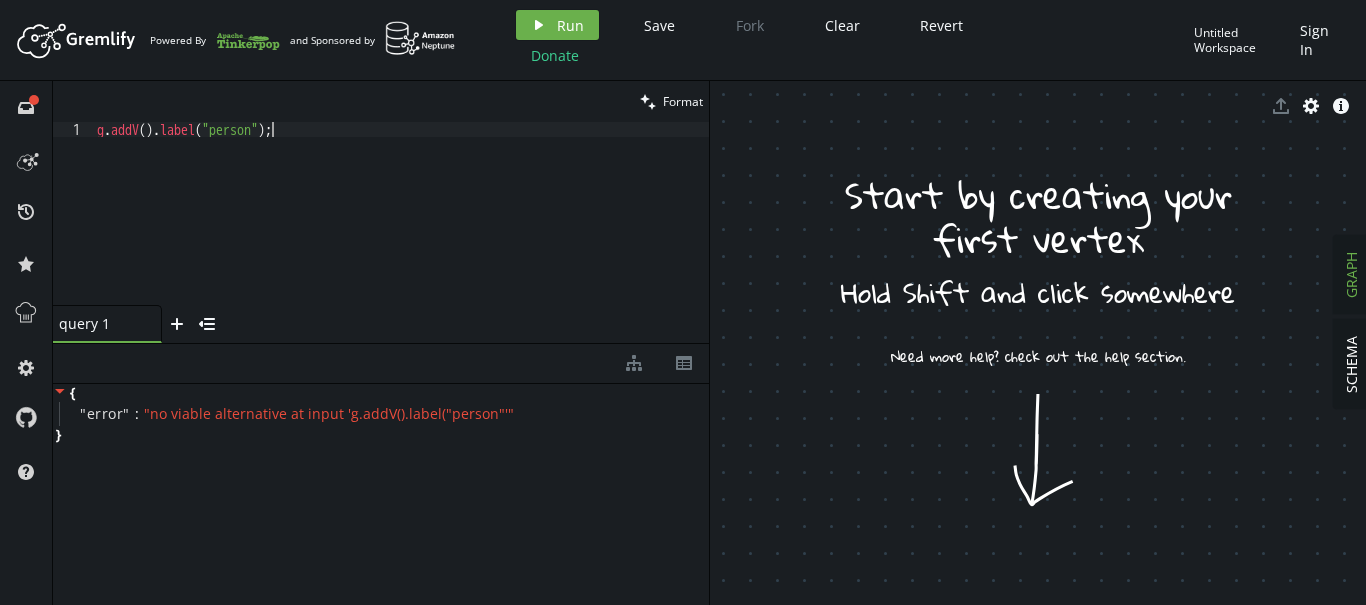 click on "g . addV ( ) . label ( "person" ) ;" at bounding box center (401, 228) 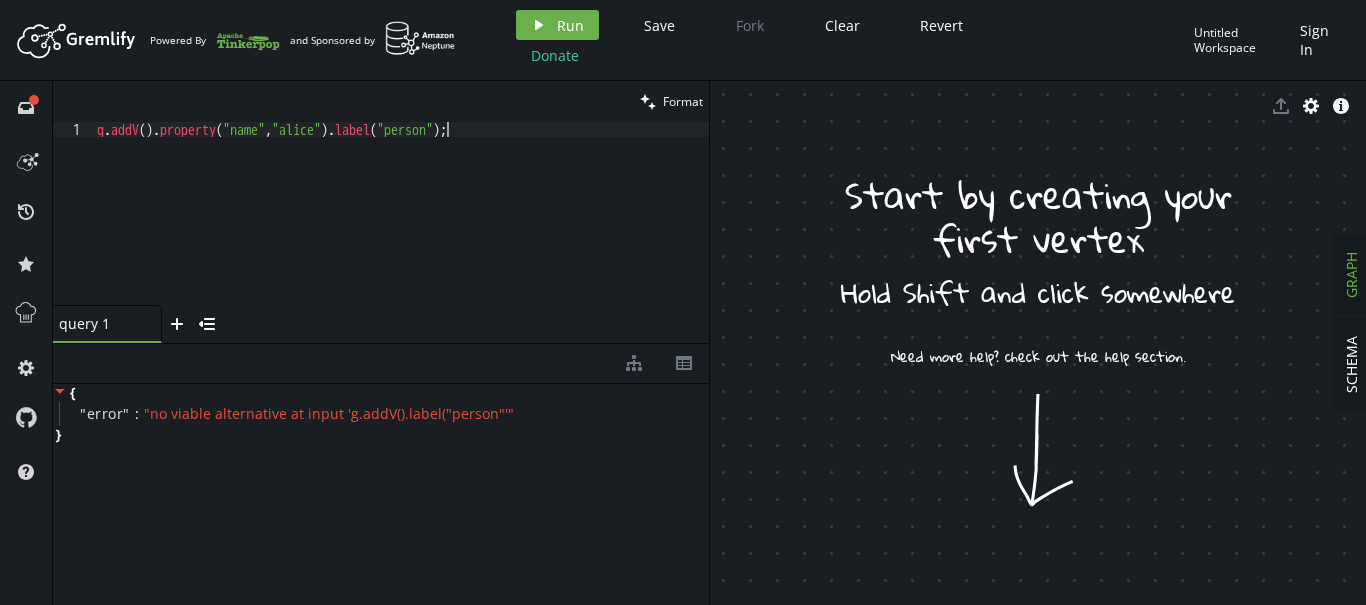 click on "g . addV ( ) . property ( "name" , "[FIRST] [LAST]" ) . label ( "person" ) ;" at bounding box center (401, 228) 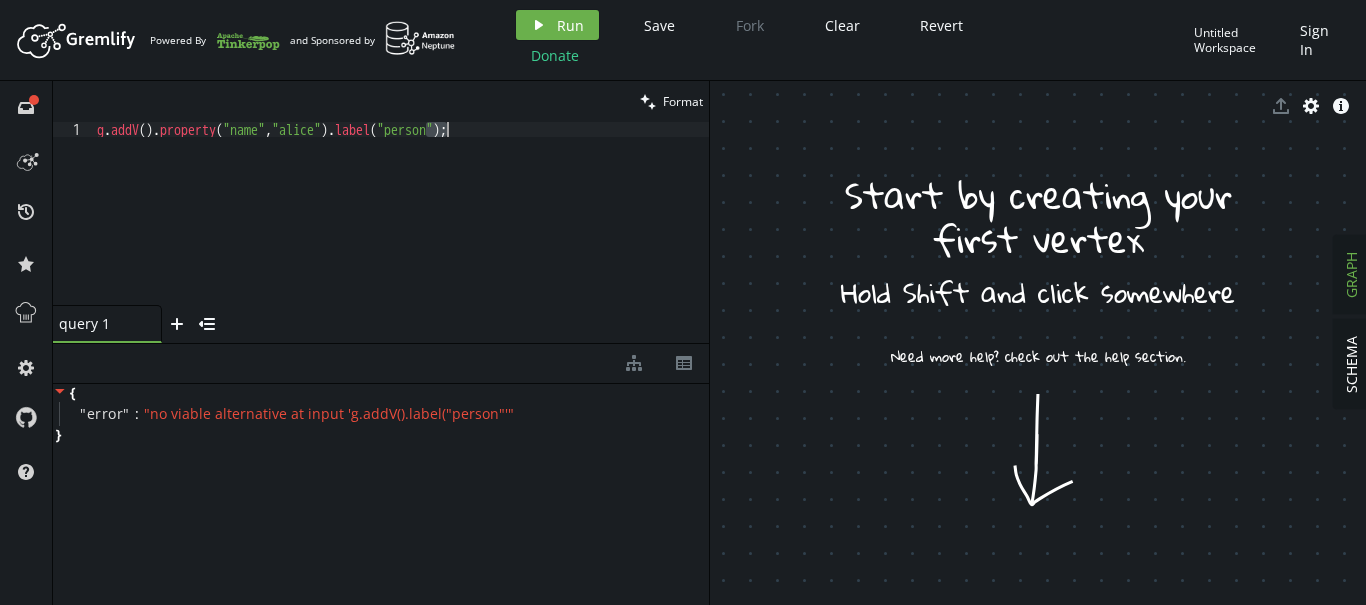 click on "g . addV ( ) . property ( "name" , "[FIRST] [LAST]" ) . label ( "person" ) ;" at bounding box center [401, 228] 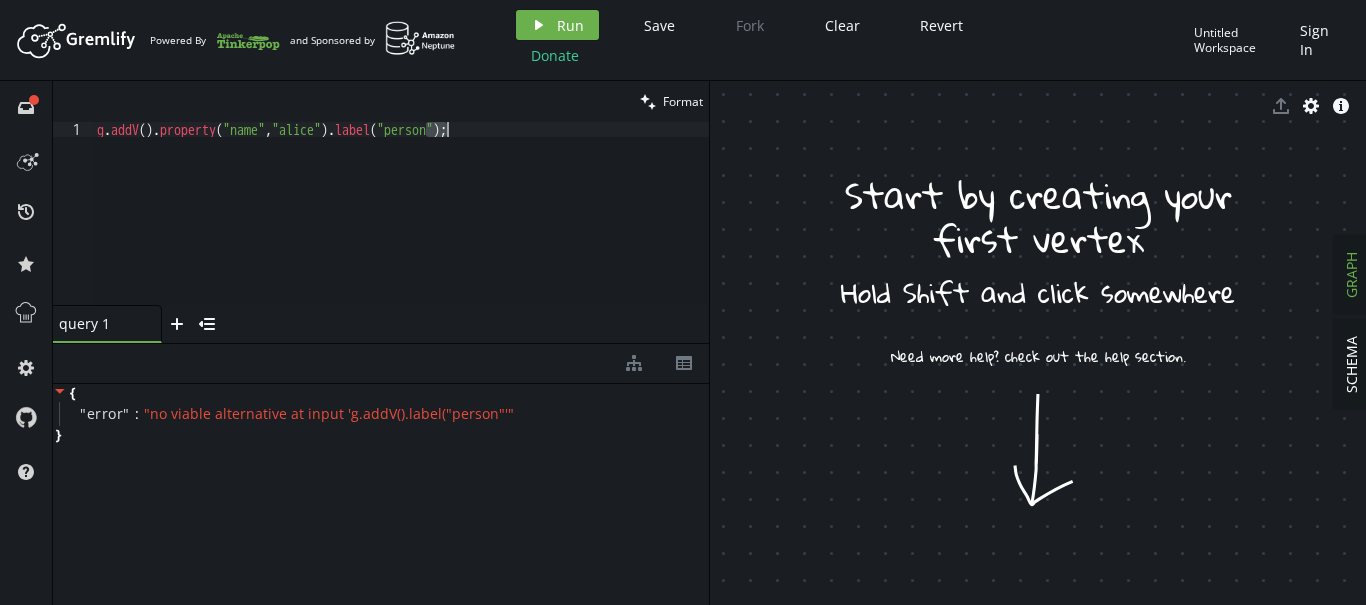 drag, startPoint x: 464, startPoint y: 133, endPoint x: 429, endPoint y: 128, distance: 35.35534 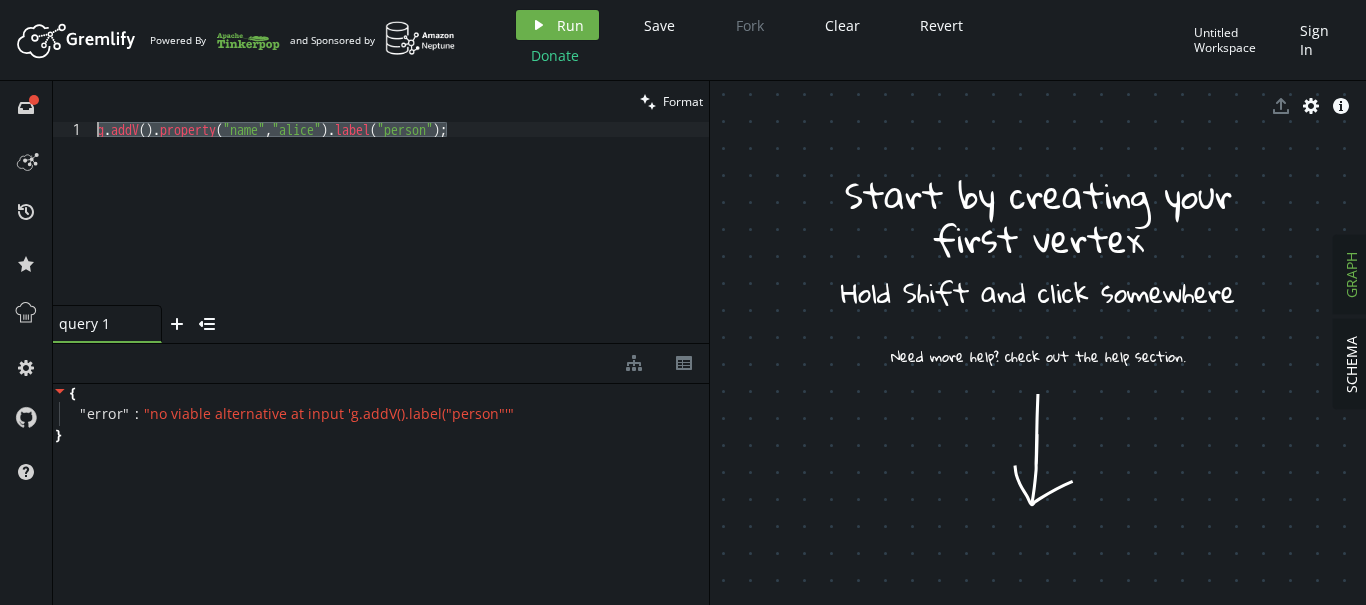 drag, startPoint x: 489, startPoint y: 126, endPoint x: 85, endPoint y: 119, distance: 404.06064 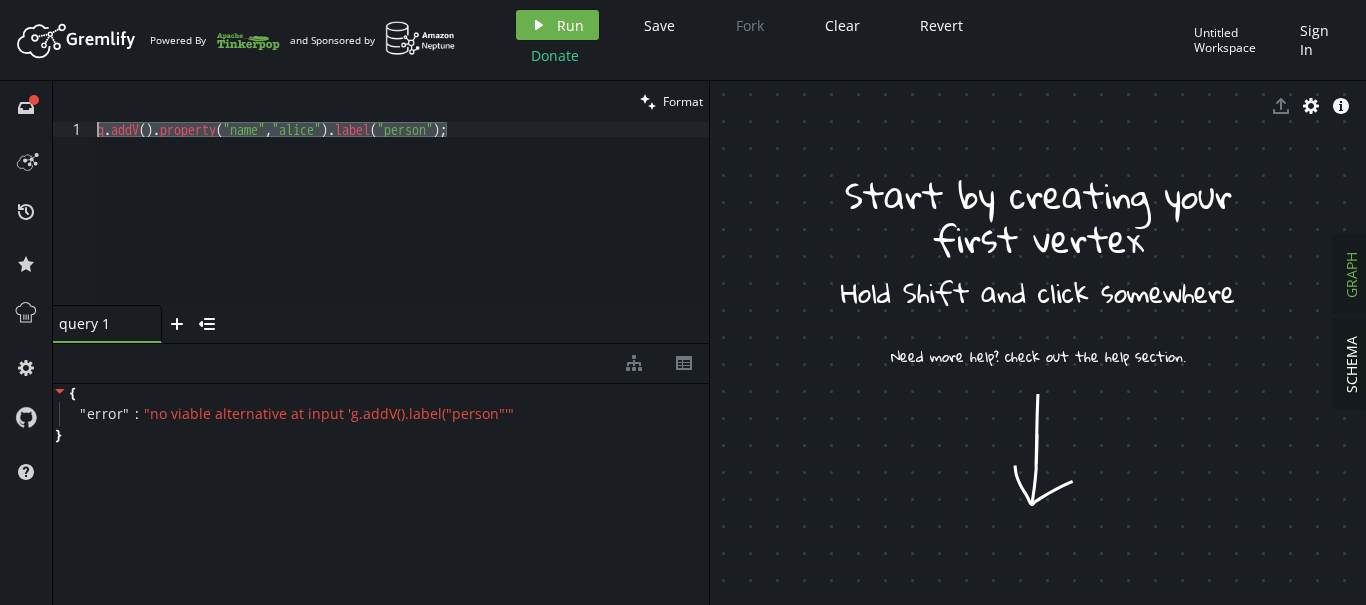 click on "g . addV ( ) . property ( "name" , "[FIRST] [LAST]" ) . label ( "person" ) ;" at bounding box center [401, 213] 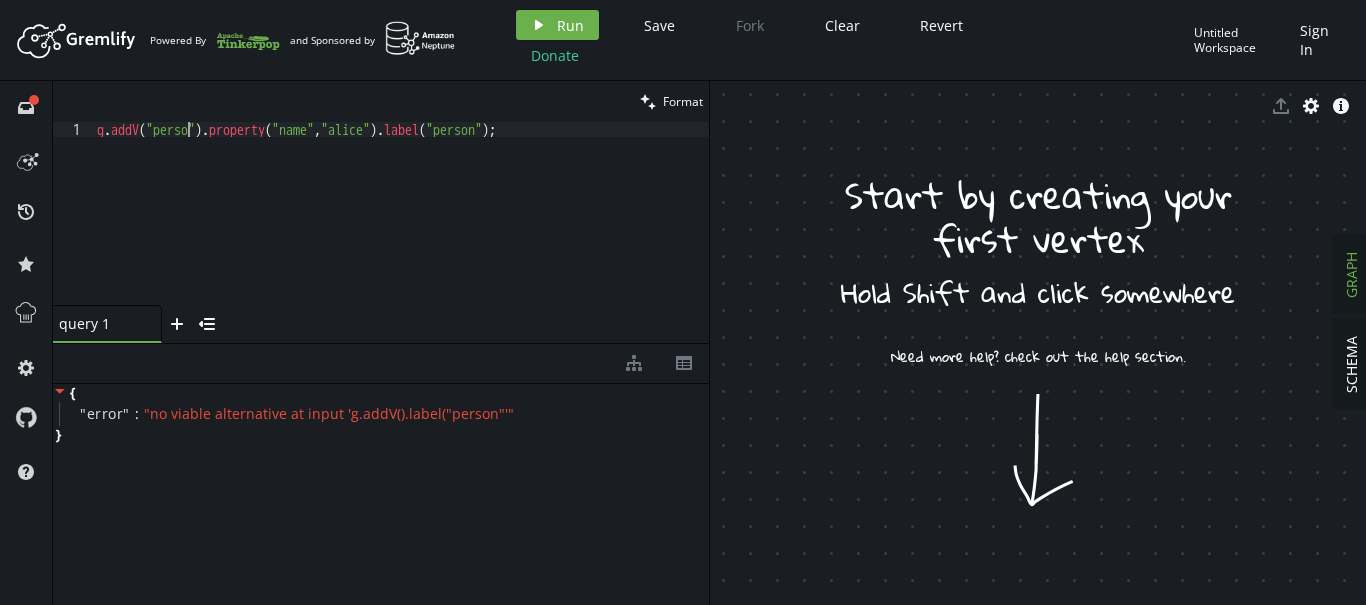 scroll, scrollTop: 0, scrollLeft: 97, axis: horizontal 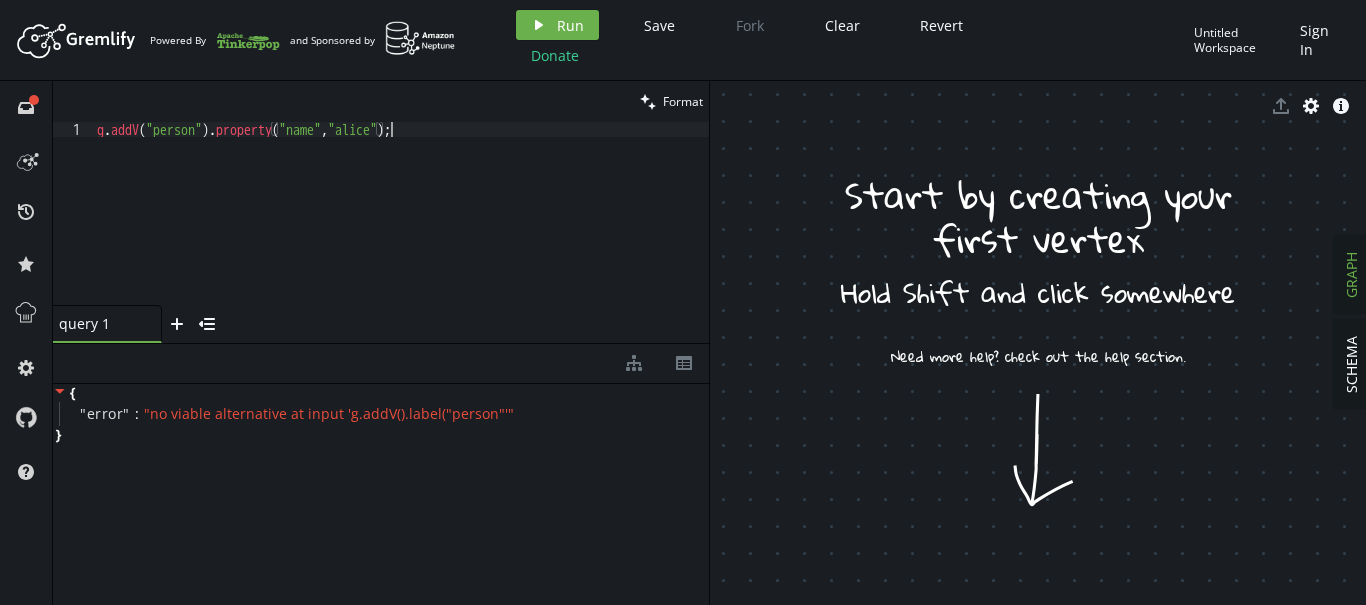 click on "g . addV ( "person" ) . property ( "name" , "[FIRST] [LAST]" ) ;" at bounding box center [401, 228] 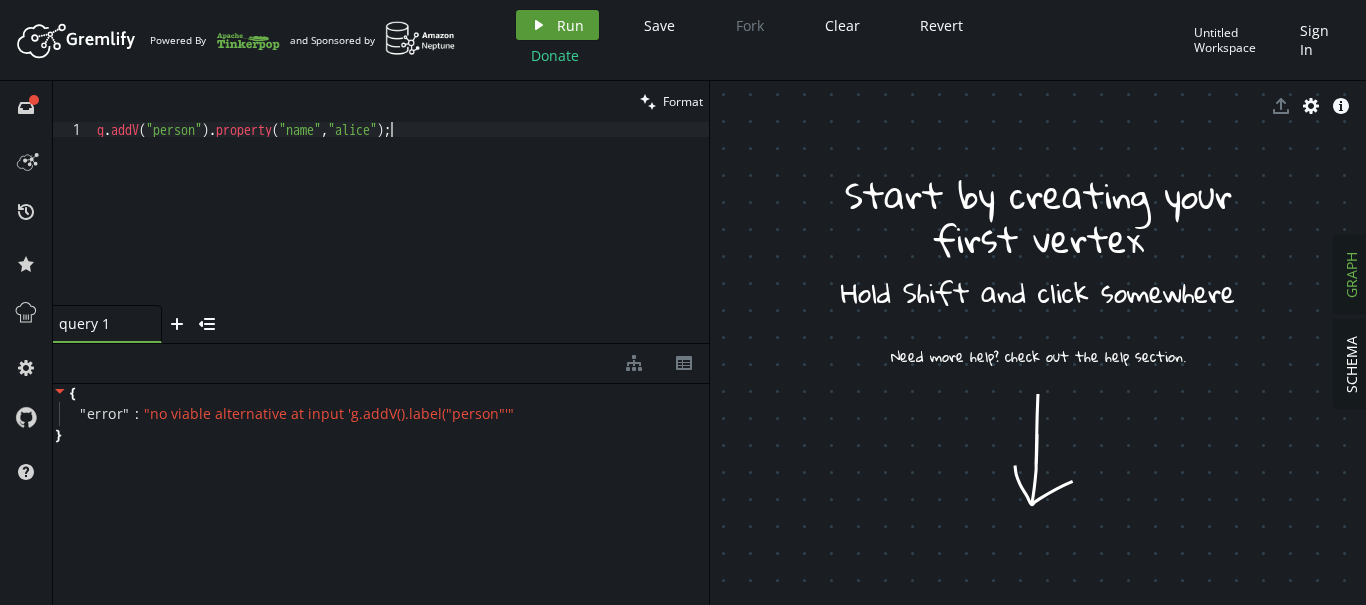 type on "g.addV("person").property("name","[FIRST]");" 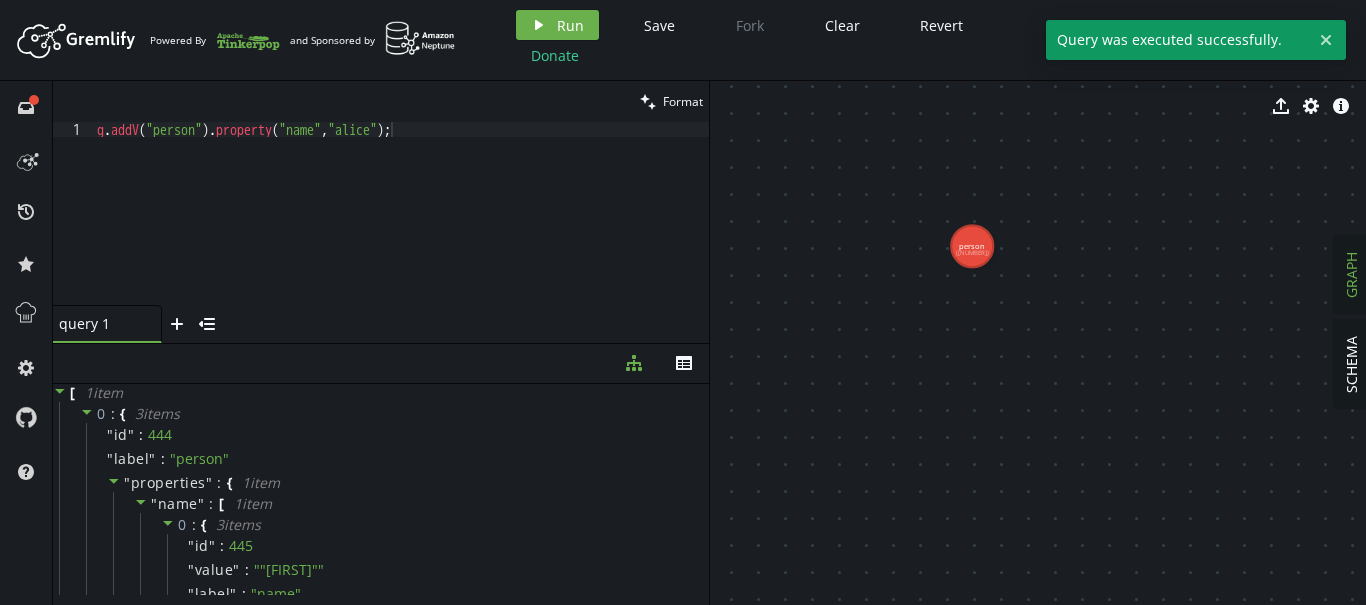 drag, startPoint x: 809, startPoint y: 179, endPoint x: 1063, endPoint y: 330, distance: 295.4945 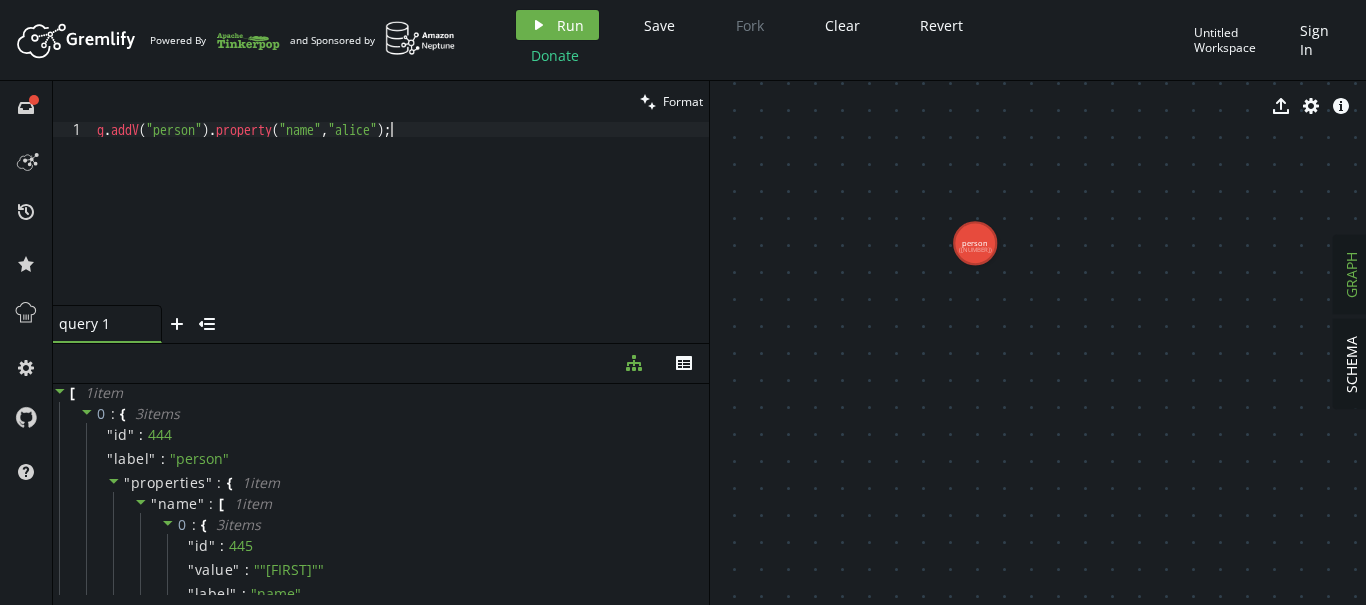 click on "g . addV ( "person" ) . property ( "name" , "[FIRST] [LAST]" ) ;" at bounding box center [401, 228] 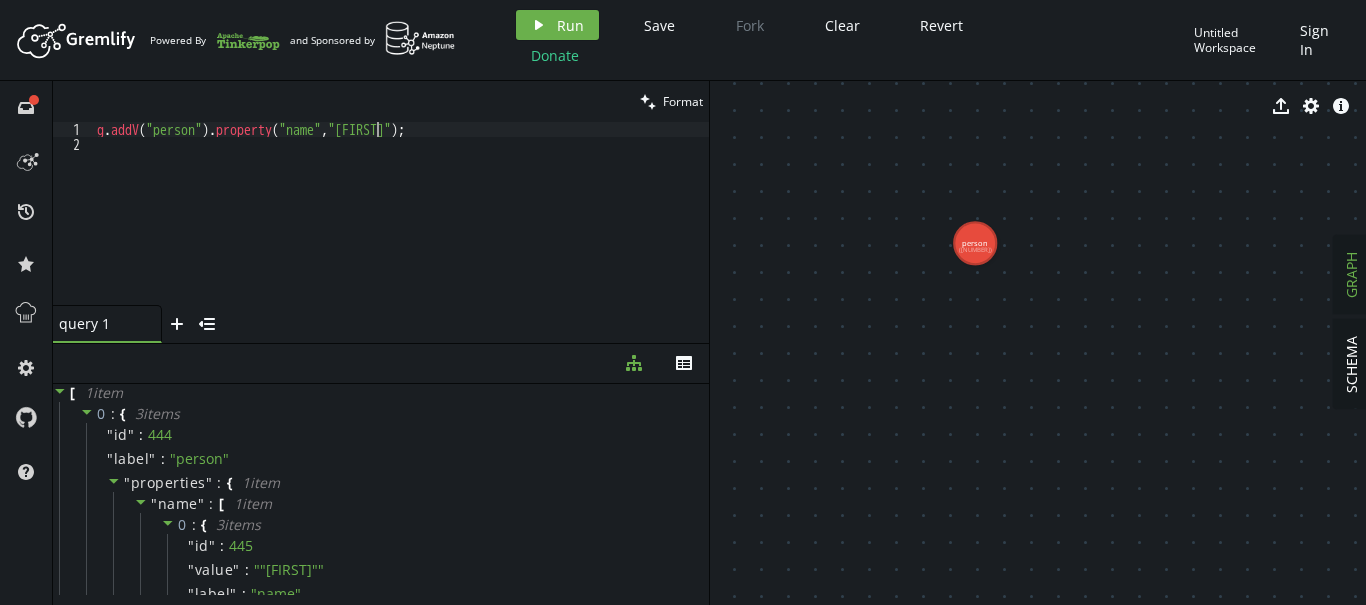 scroll, scrollTop: 0, scrollLeft: 279, axis: horizontal 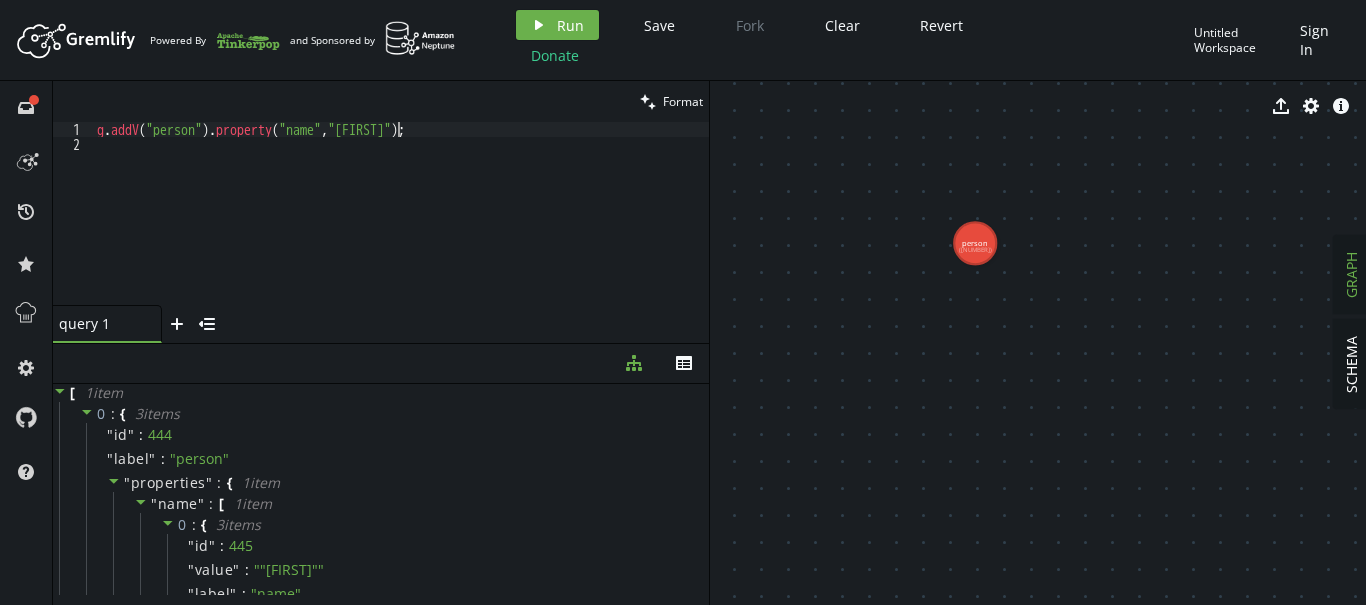 click on "g . addV ( "person" ) . property ( "name" , "sultan" ) ;" at bounding box center (401, 228) 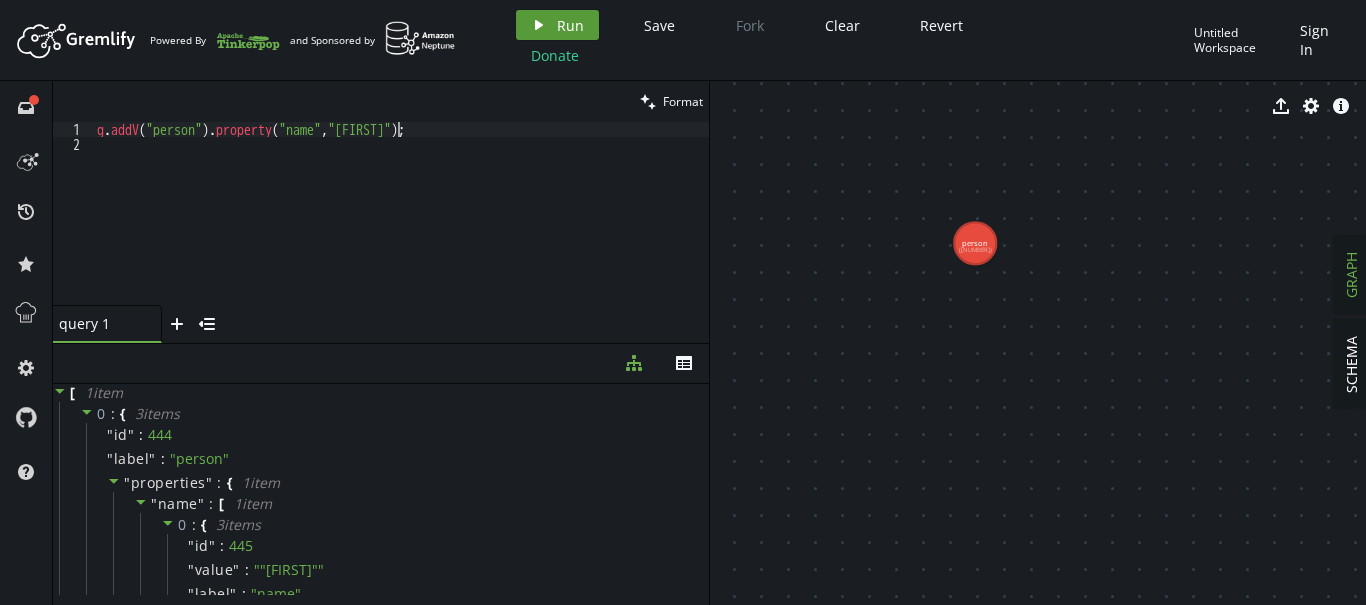 type on "g.addV("person").property("name","sultan");" 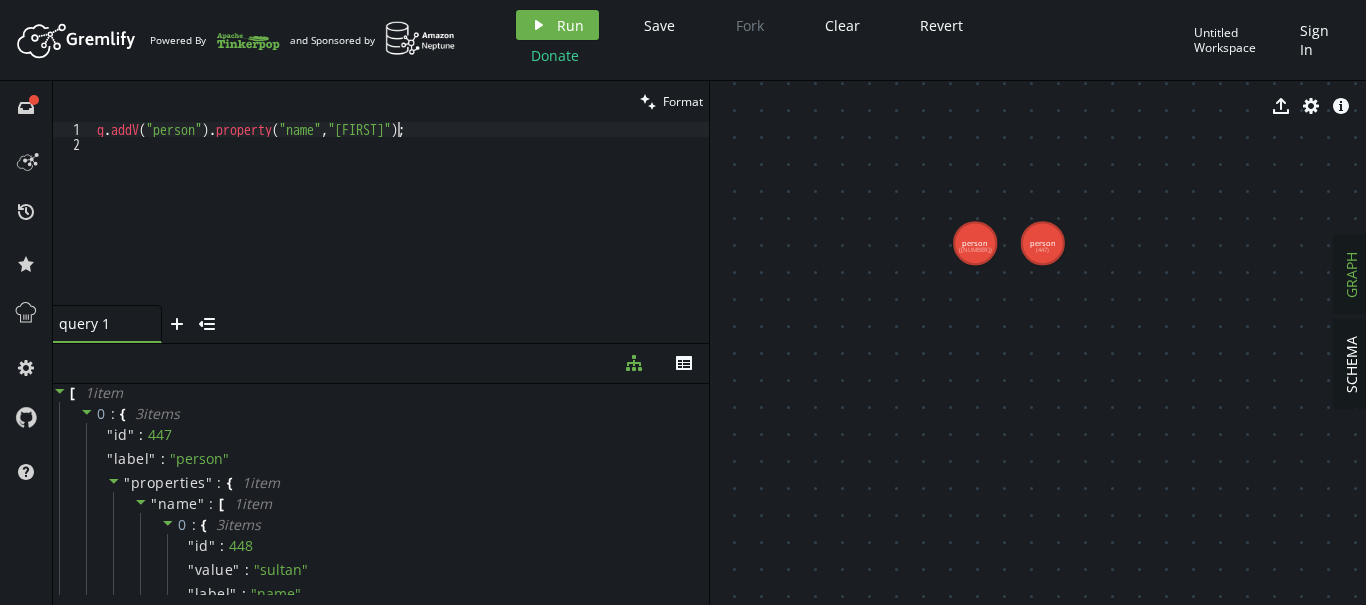 click on "g . addV ( "person" ) . property ( "name" , "sultan" ) ;" at bounding box center (401, 228) 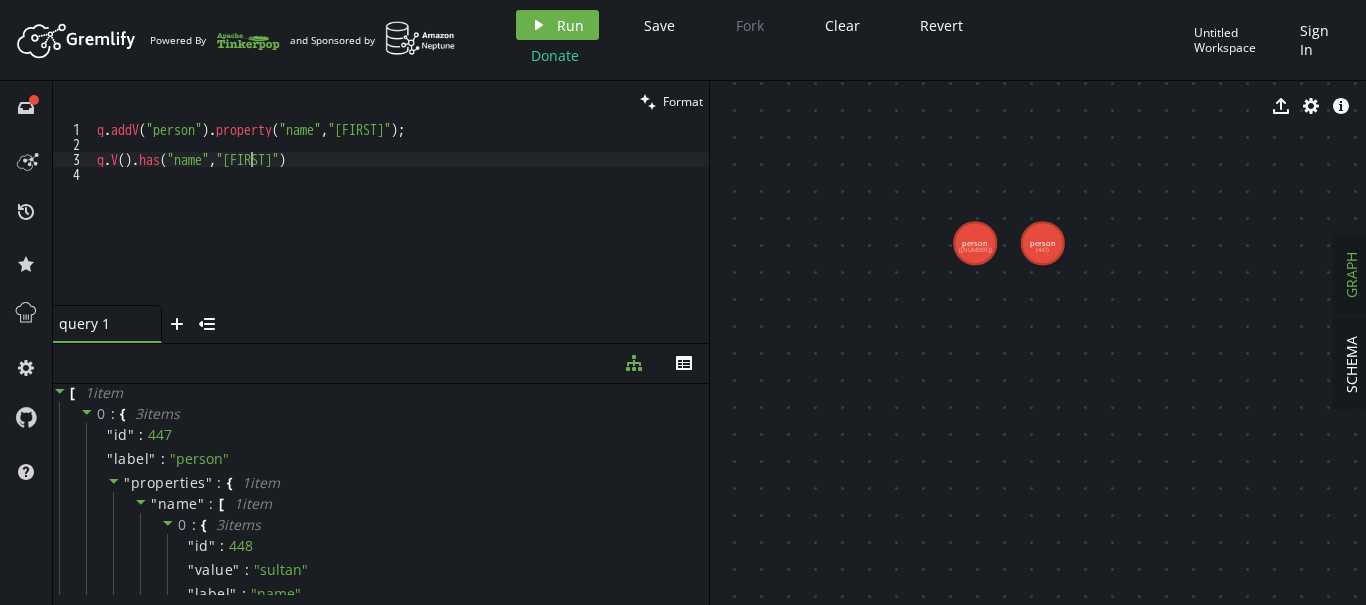 scroll, scrollTop: 0, scrollLeft: 160, axis: horizontal 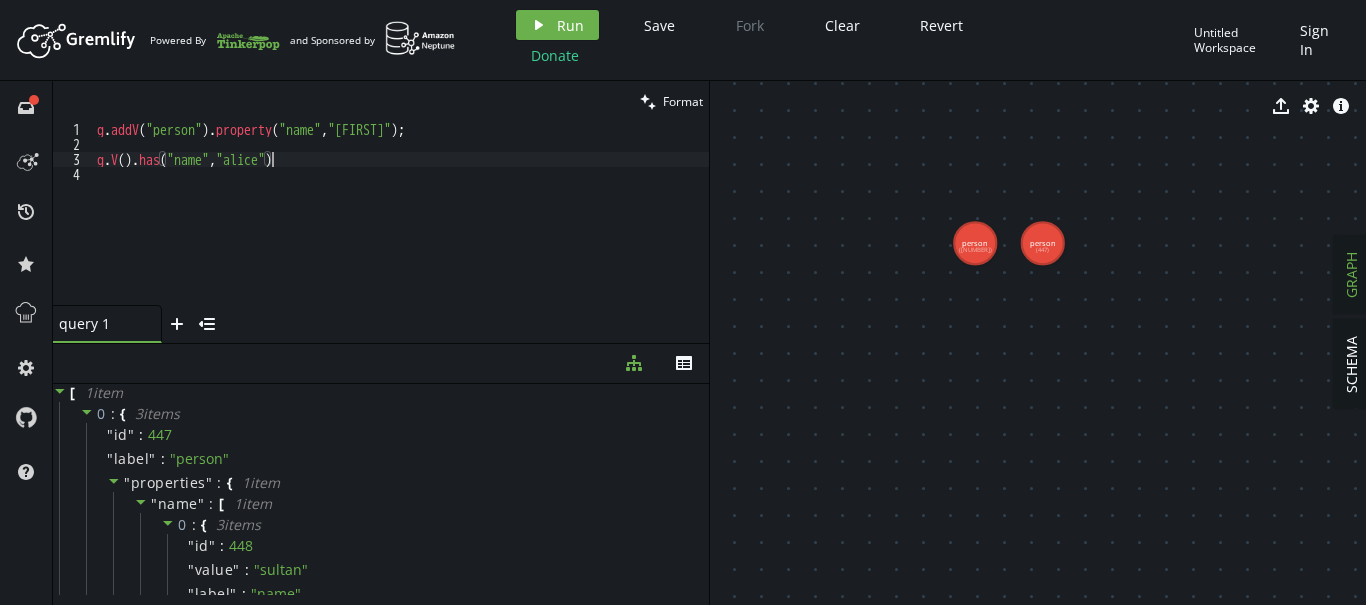 click on "g . addV ( "person" ) . property ( "name" , "[FIRST]" ) ; g . V ( ) . has ( "name" , "[FIRST]" )" at bounding box center [401, 228] 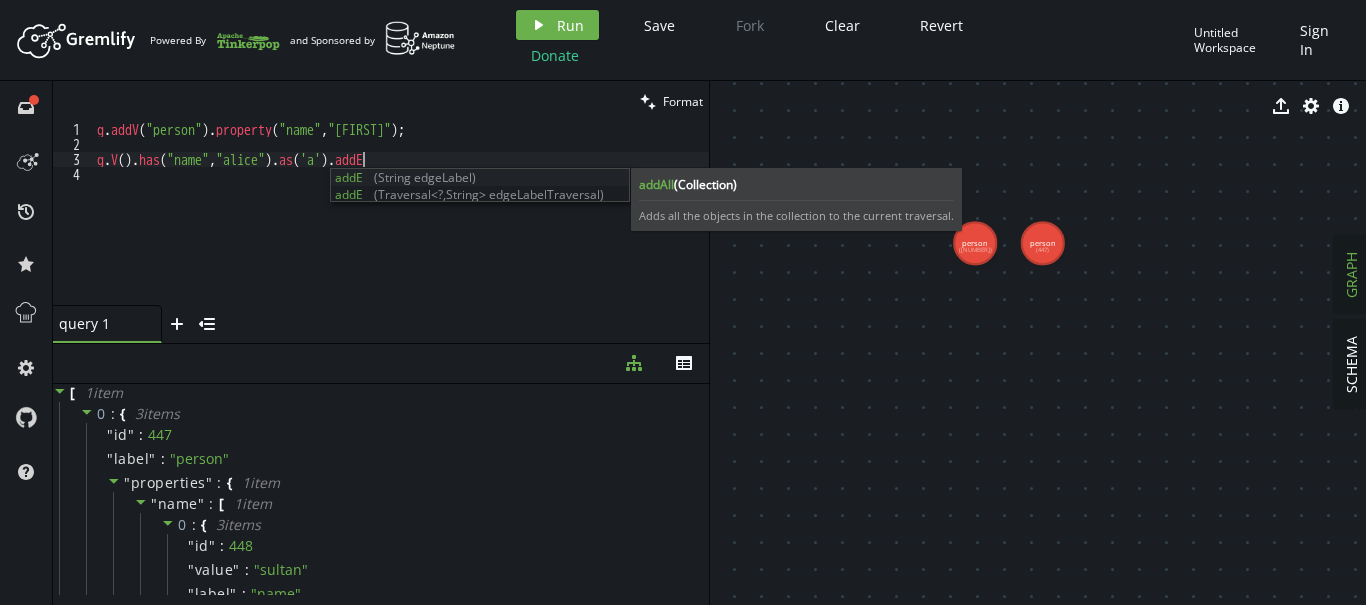 scroll, scrollTop: 0, scrollLeft: 272, axis: horizontal 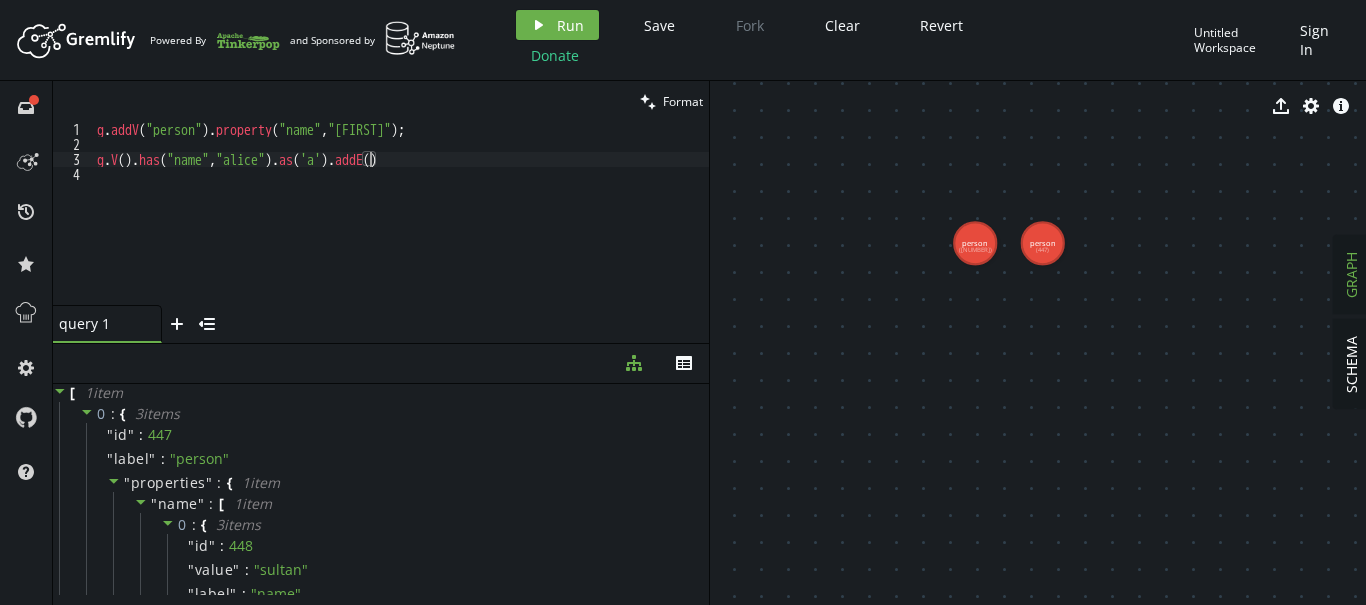 type on "g.V().has("name","alice").as('a').addE()" 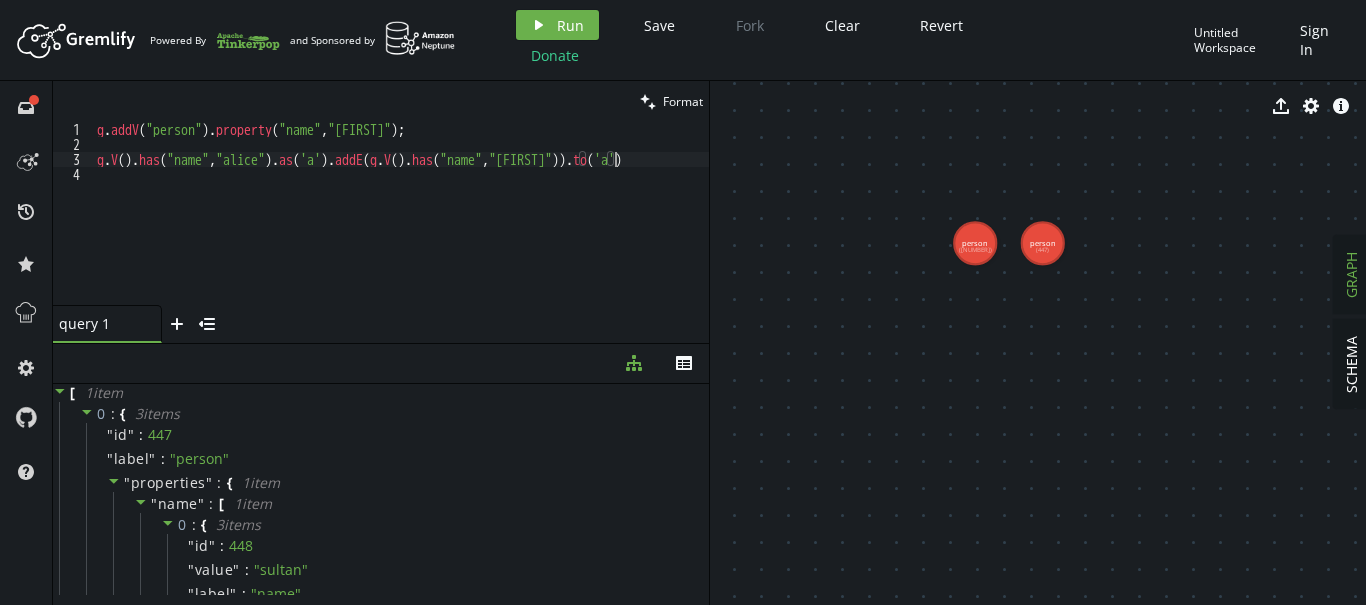 scroll, scrollTop: 0, scrollLeft: 524, axis: horizontal 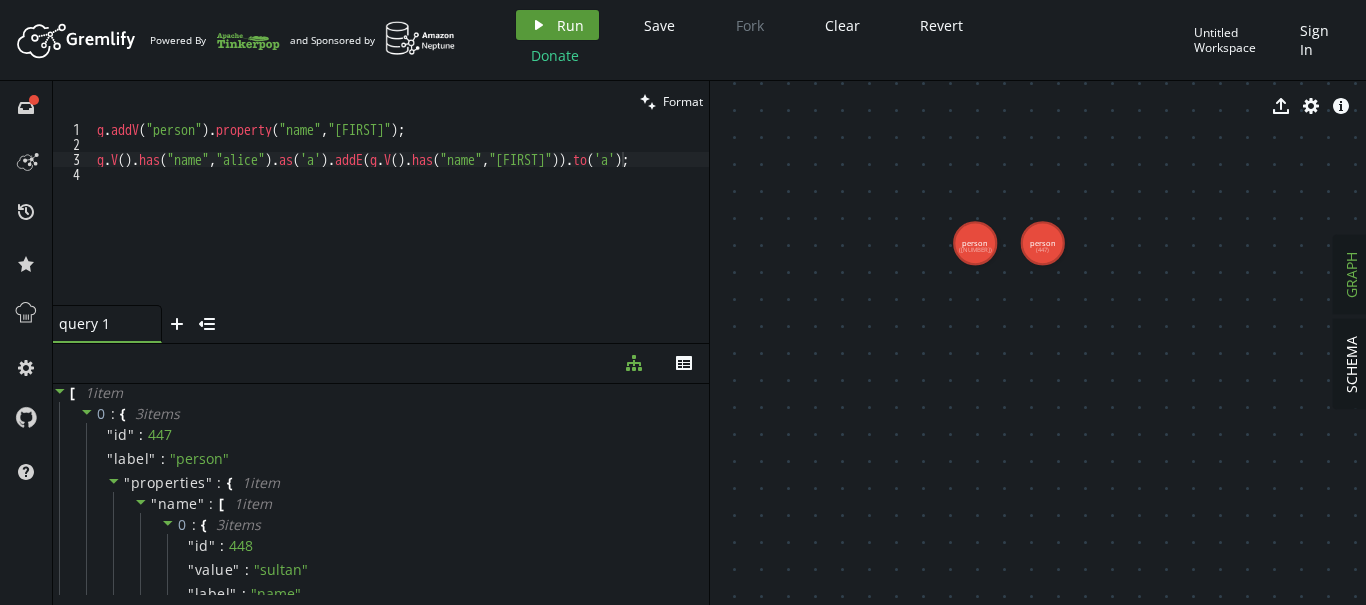 click on "Run" at bounding box center [570, 25] 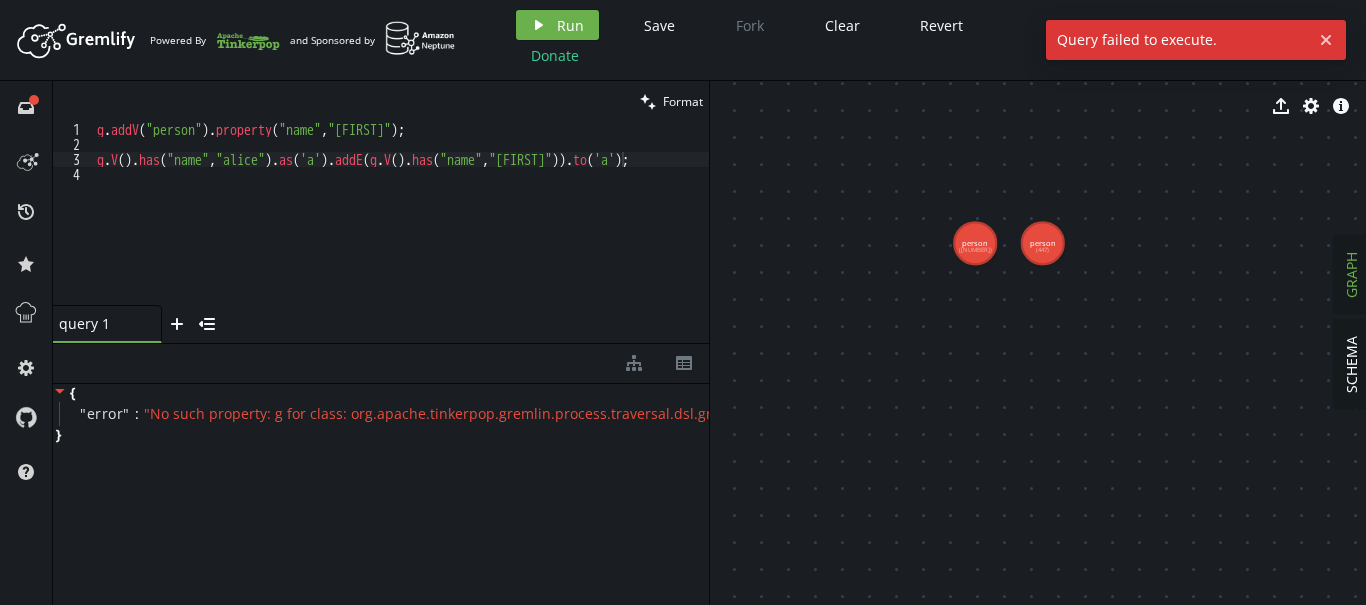scroll, scrollTop: 0, scrollLeft: 32, axis: horizontal 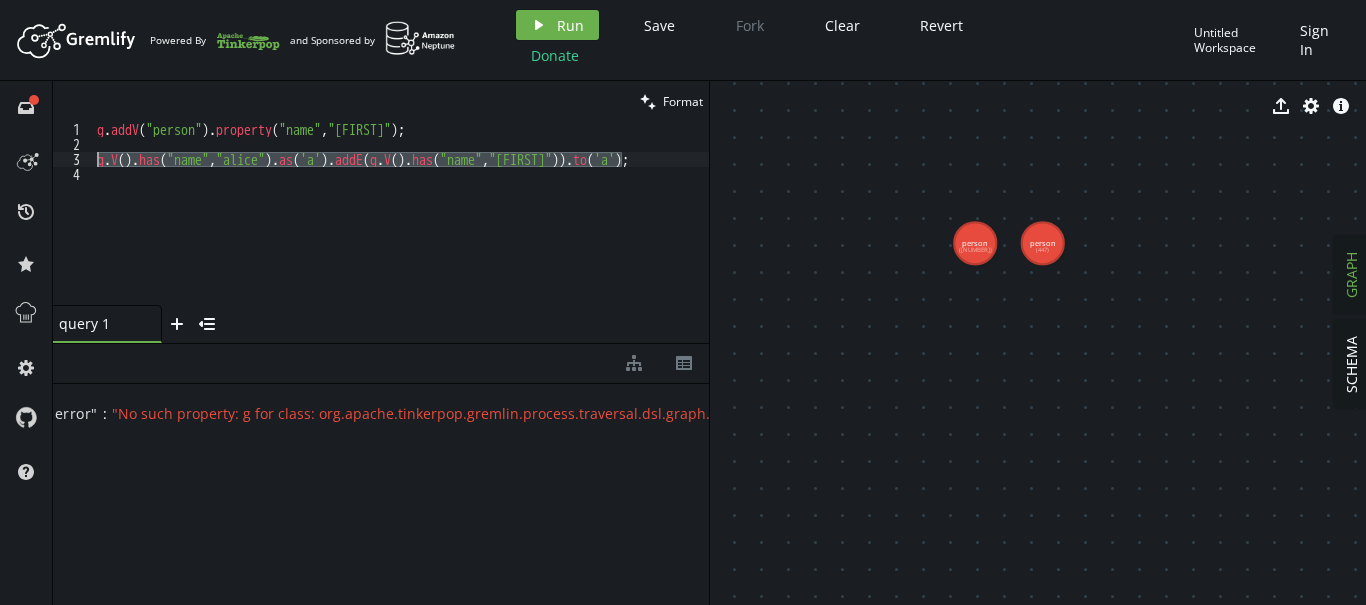 drag, startPoint x: 636, startPoint y: 159, endPoint x: 84, endPoint y: 158, distance: 552.0009 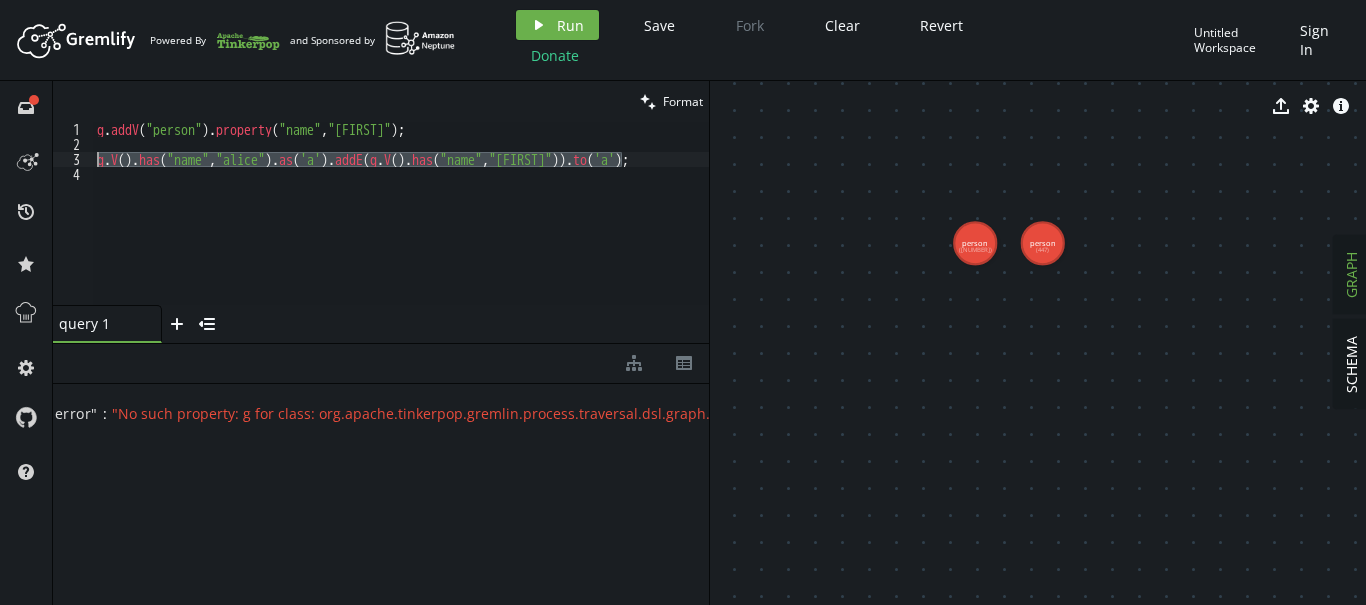 click on "g . addV ( "person" ) . property ( "name" , "sultan" ) ; g . V ( ) . has ( "name" , "[FIRST] [LAST]" ) . as ( 'a' ) . addE ( g . V ( ) . has ( "name" , "sultan" )) . to ( 'a' ) ;" at bounding box center (401, 213) 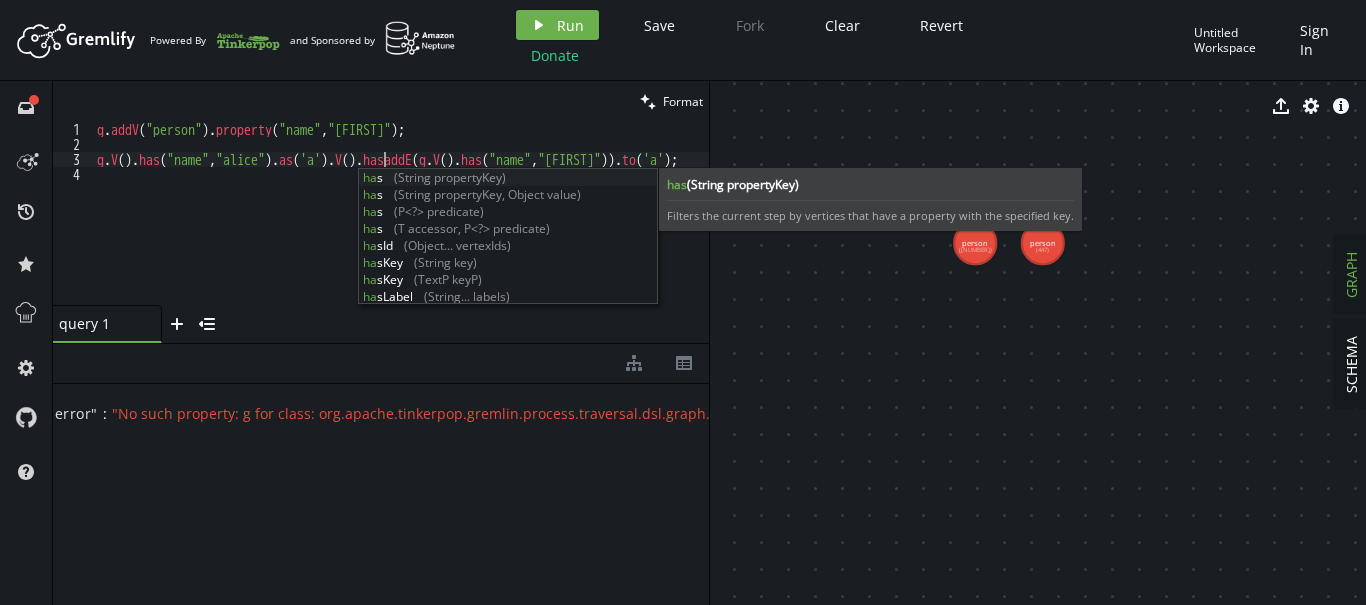 scroll, scrollTop: 0, scrollLeft: 286, axis: horizontal 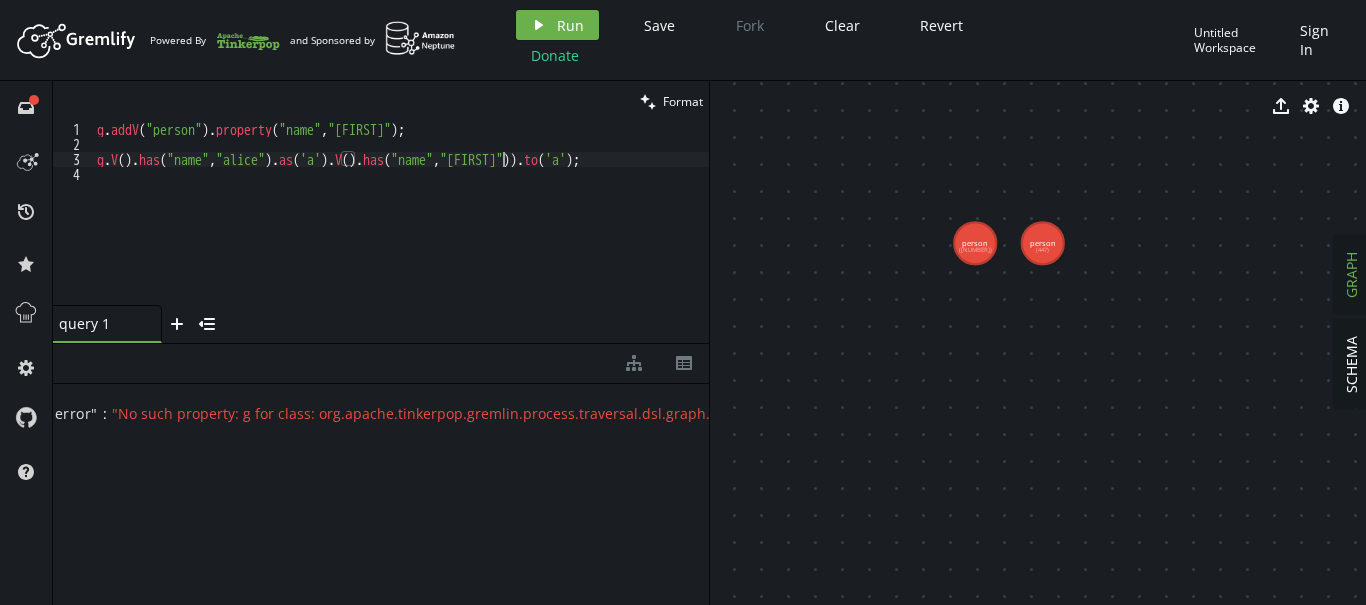 click on "g . addV ( "person" ) . property ( "name" , "sultan" ) ; g . V ( ) . has ( "name" , "[FIRST] [LAST]" ) . as ( 'a' ) . V ( ) . has ( "name" , "sultan" )) . to ( 'a' ) ;" at bounding box center (401, 228) 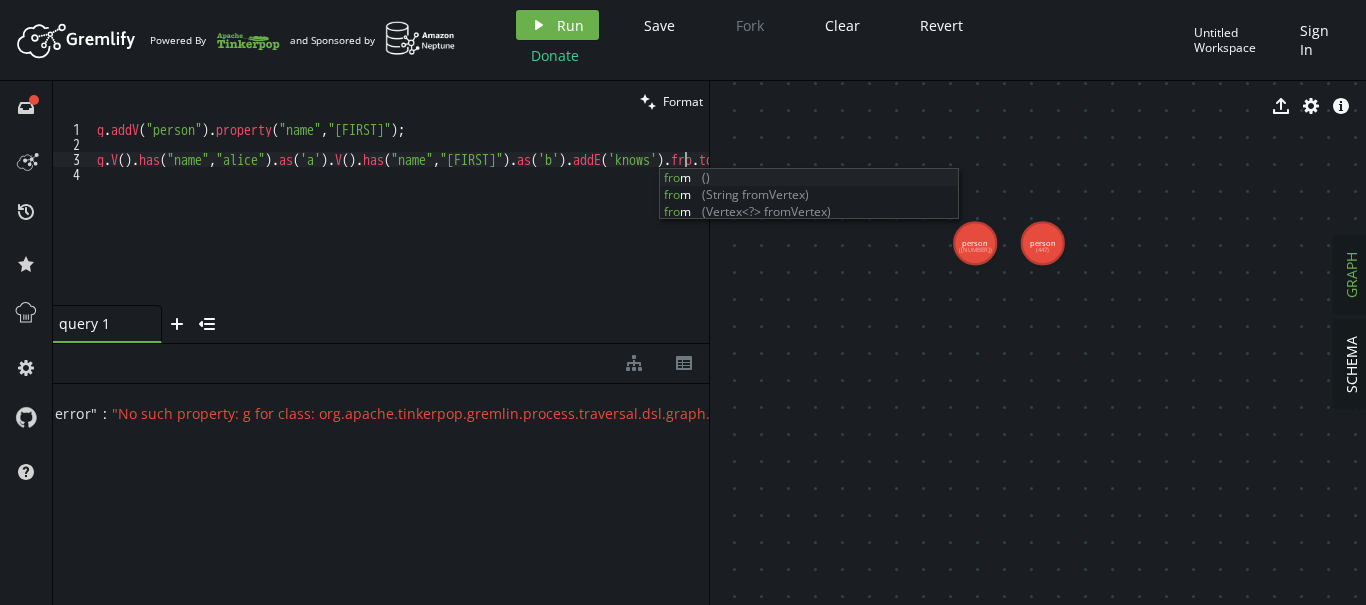 scroll, scrollTop: 0, scrollLeft: 594, axis: horizontal 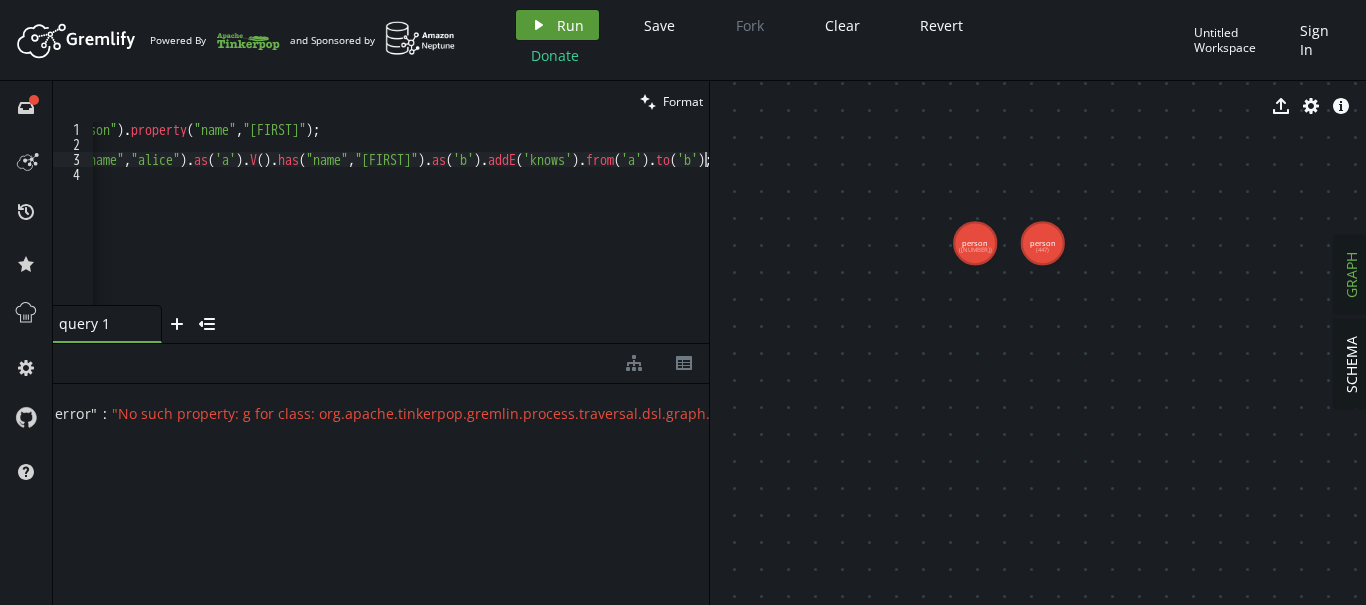 type on "g.V().has("name","alice").as('a').V().has("name","sultan").as('b').addE('knows').from('a').to('b');" 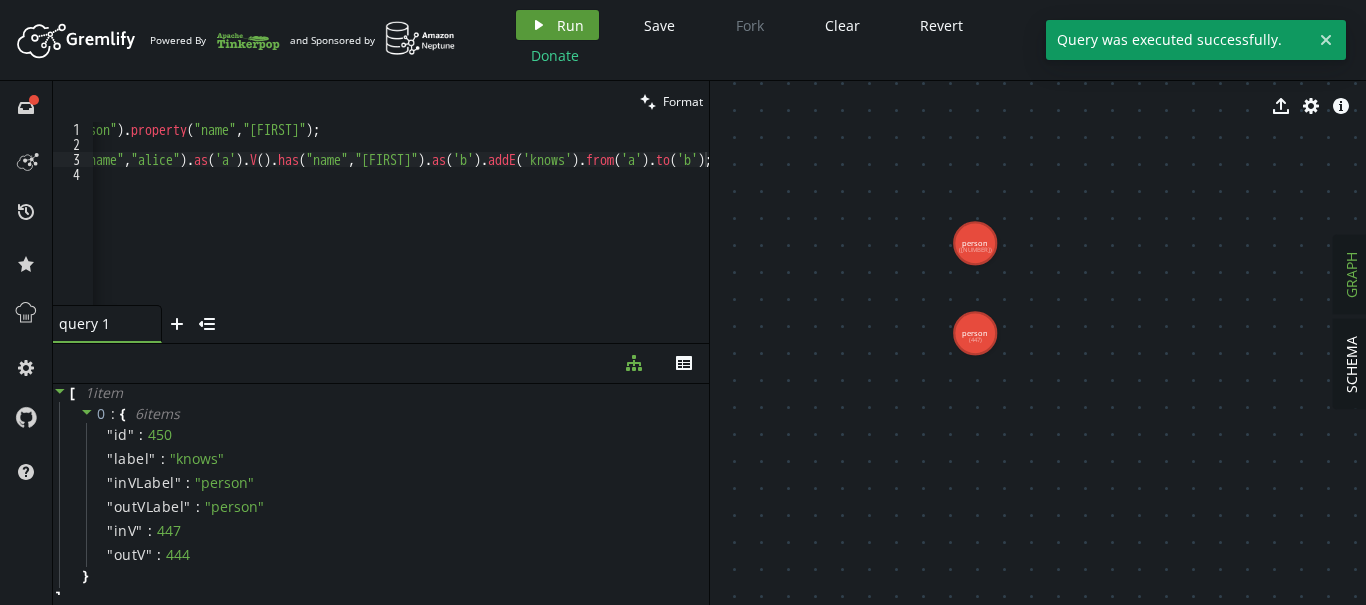 scroll, scrollTop: 0, scrollLeft: 0, axis: both 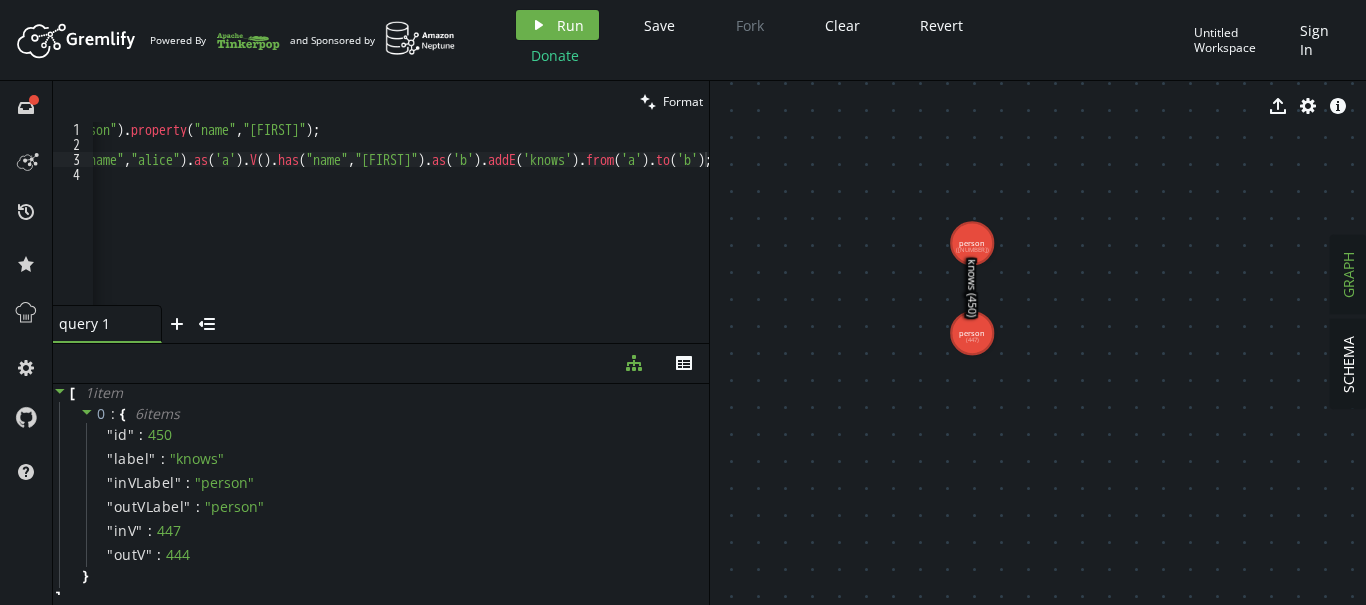 click on "person" 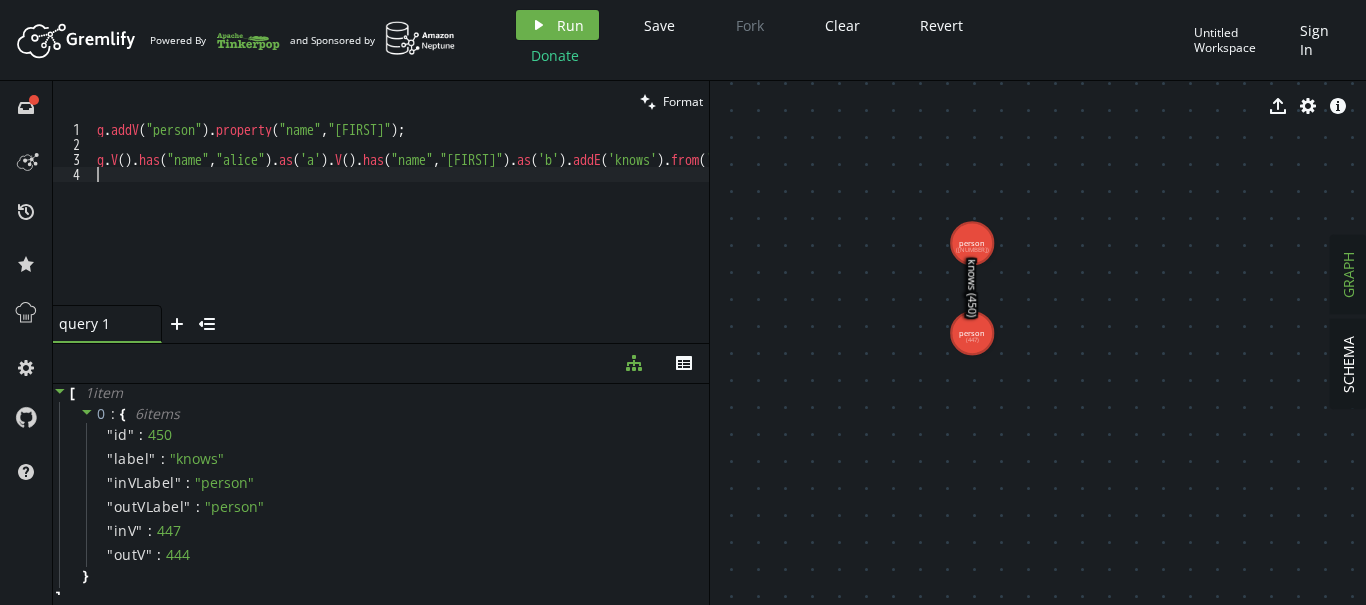 scroll, scrollTop: 0, scrollLeft: 0, axis: both 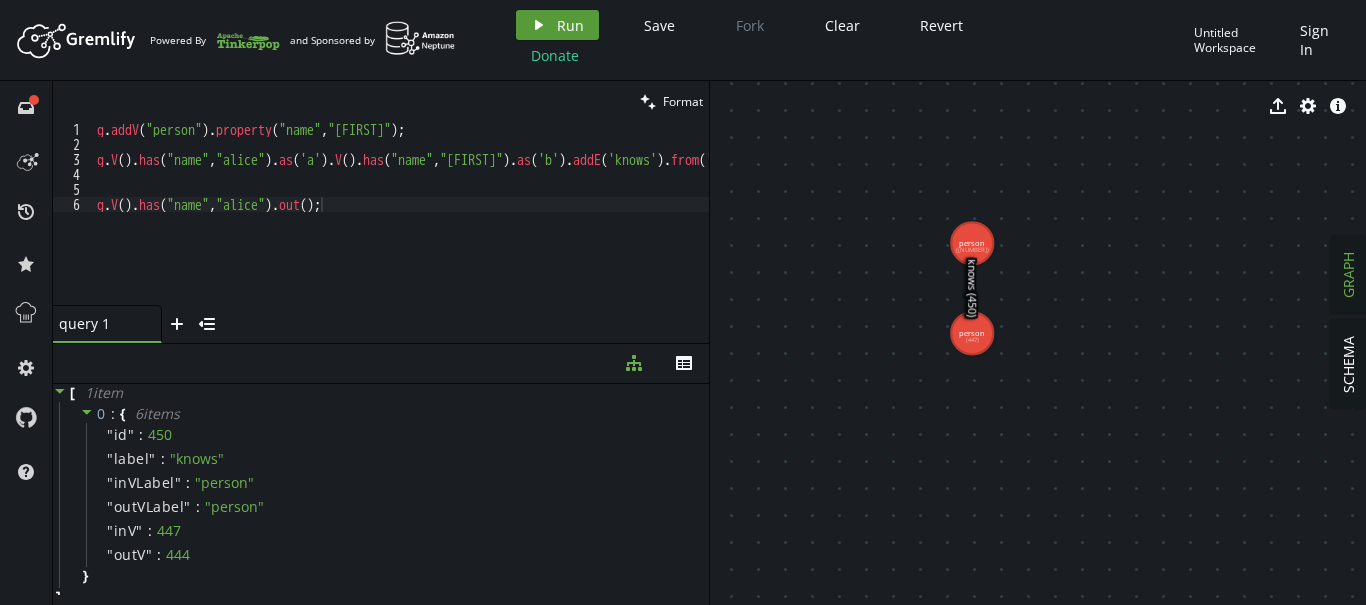 click on "play Run" at bounding box center [557, 25] 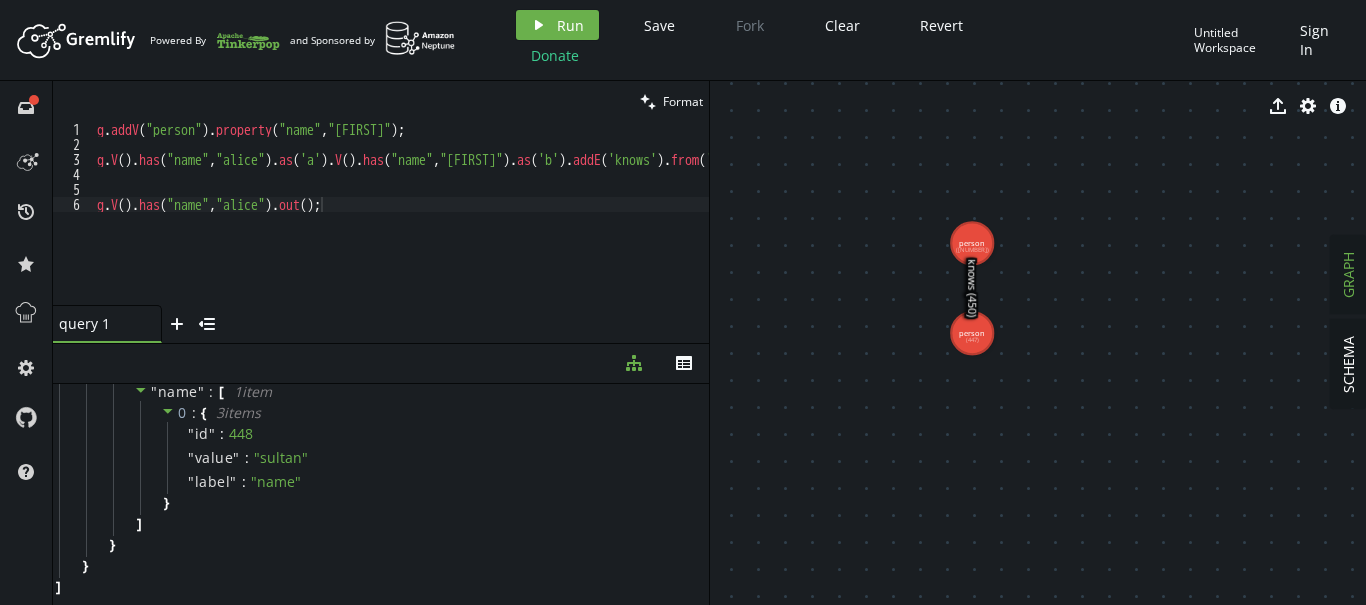 scroll, scrollTop: 0, scrollLeft: 0, axis: both 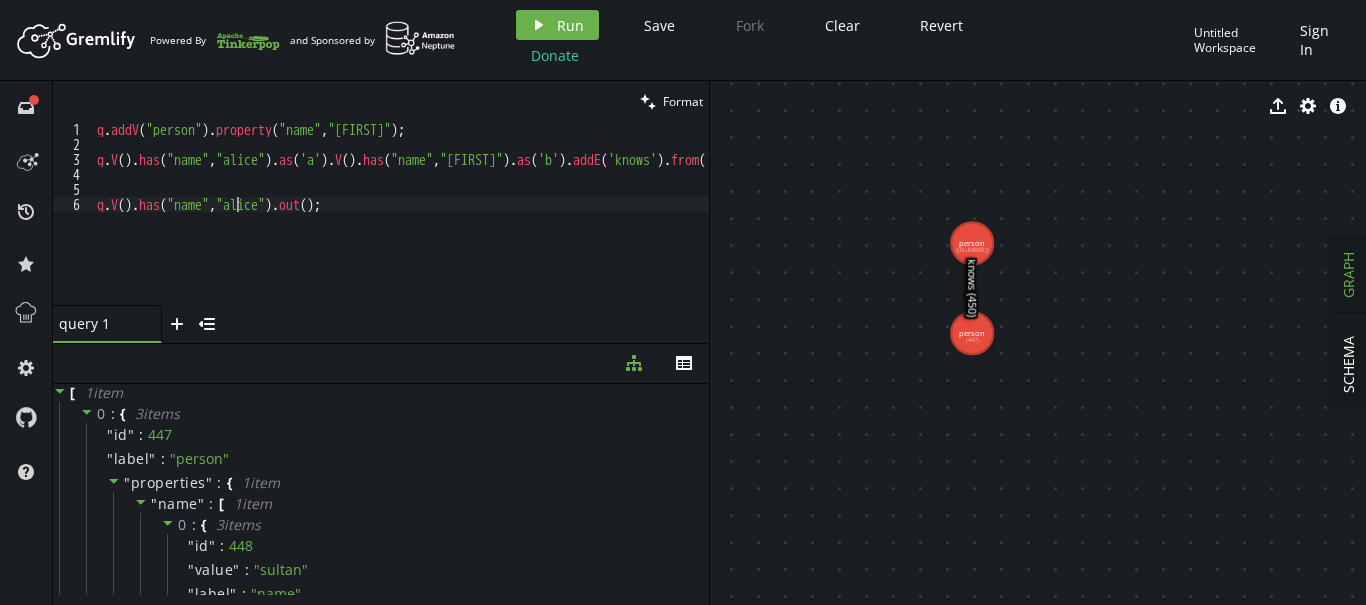 click on "g . addV ( "person" ) . property ( "name" , "sultan" ) ; g . V ( ) . has ( "name" , "[FIRST] [LAST]" ) . as ( 'a' ) . V ( ) . has ( "name" , "sultan" ) . as ( 'b' ) . addE ( 'knows' ) . from ( 'a' ) . to ( 'b' ) ; g . V ( ) . has ( "name" , "[FIRST] [LAST]" ) . out ( ) ;" at bounding box center (443, 228) 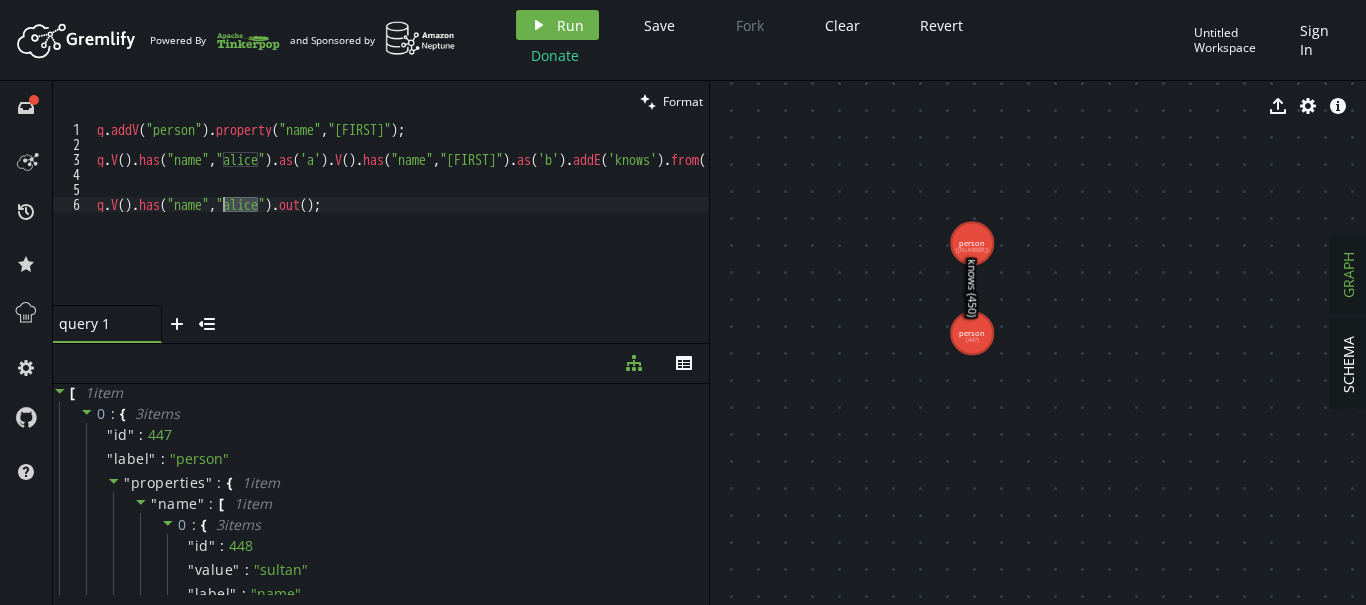 click on "g . addV ( "person" ) . property ( "name" , "sultan" ) ; g . V ( ) . has ( "name" , "[FIRST] [LAST]" ) . as ( 'a' ) . V ( ) . has ( "name" , "sultan" ) . as ( 'b' ) . addE ( 'knows' ) . from ( 'a' ) . to ( 'b' ) ; g . V ( ) . has ( "name" , "[FIRST] [LAST]" ) . out ( ) ;" at bounding box center [443, 228] 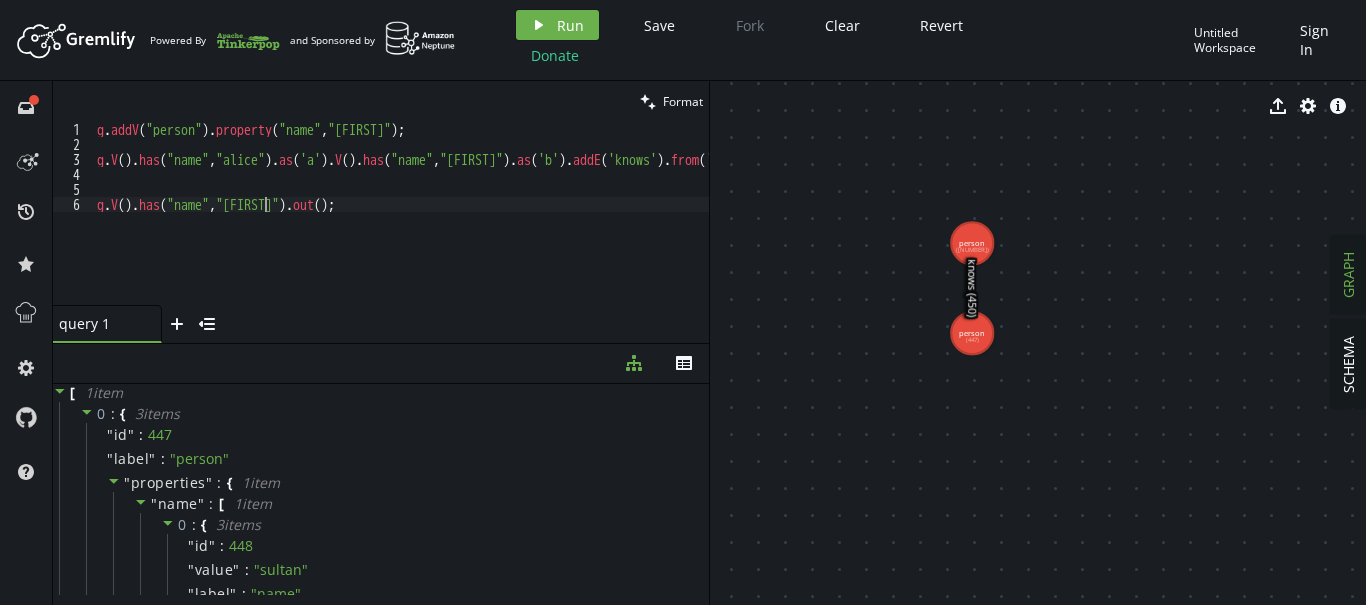scroll, scrollTop: 0, scrollLeft: 167, axis: horizontal 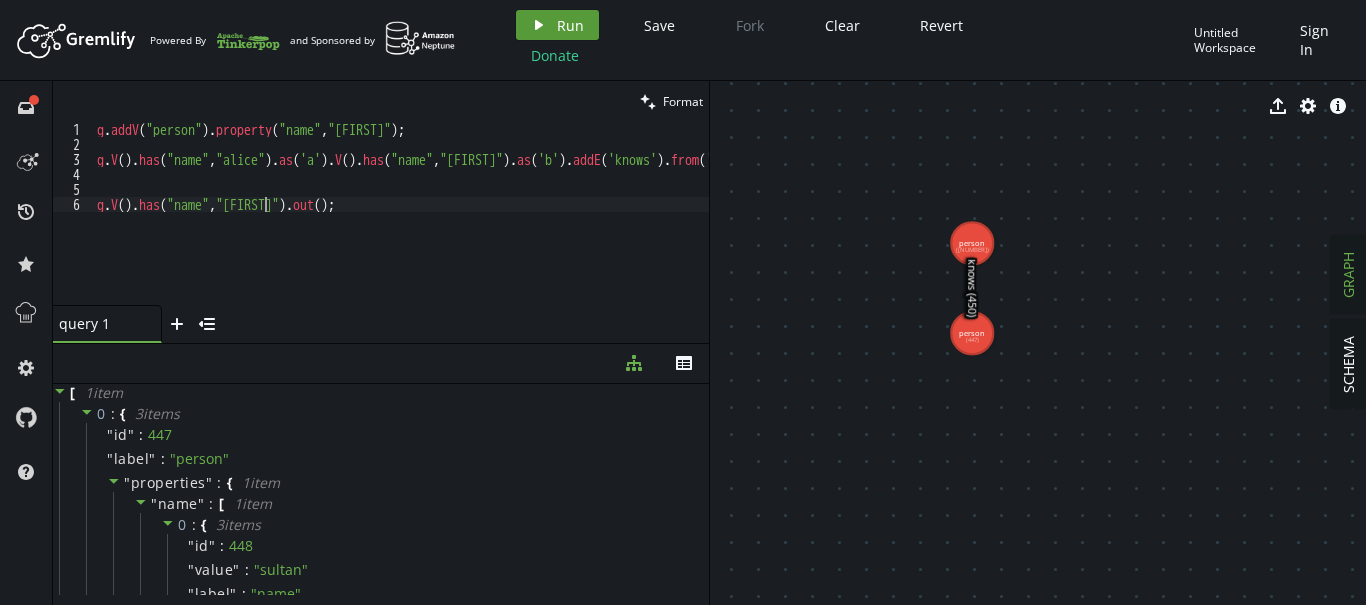 click on "play Run" at bounding box center (557, 25) 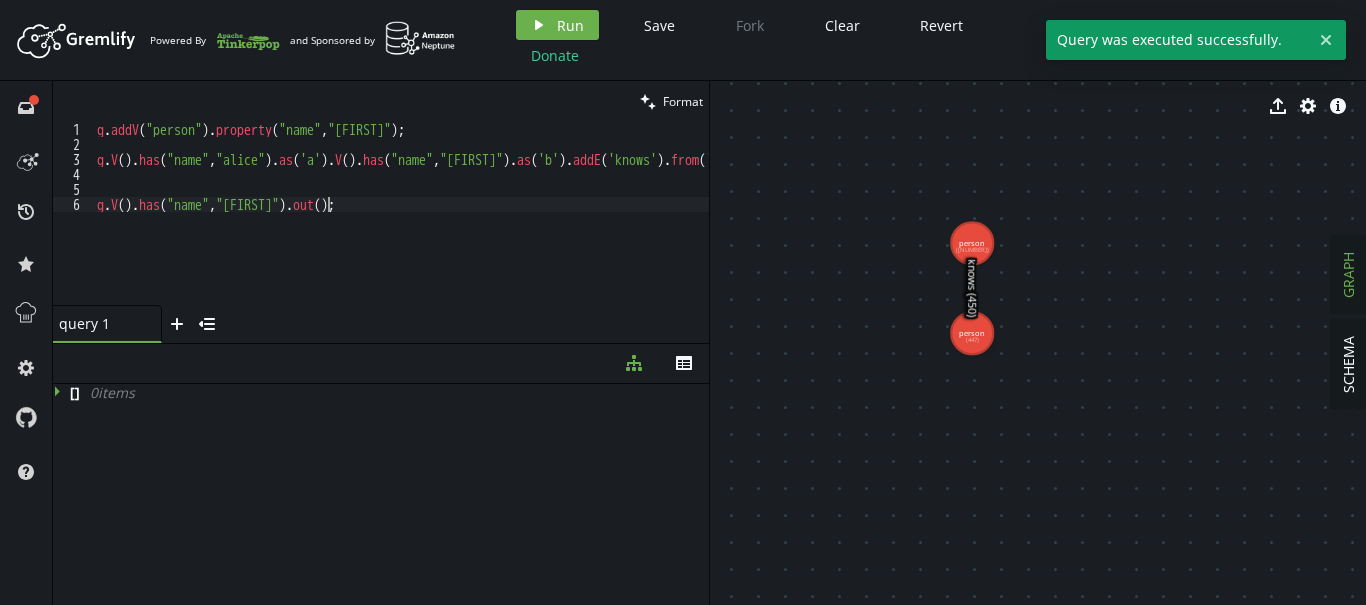 click on "g . addV ( "person" ) . property ( "name" , "sultan" ) ; g . V ( ) . has ( "name" , "[FIRST]" ) . as ( 'a' ) . V ( ) . has ( "name" , "sultan" ) . as ( 'b' ) . addE ( 'knows' ) . from ( 'a' ) . to ( 'b' ) ; g . V ( ) . has ( "name" , "sultan" ) . out ( ) ;" at bounding box center (443, 228) 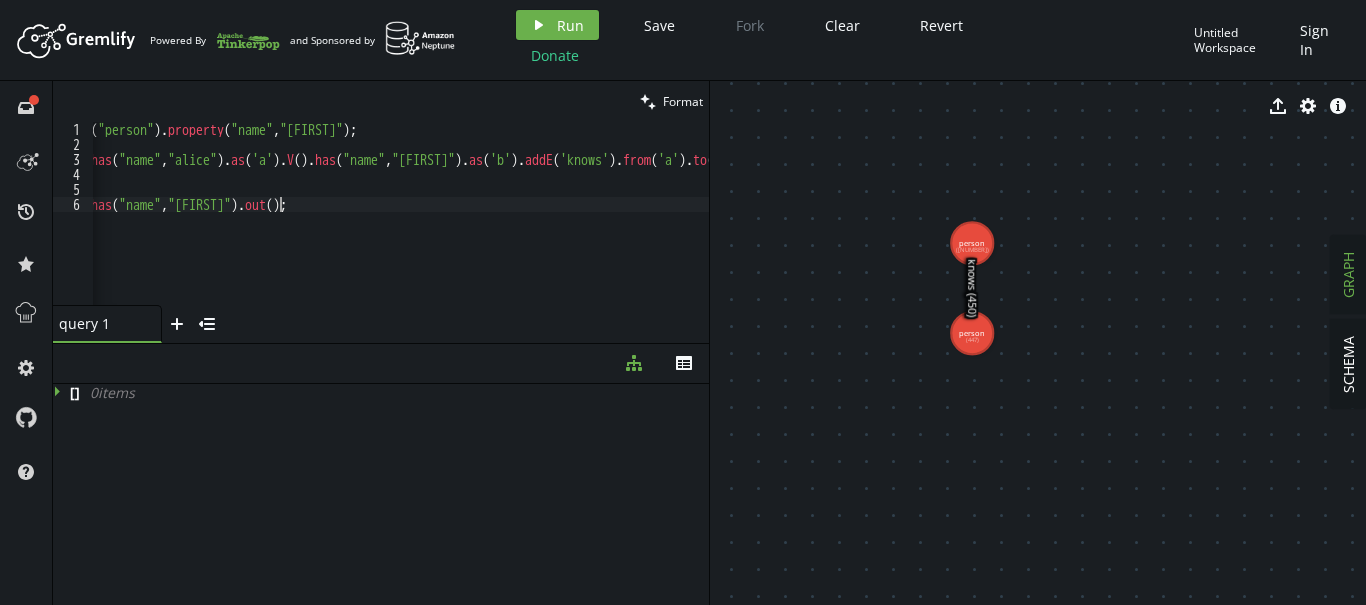 scroll, scrollTop: 0, scrollLeft: 0, axis: both 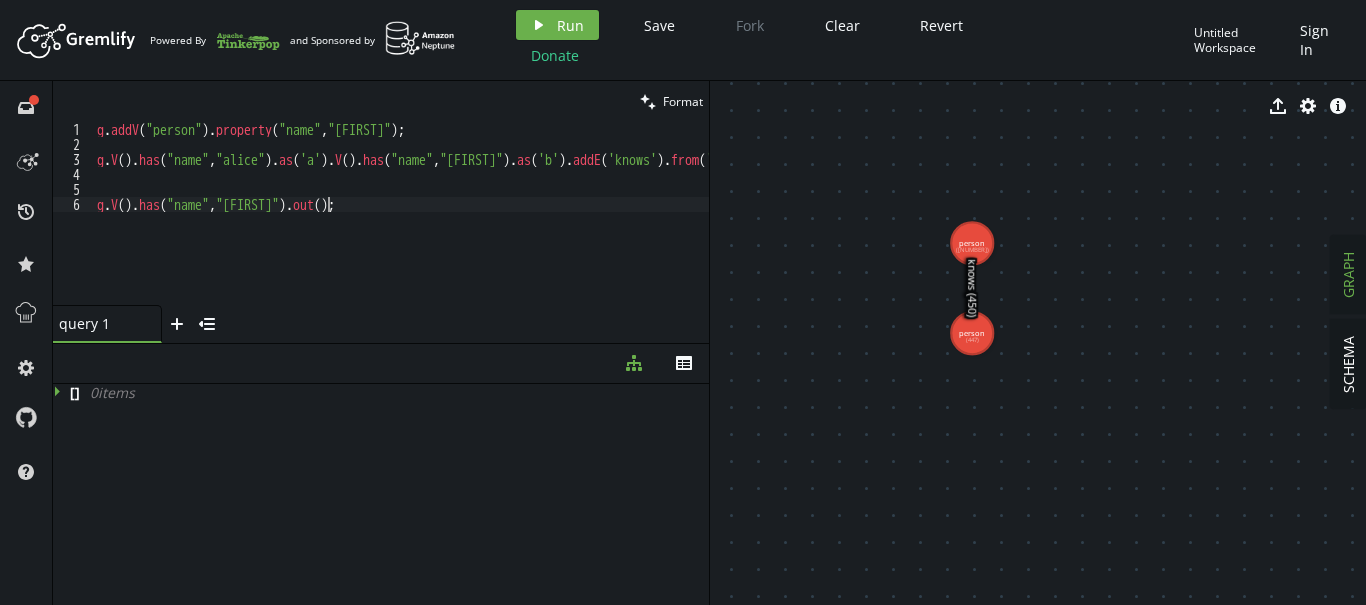 click on "g . addV ( "person" ) . property ( "name" , "sultan" ) ; g . V ( ) . has ( "name" , "[FIRST]" ) . as ( 'a' ) . V ( ) . has ( "name" , "sultan" ) . as ( 'b' ) . addE ( 'knows' ) . from ( 'a' ) . to ( 'b' ) ; g . V ( ) . has ( "name" , "sultan" ) . out ( ) ;" at bounding box center (443, 228) 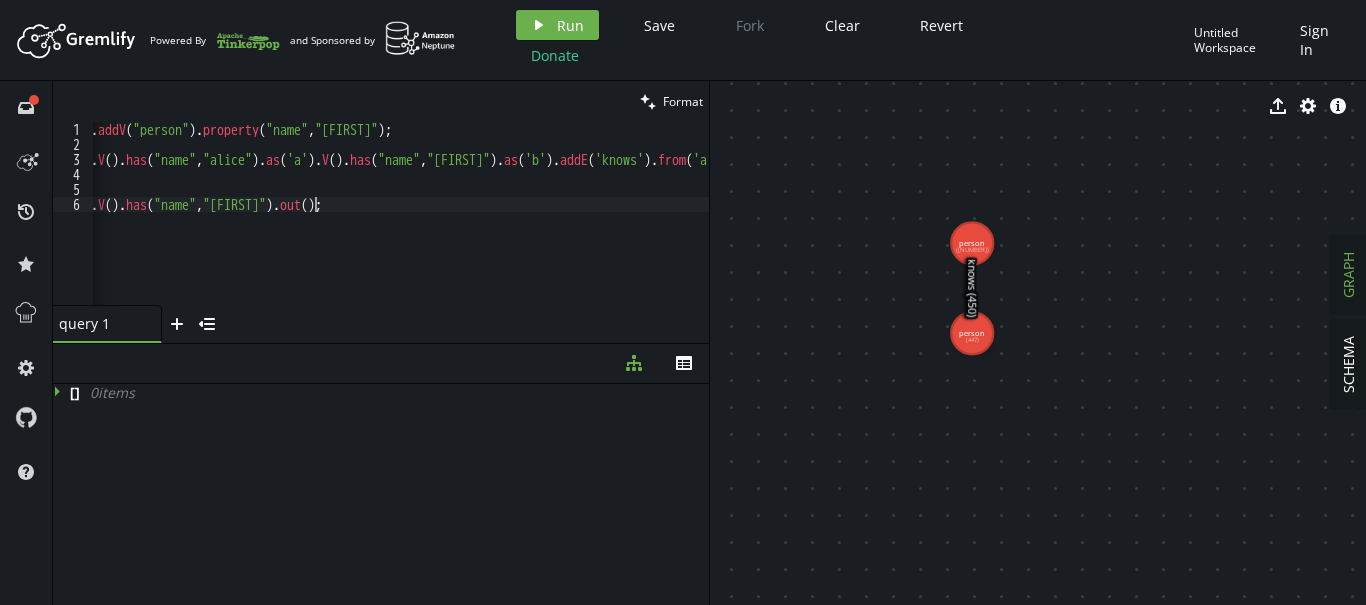 scroll, scrollTop: 0, scrollLeft: 13, axis: horizontal 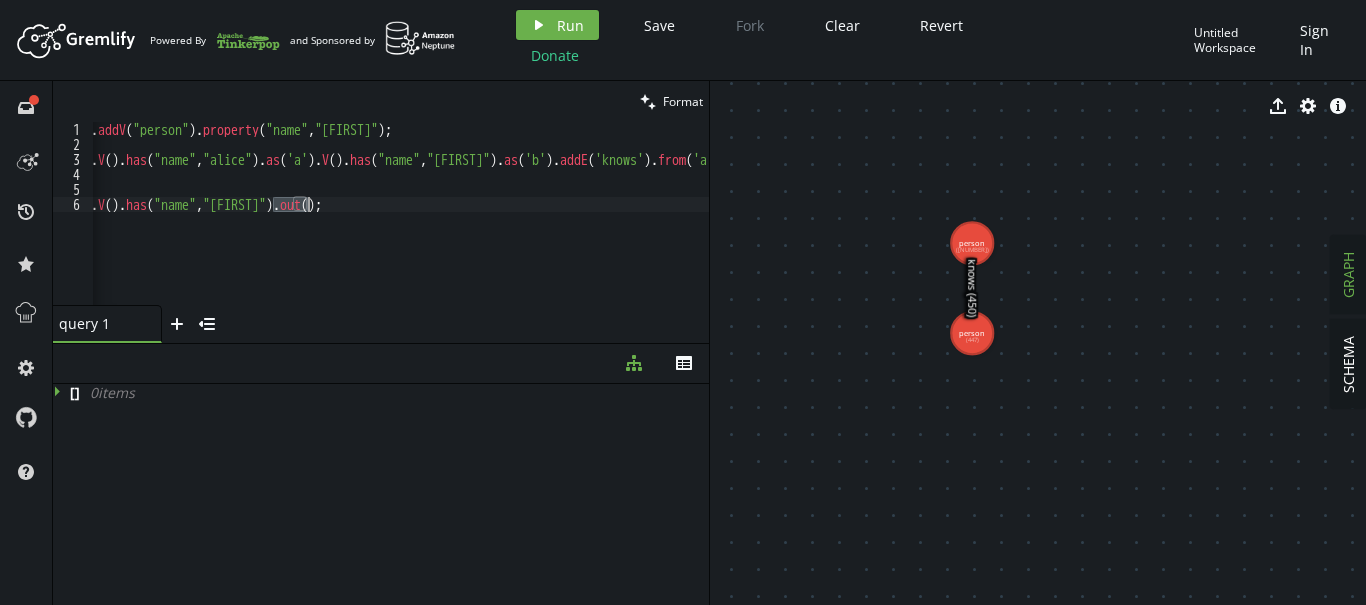 drag, startPoint x: 271, startPoint y: 206, endPoint x: 311, endPoint y: 206, distance: 40 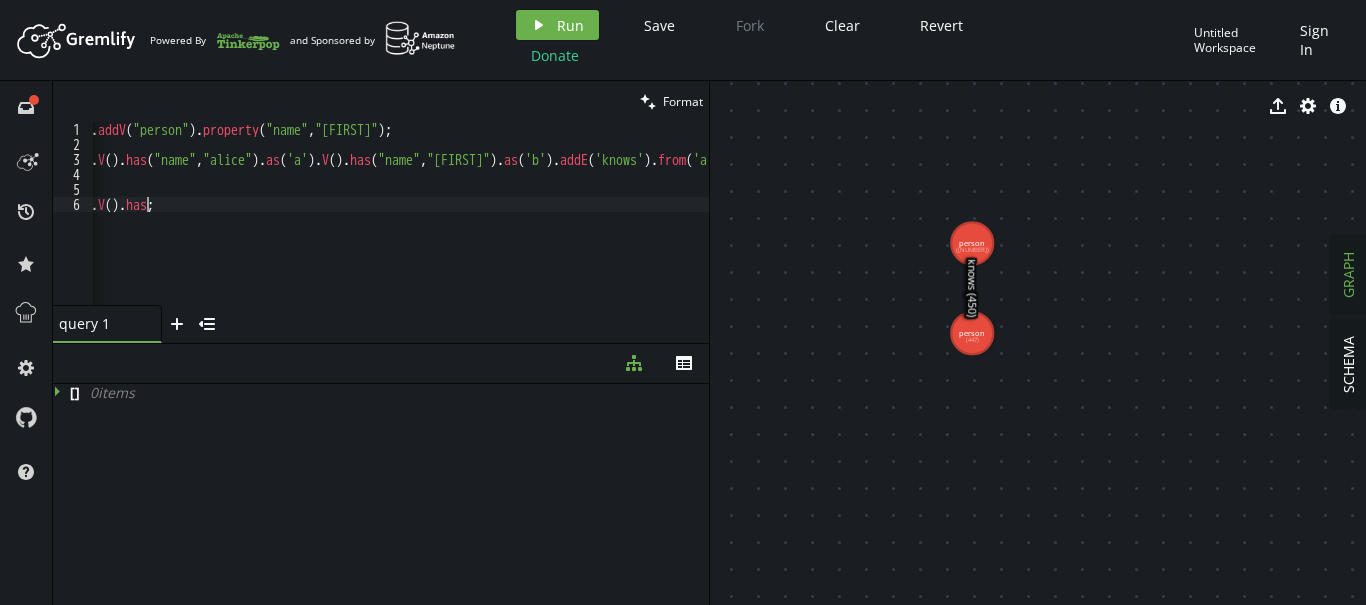 scroll, scrollTop: 0, scrollLeft: 76, axis: horizontal 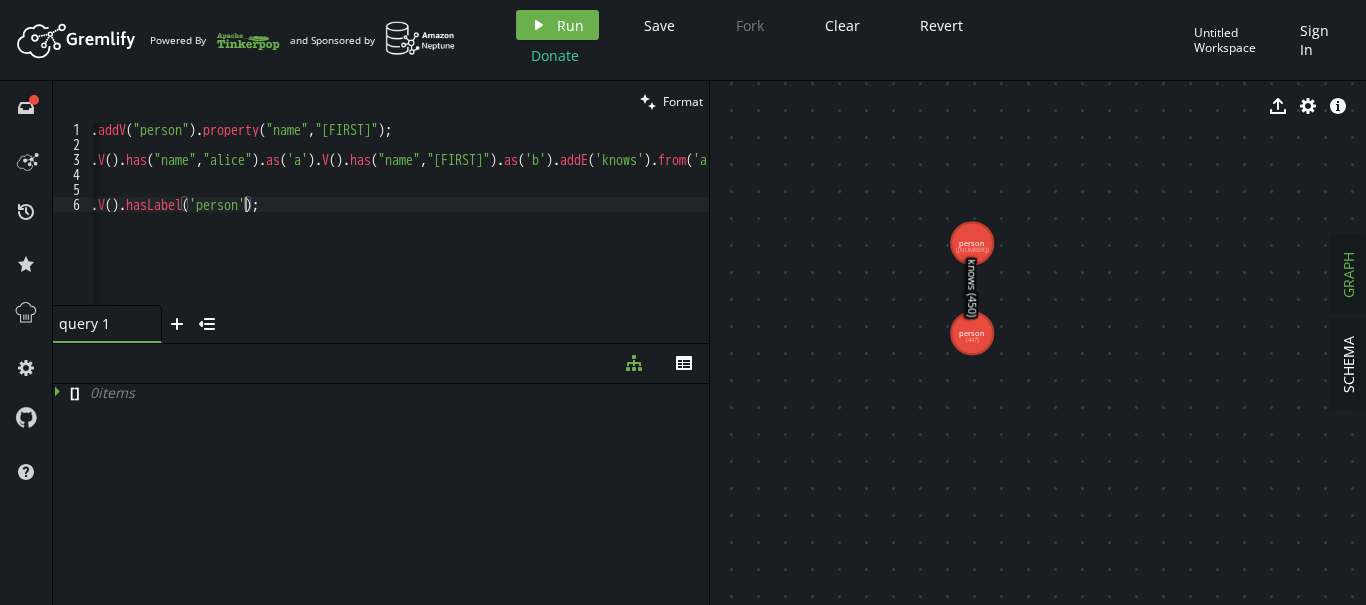 click on "g . addV ( "person" ) . property ( "name" , "sultan" ) ; g . V ( ) . has ( "name" , "[FIRST] [LAST]" ) . as ( 'a' ) . V ( ) . has ( "name" , "sultan" ) . as ( 'b' ) . addE ( 'knows' ) . from ( 'a' ) . to ( 'b' ) ; g . V ( ) . hasLabel ( 'person' ) ;" at bounding box center [430, 228] 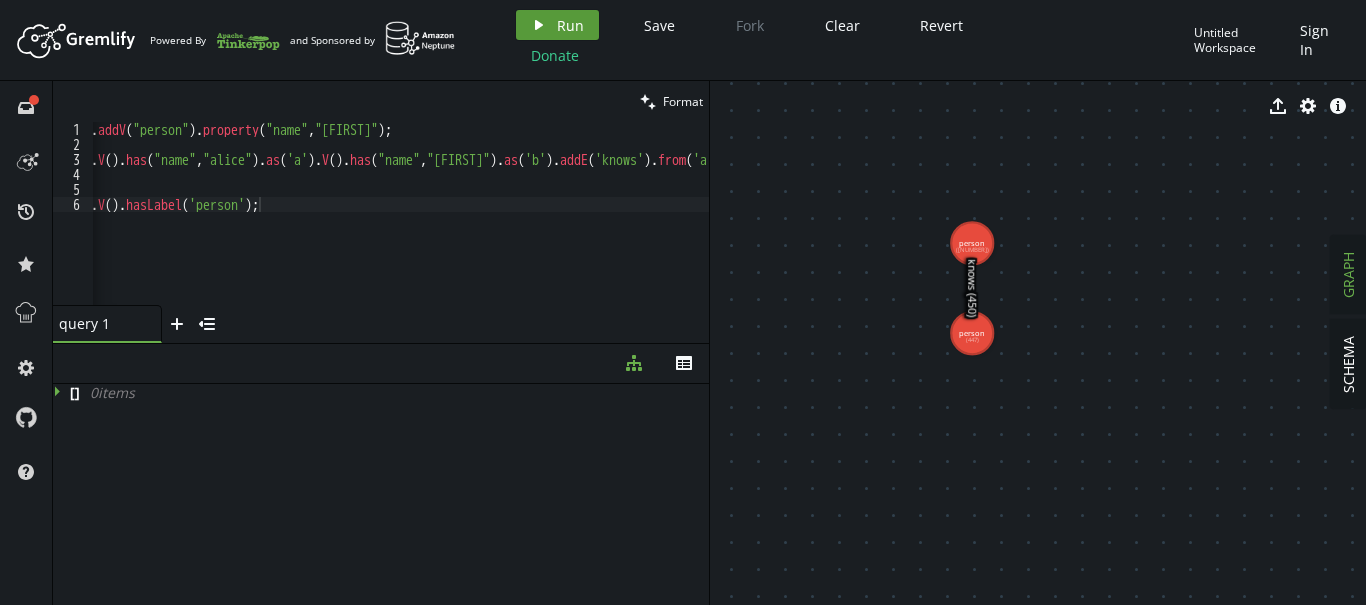 click on "Run" at bounding box center (570, 25) 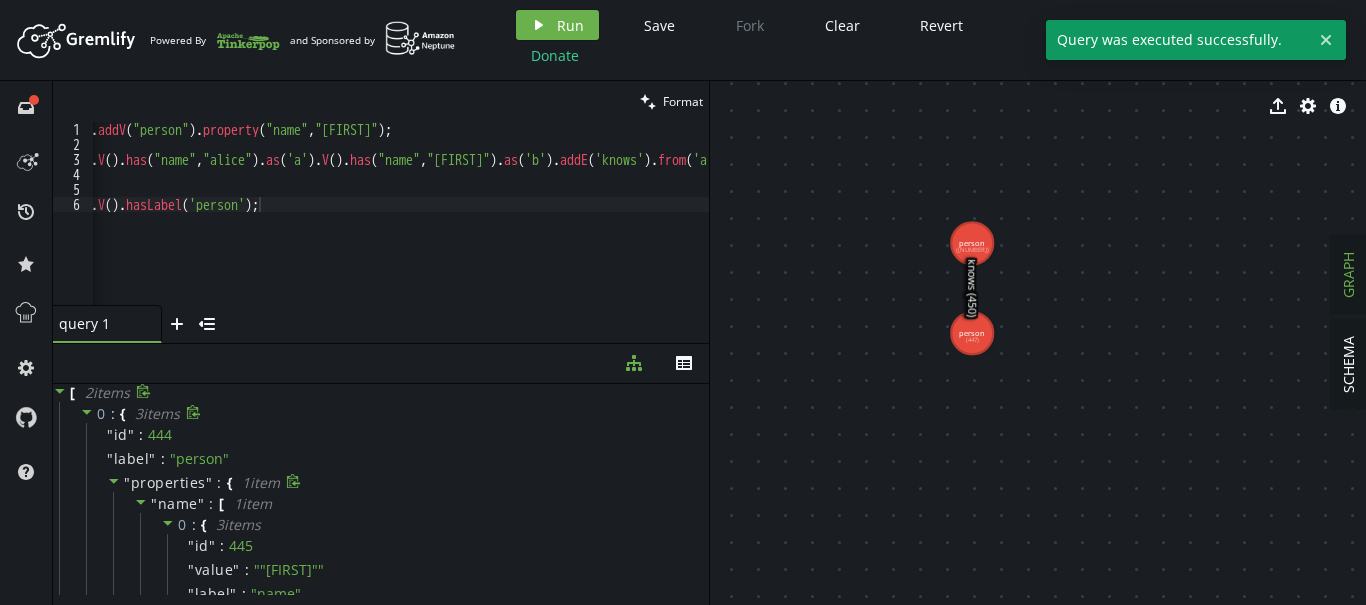 click 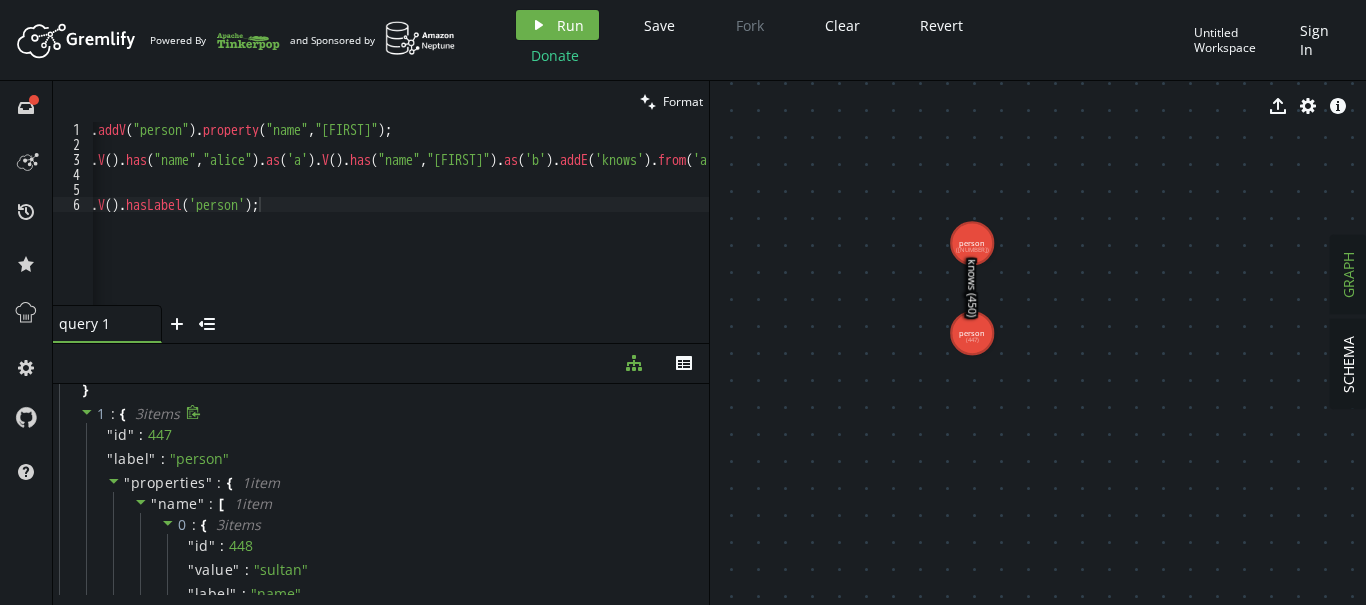 scroll, scrollTop: 227, scrollLeft: 0, axis: vertical 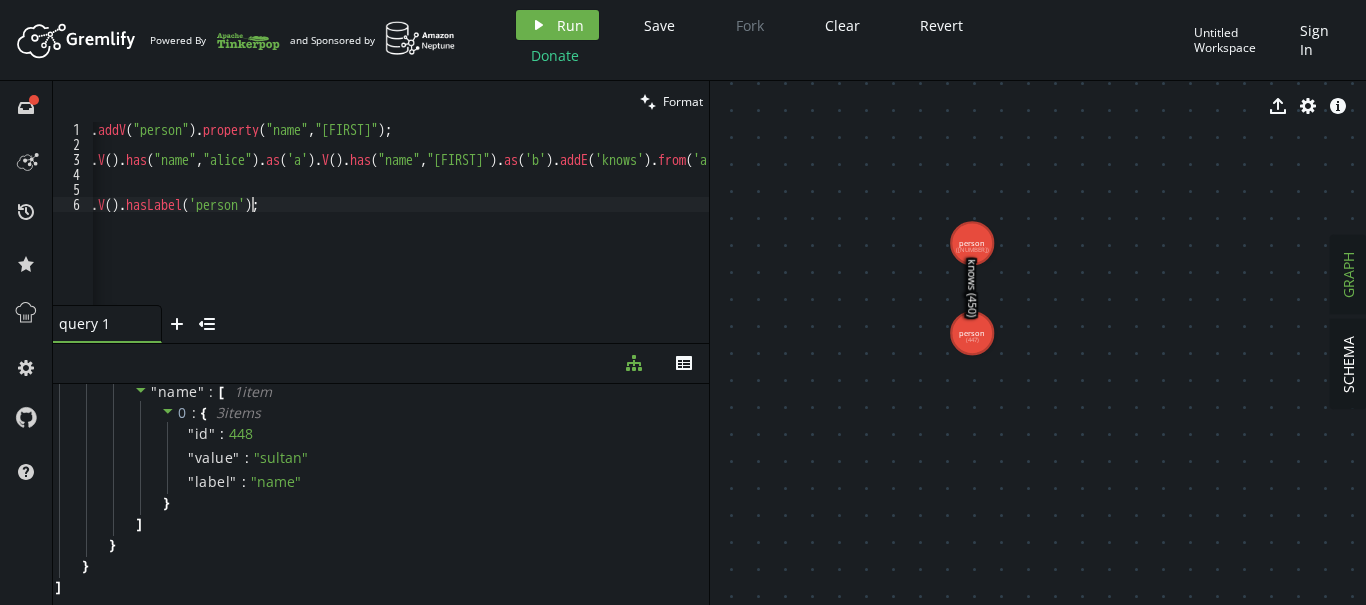 click on "g . addV ( "person" ) . property ( "name" , "sultan" ) ; g . V ( ) . has ( "name" , "[FIRST] [LAST]" ) . as ( 'a' ) . V ( ) . has ( "name" , "sultan" ) . as ( 'b' ) . addE ( 'knows' ) . from ( 'a' ) . to ( 'b' ) ; g . V ( ) . hasLabel ( 'person' ) ;" at bounding box center (430, 228) 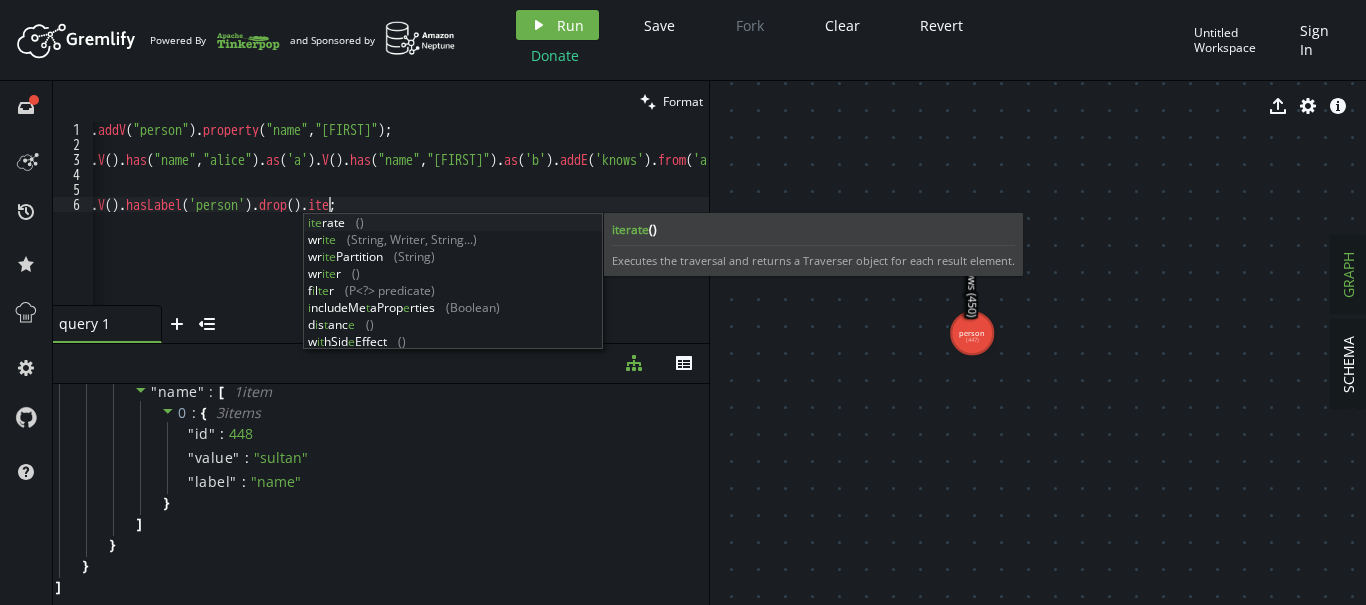 scroll, scrollTop: 0, scrollLeft: 244, axis: horizontal 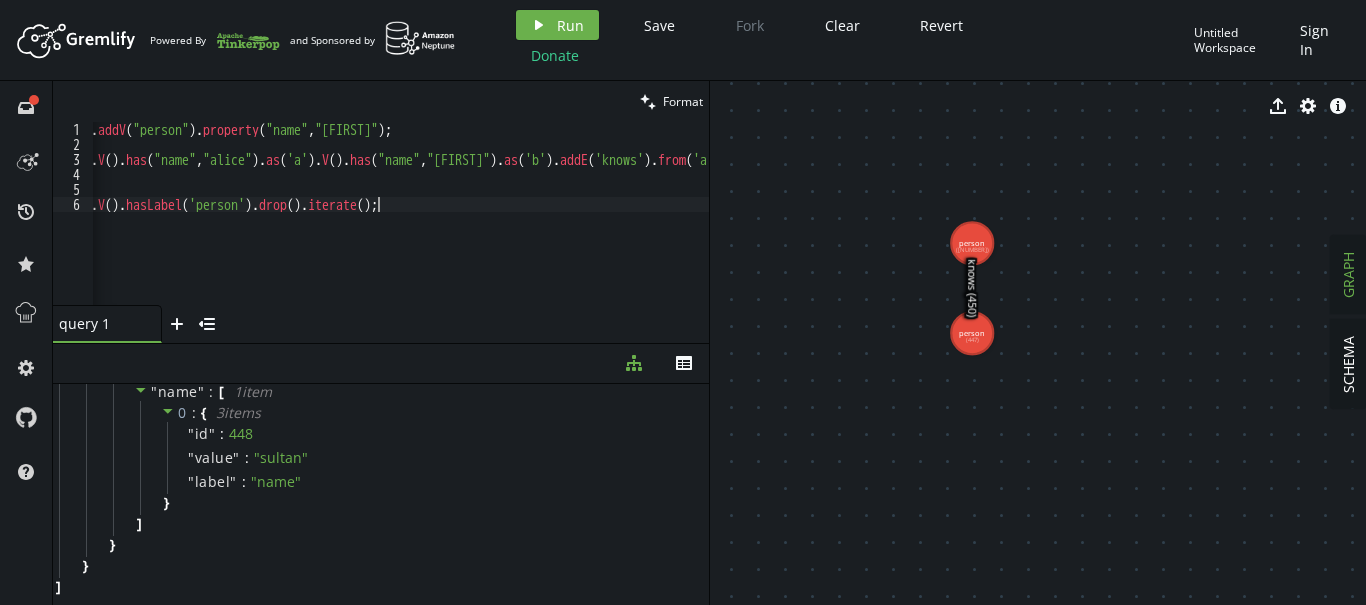 click on "g . addV ( "person" ) . property ( "name" , "sultan" ) ; g . V ( ) . has ( "name" , "alice" ) . as ( 'a' ) . V ( ) . has ( "name" , "sultan" ) . as ( 'b' ) . addE ( 'knows' ) . from ( 'a' ) . to ( 'b' ) ; g . V ( ) . hasLabel ( 'person' ) . drop ( ) . iterate ( ) ;" at bounding box center (430, 228) 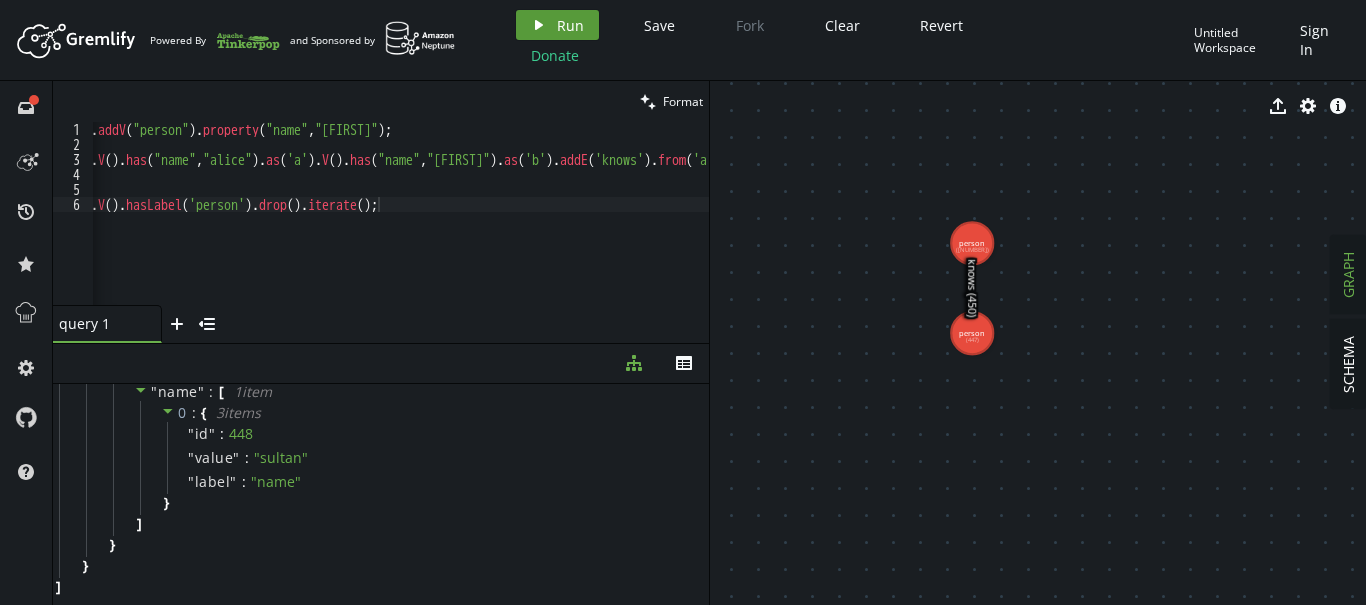 click on "Run" at bounding box center [570, 25] 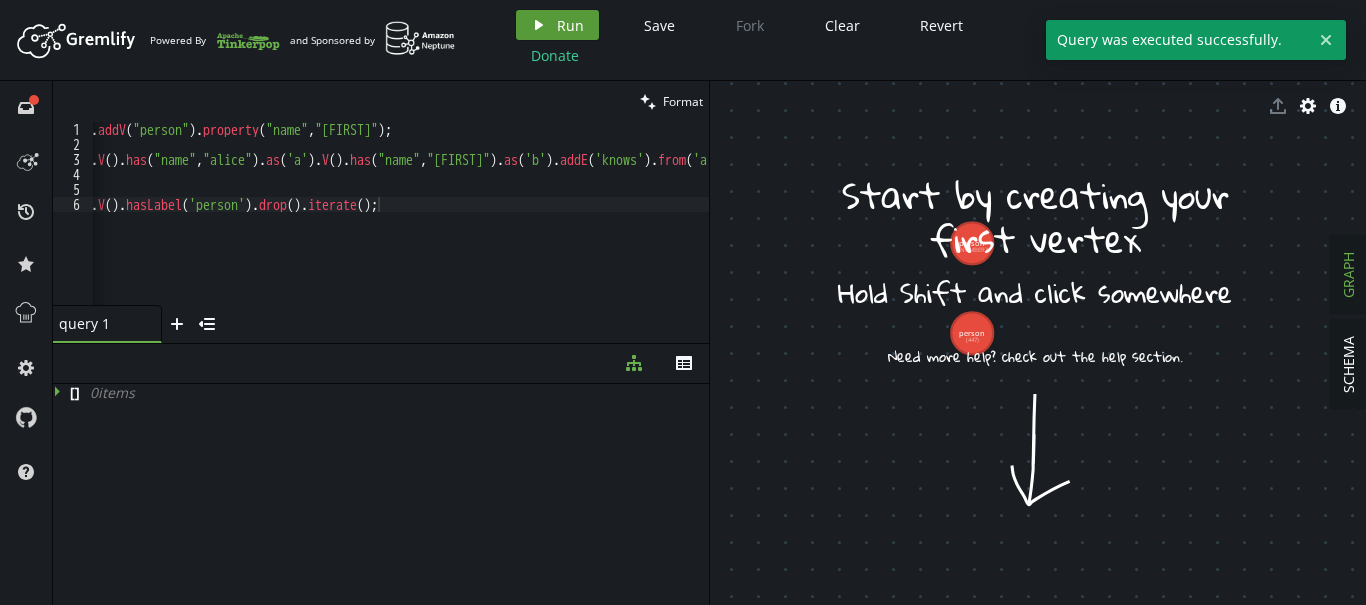 scroll, scrollTop: 0, scrollLeft: 0, axis: both 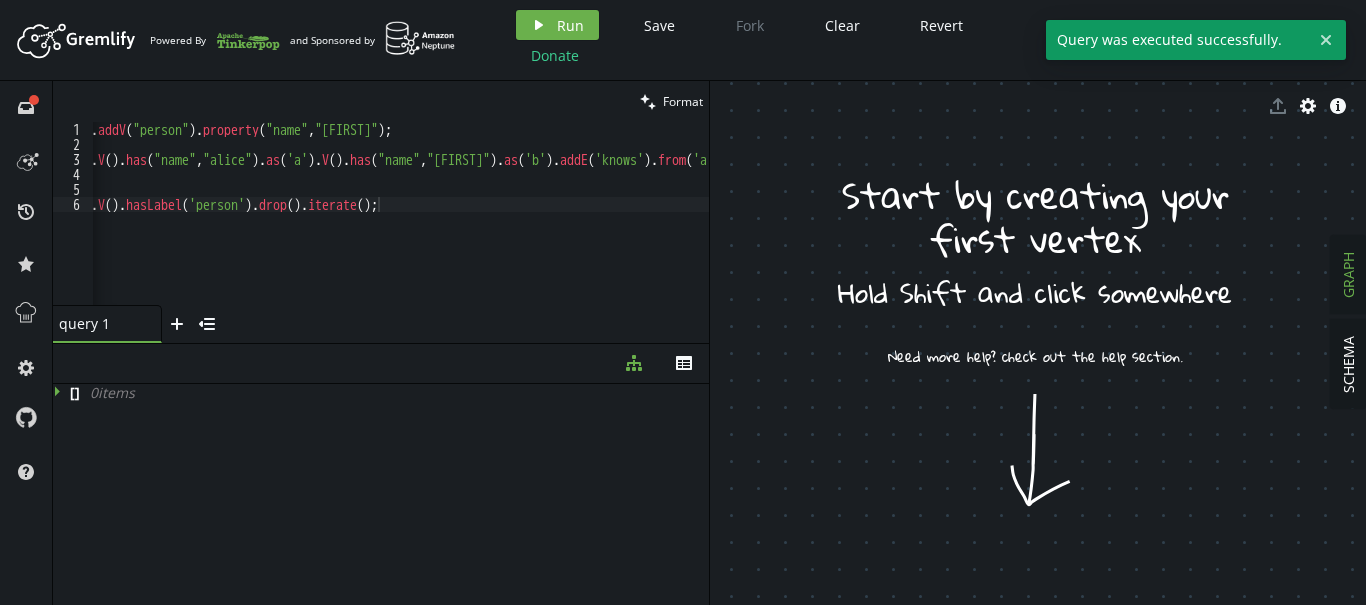 type on "g.addV("person").property("name","sultan");" 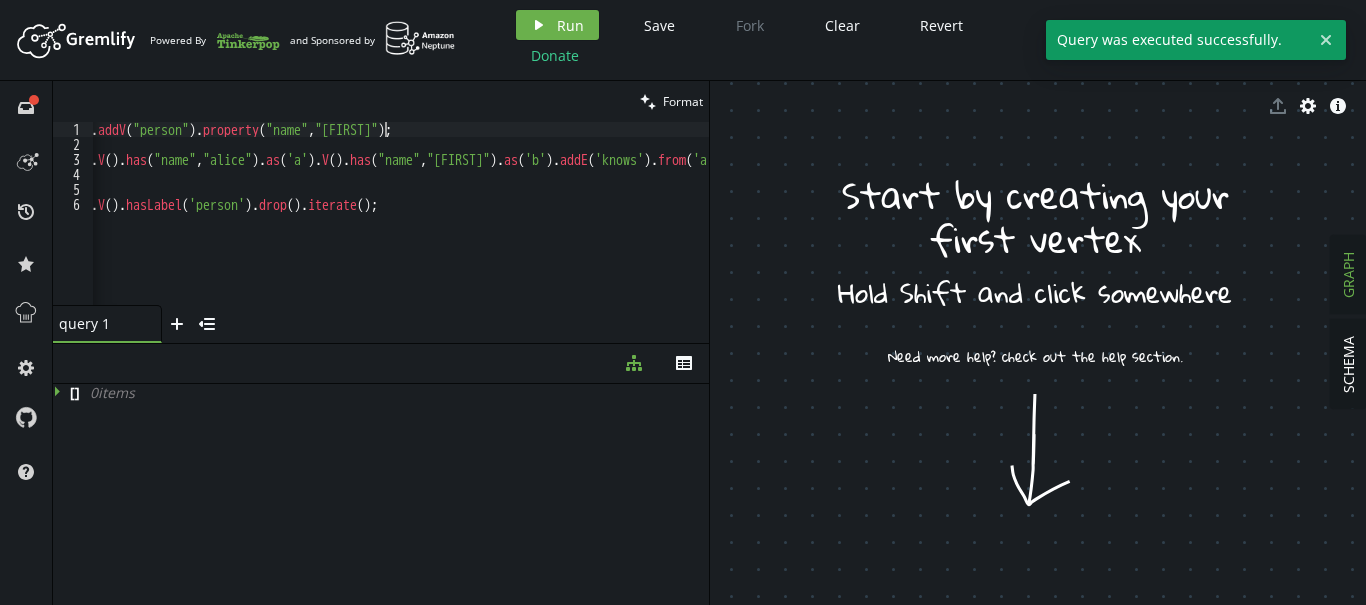 click on "g . addV ( "person" ) . property ( "name" , "sultan" ) ; g . V ( ) . has ( "name" , "alice" ) . as ( 'a' ) . V ( ) . has ( "name" , "sultan" ) . as ( 'b' ) . addE ( 'knows' ) . from ( 'a' ) . to ( 'b' ) ; g . V ( ) . hasLabel ( 'person' ) . drop ( ) . iterate ( ) ;" at bounding box center [430, 228] 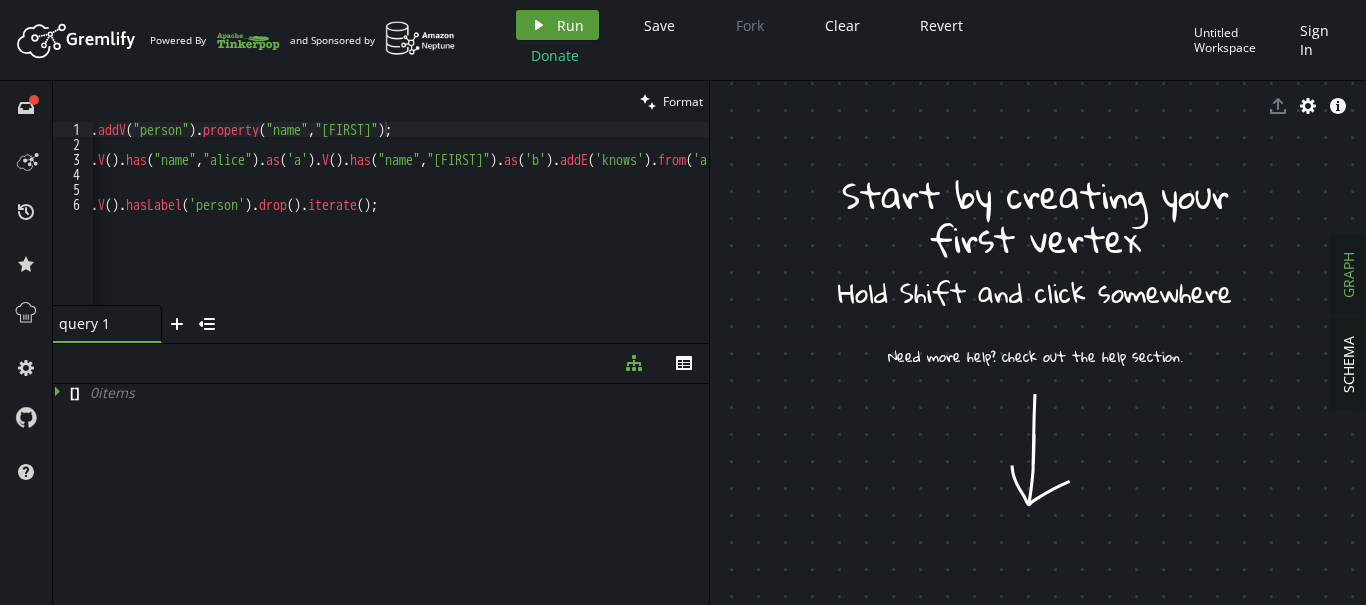 click on "play Run" at bounding box center [557, 25] 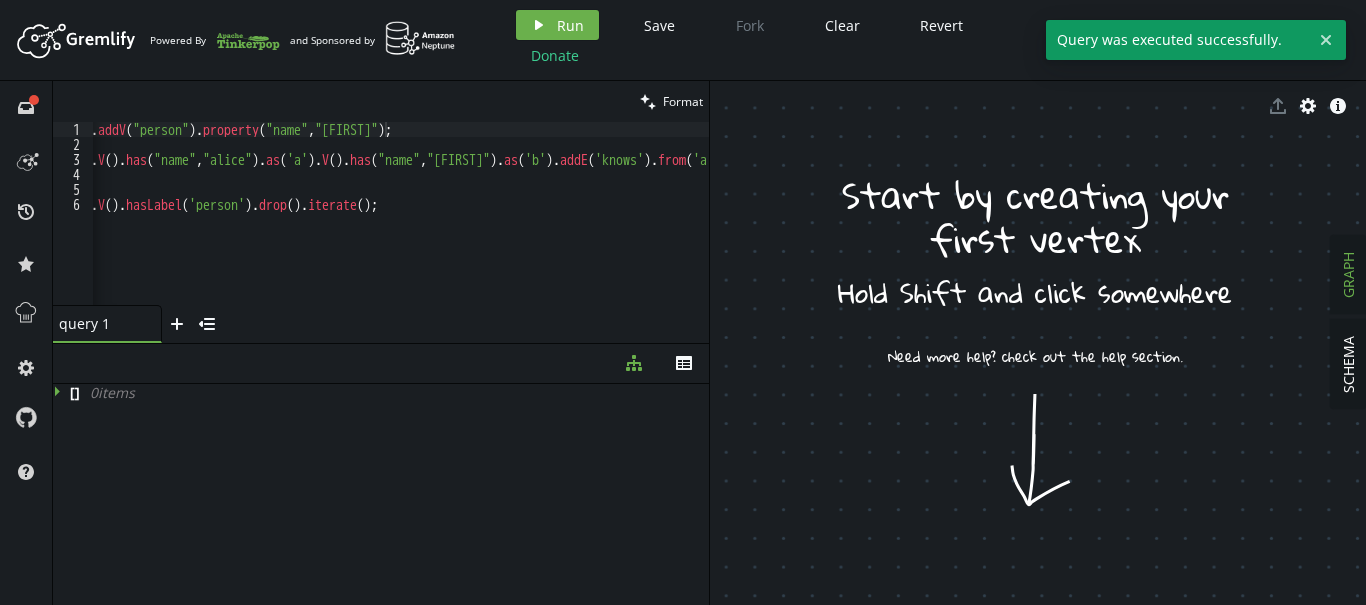 click 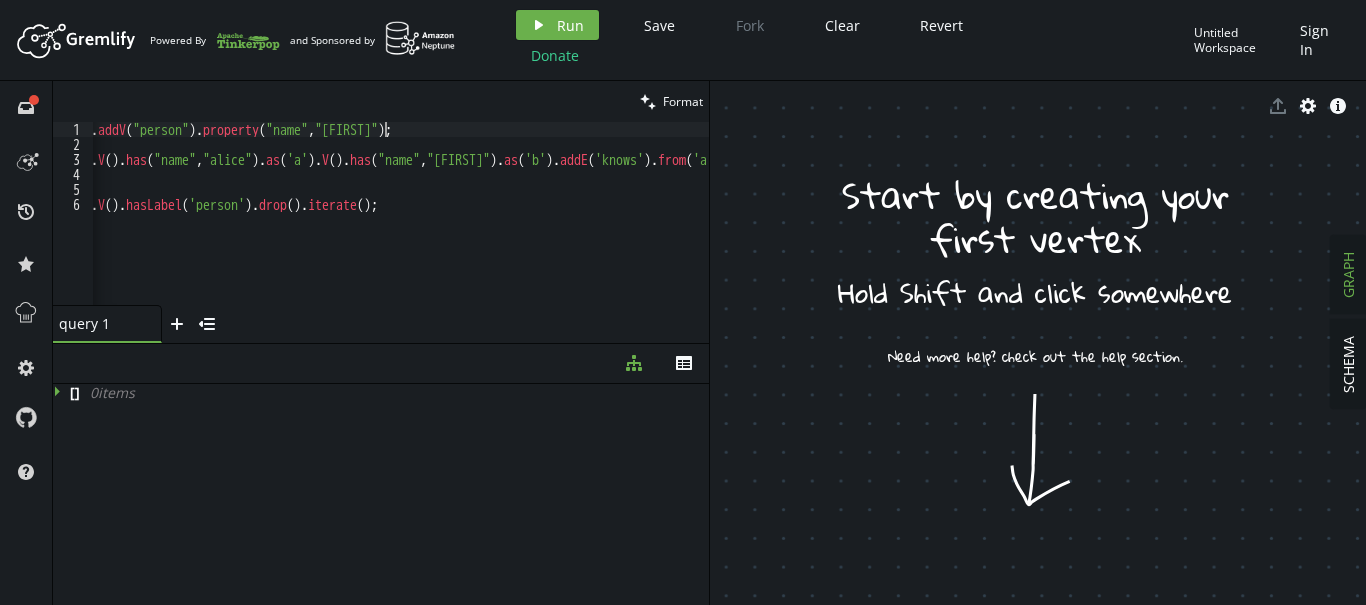 click on "g . addV ( "person" ) . property ( "name" , "sultan" ) ; g . V ( ) . has ( "name" , "alice" ) . as ( 'a' ) . V ( ) . has ( "name" , "sultan" ) . as ( 'b' ) . addE ( 'knows' ) . from ( 'a' ) . to ( 'b' ) ; g . V ( ) . hasLabel ( 'person' ) . drop ( ) . iterate ( ) ;" at bounding box center [430, 228] 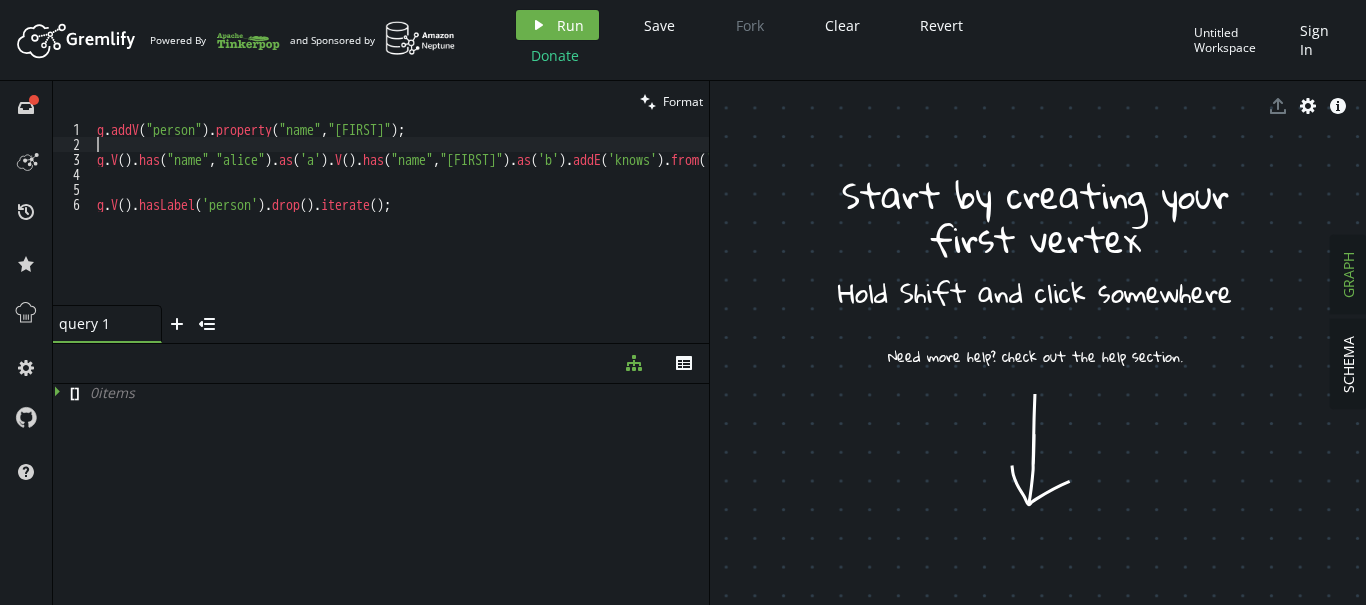 scroll, scrollTop: 0, scrollLeft: 0, axis: both 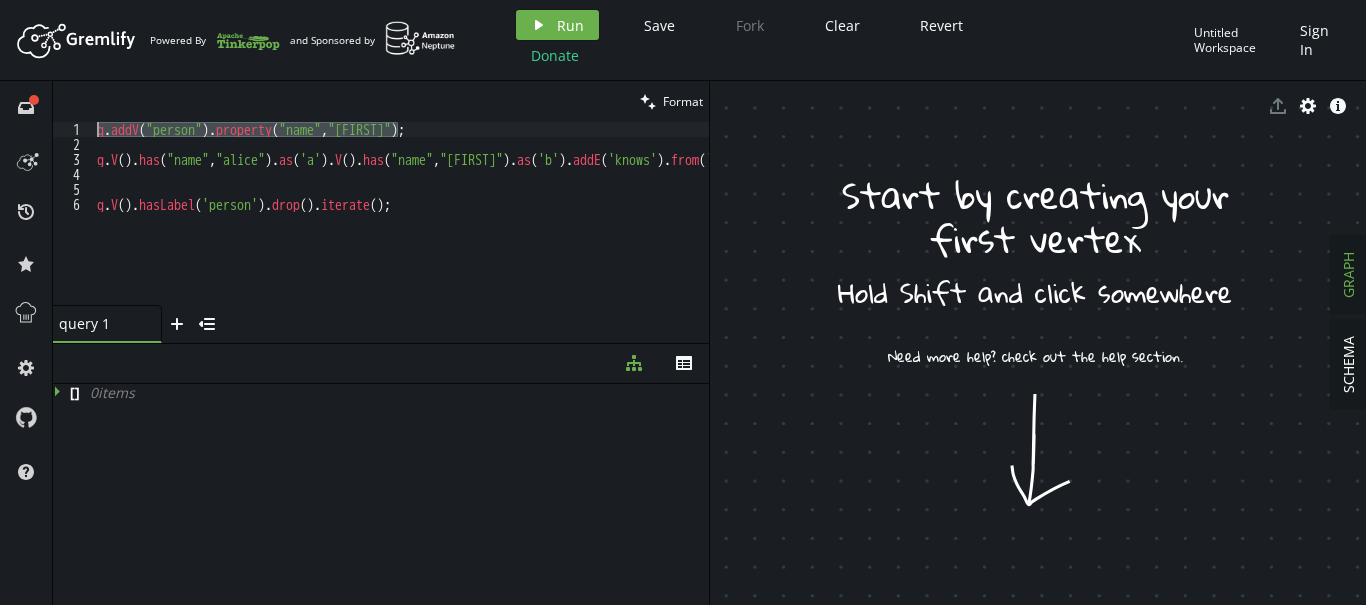 drag, startPoint x: 421, startPoint y: 127, endPoint x: 86, endPoint y: 125, distance: 335.00598 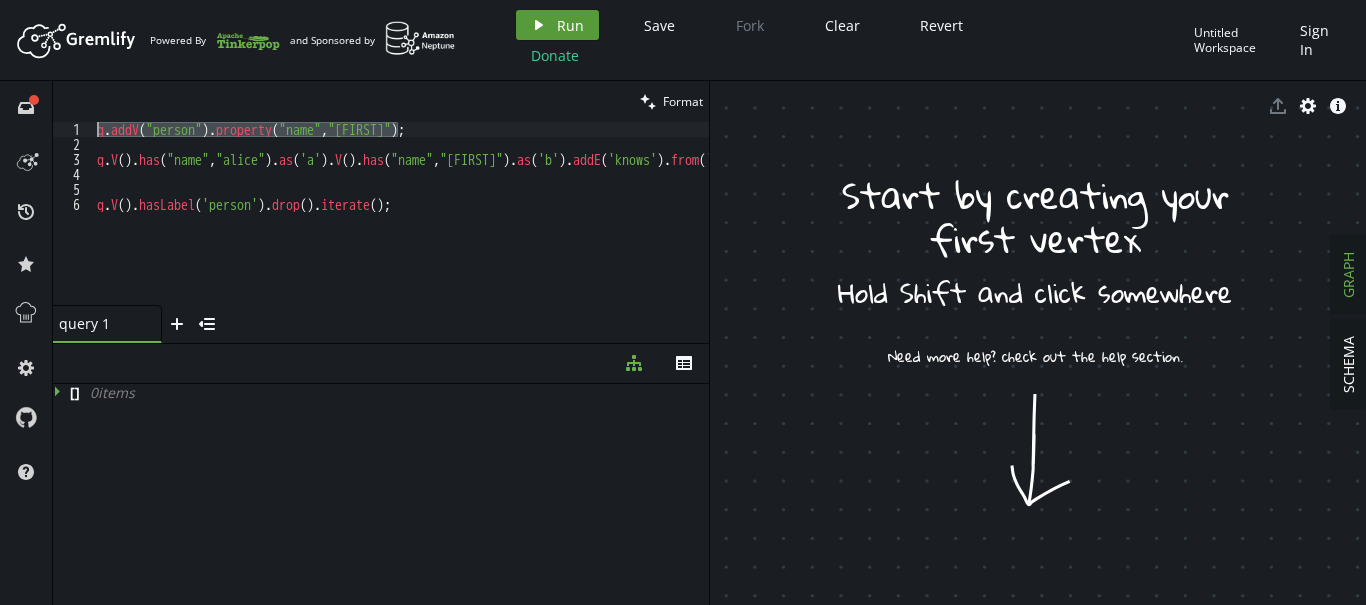 click on "play Run" at bounding box center (557, 25) 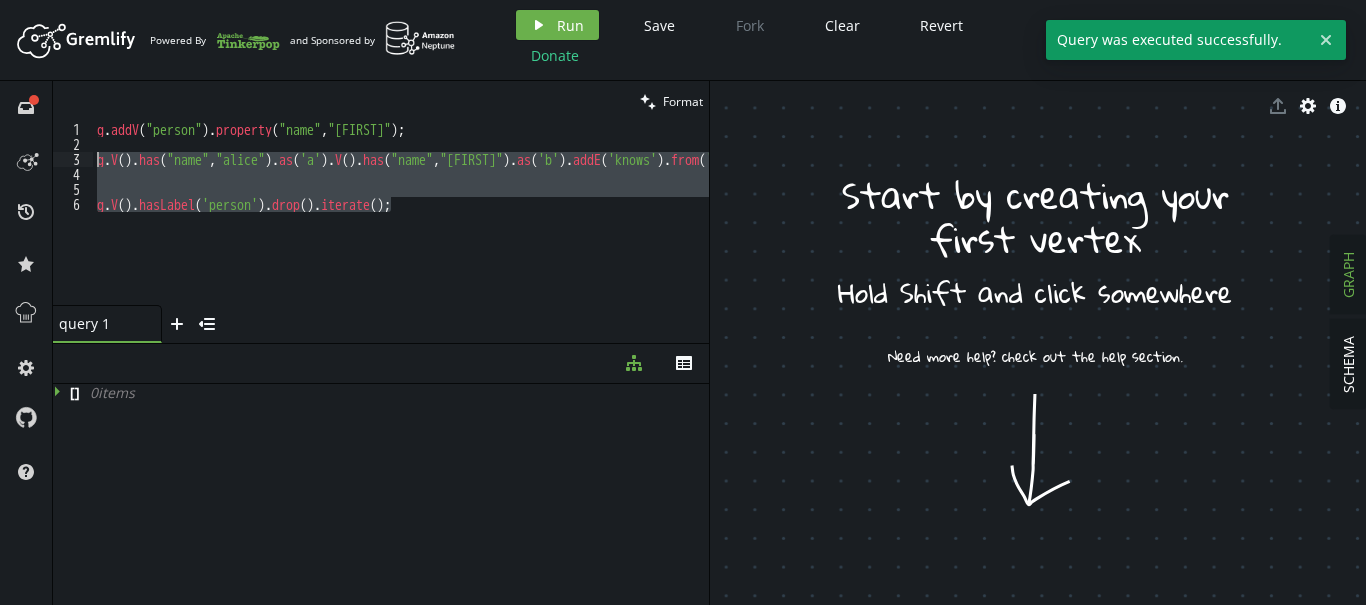 drag, startPoint x: 425, startPoint y: 211, endPoint x: 89, endPoint y: 161, distance: 339.69986 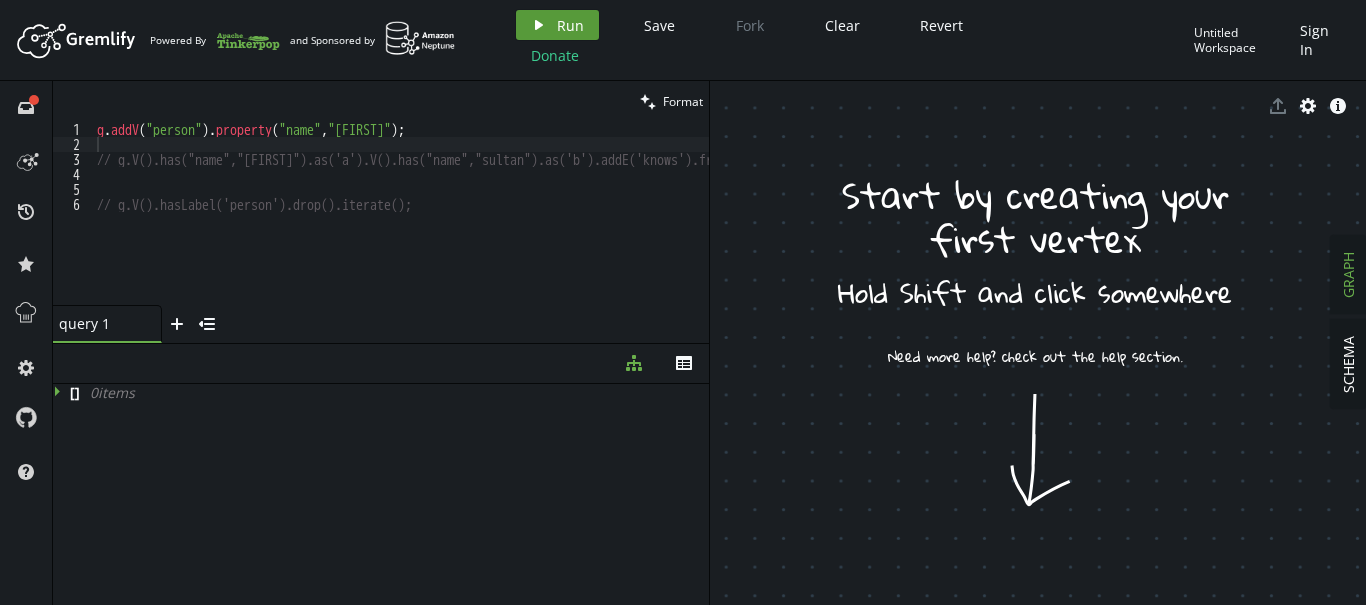 click on "play Run" at bounding box center (557, 25) 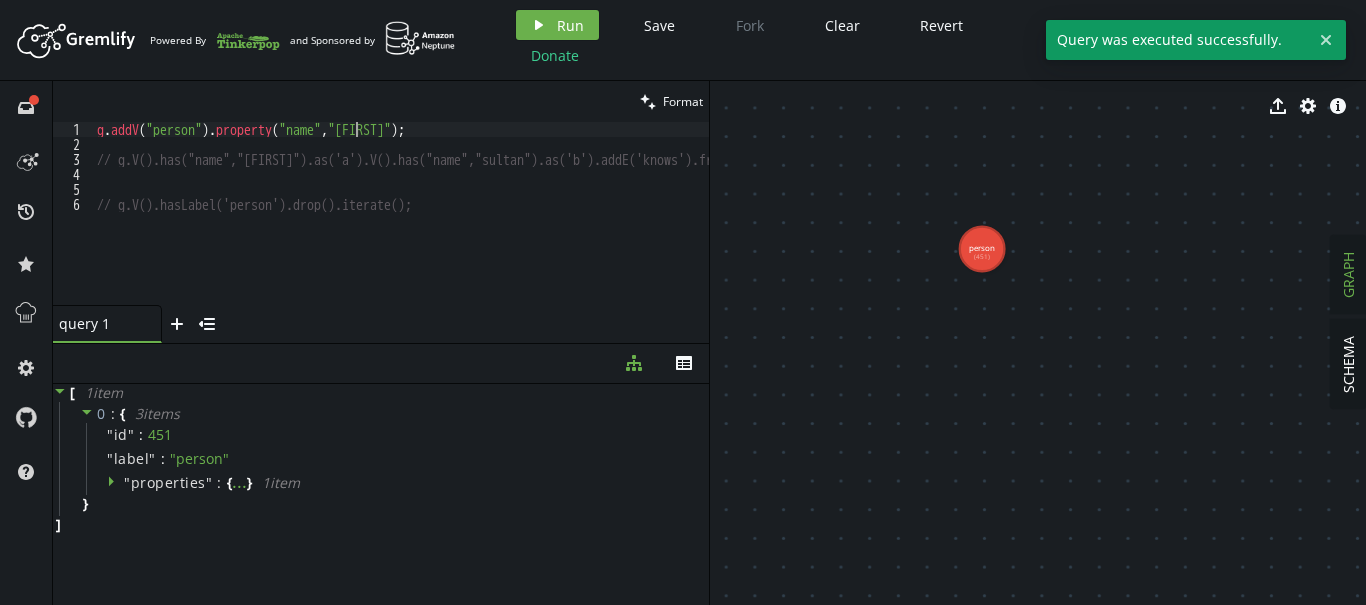 click on "g . addV ( "person" ) . property ( "name" , "[FIRST]" ) ; // g.V().has("name","alice").as('a').V().has("name","sultan").as('b').addE('knows').from('a').to('b'); // g.V().hasLabel('person').drop().iterate();" at bounding box center (454, 228) 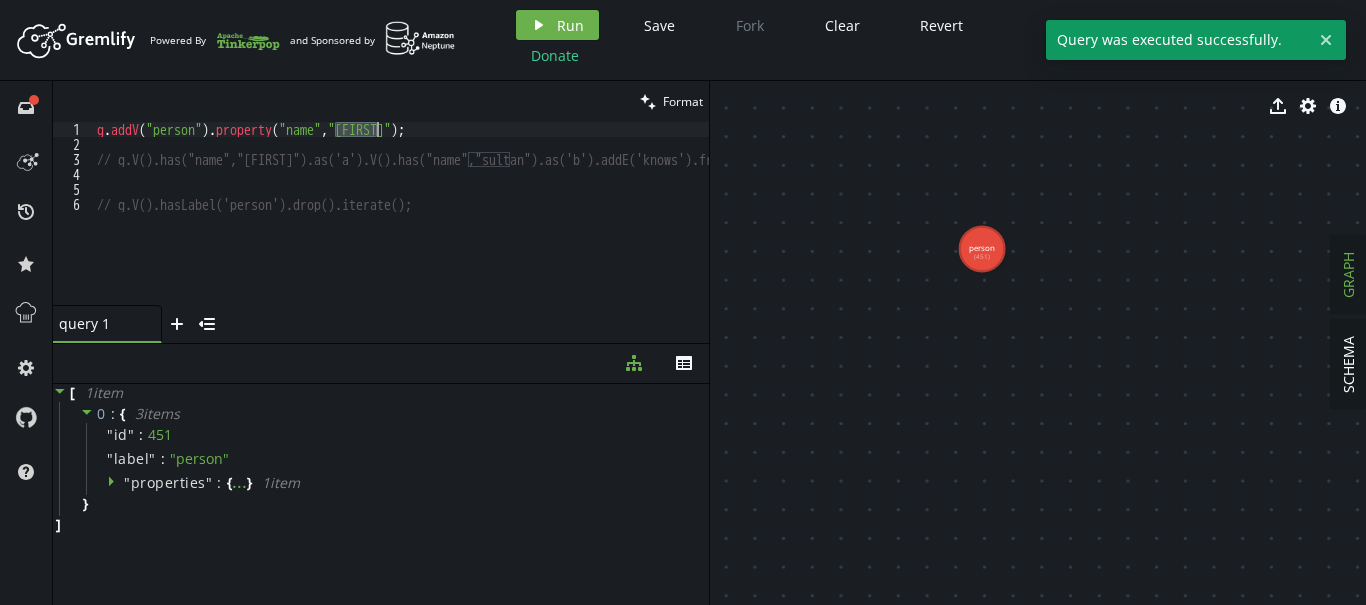 click on "g . addV ( "person" ) . property ( "name" , "[FIRST]" ) ; // g.V().has("name","alice").as('a').V().has("name","sultan").as('b').addE('knows').from('a').to('b'); // g.V().hasLabel('person').drop().iterate();" at bounding box center (454, 228) 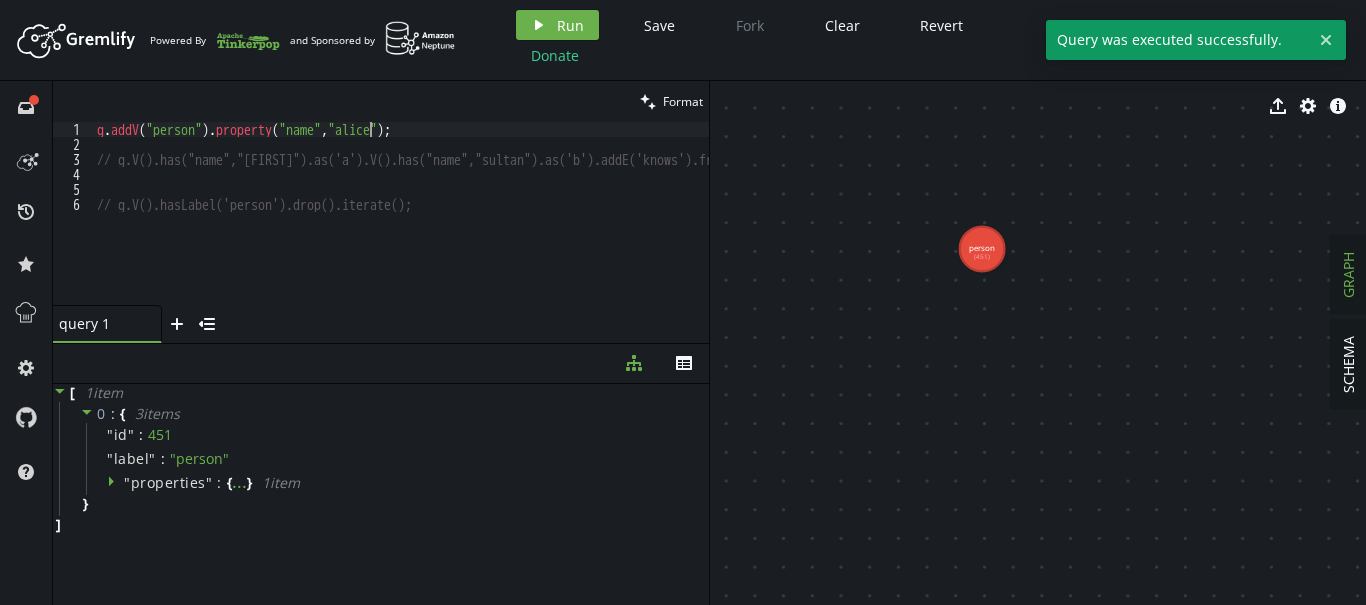 scroll, scrollTop: 0, scrollLeft: 272, axis: horizontal 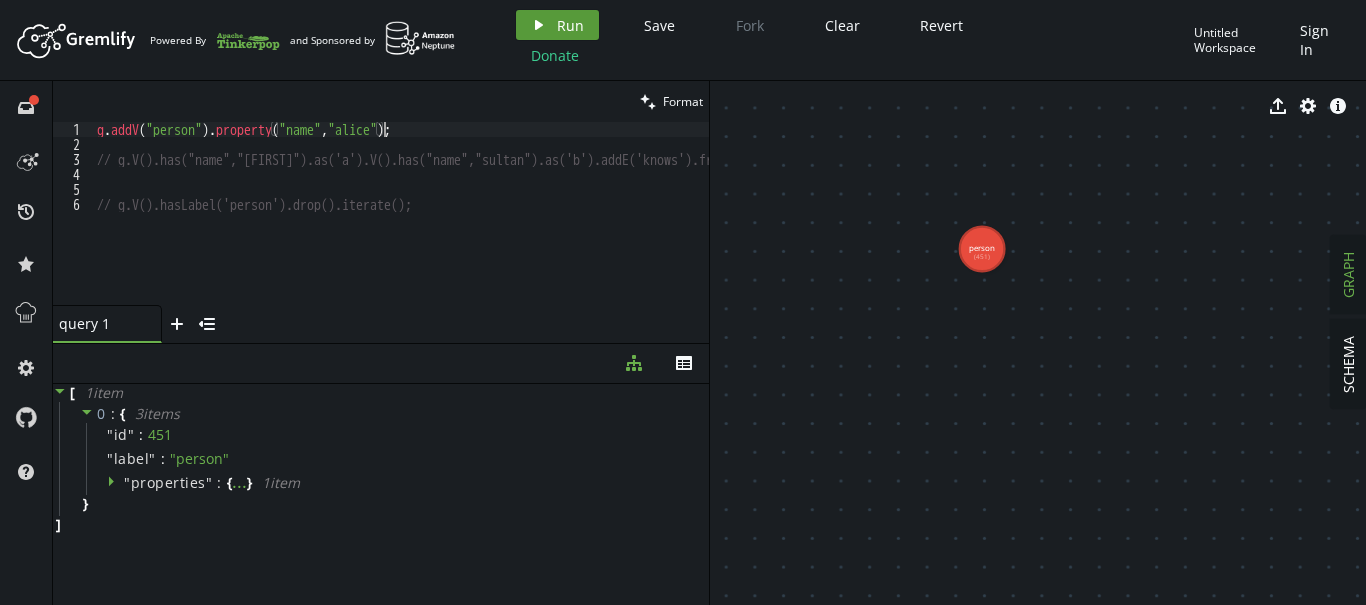 type on "g.addV("person").property("name","[FIRST]");" 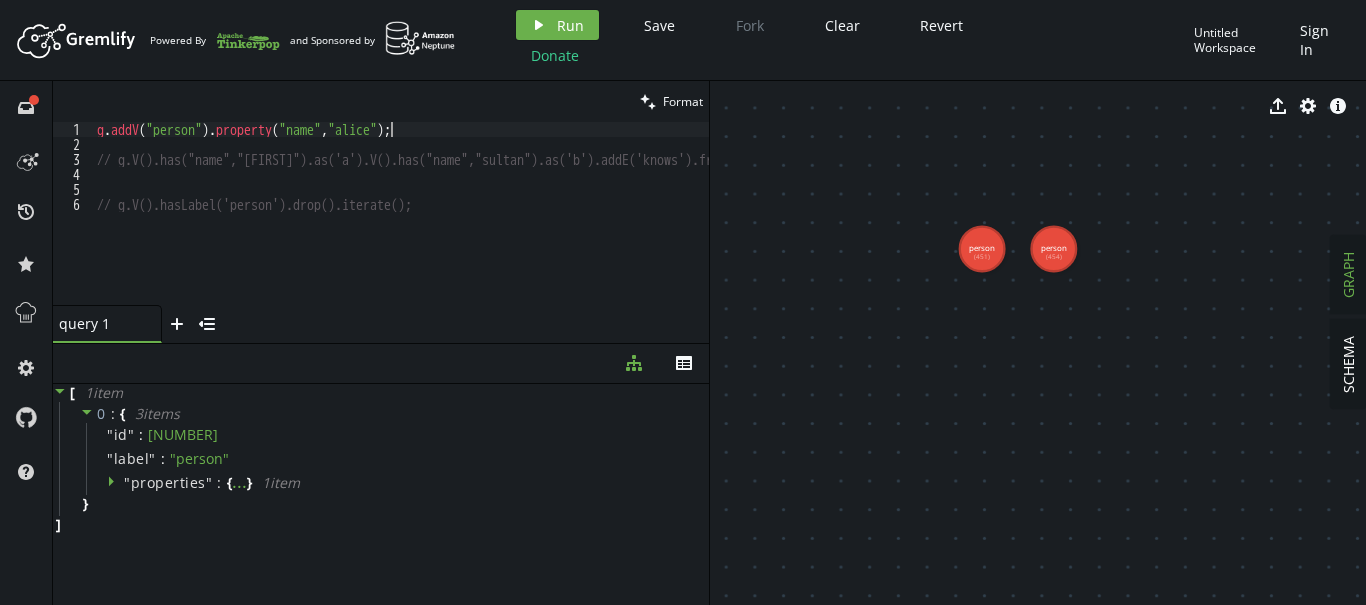 click on "g . addV ( "person" ) . property ( "name" , "alice" ) ; // g.V().has("name","alice").as('a').V().has("name","sultan").as('b').addE('knows').from('a').to('b'); // g.V().hasLabel('person').drop().iterate();" at bounding box center (454, 228) 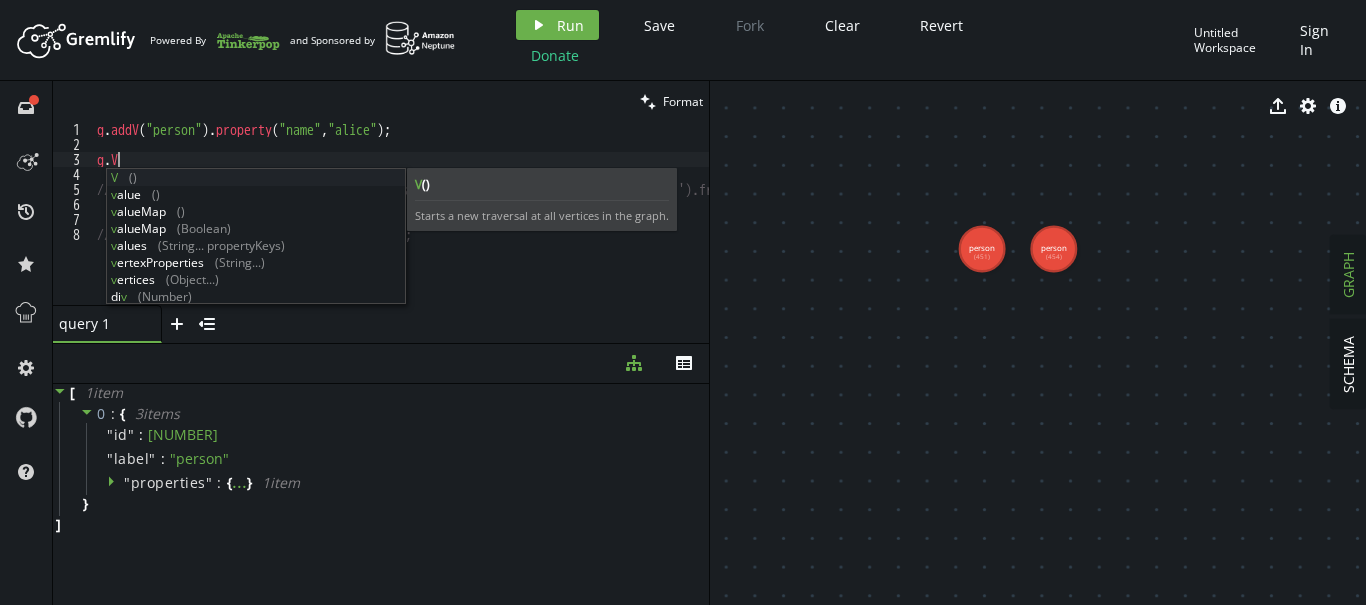 scroll, scrollTop: 0, scrollLeft: 27, axis: horizontal 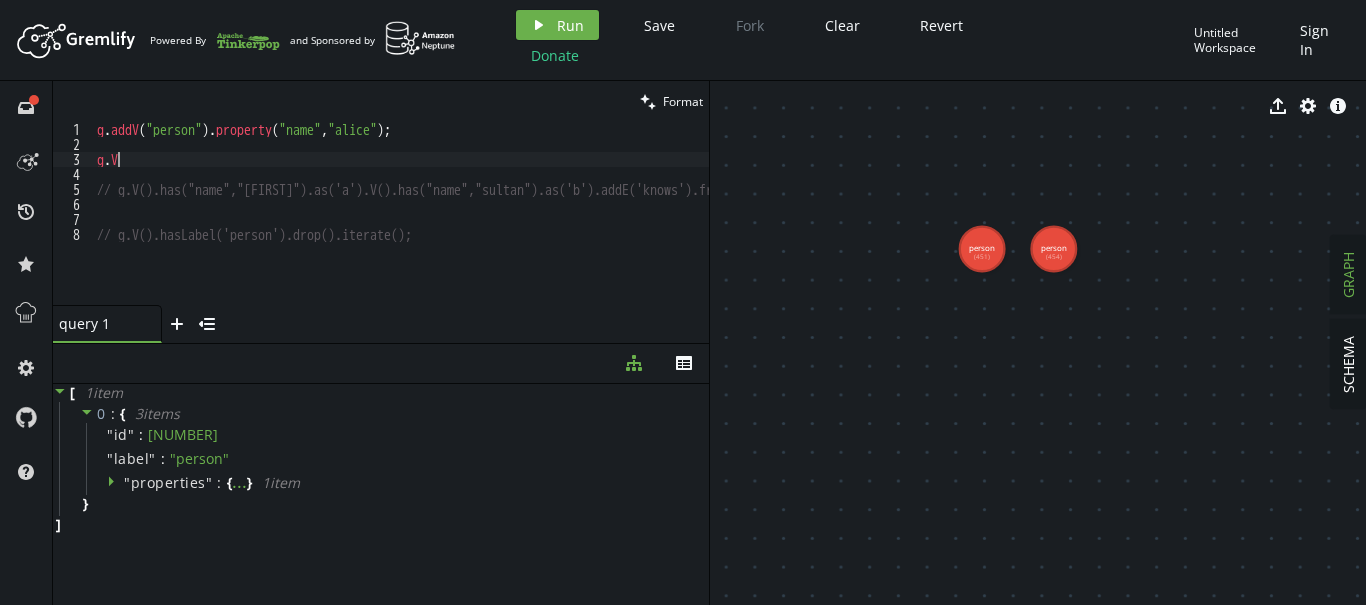 type on "g" 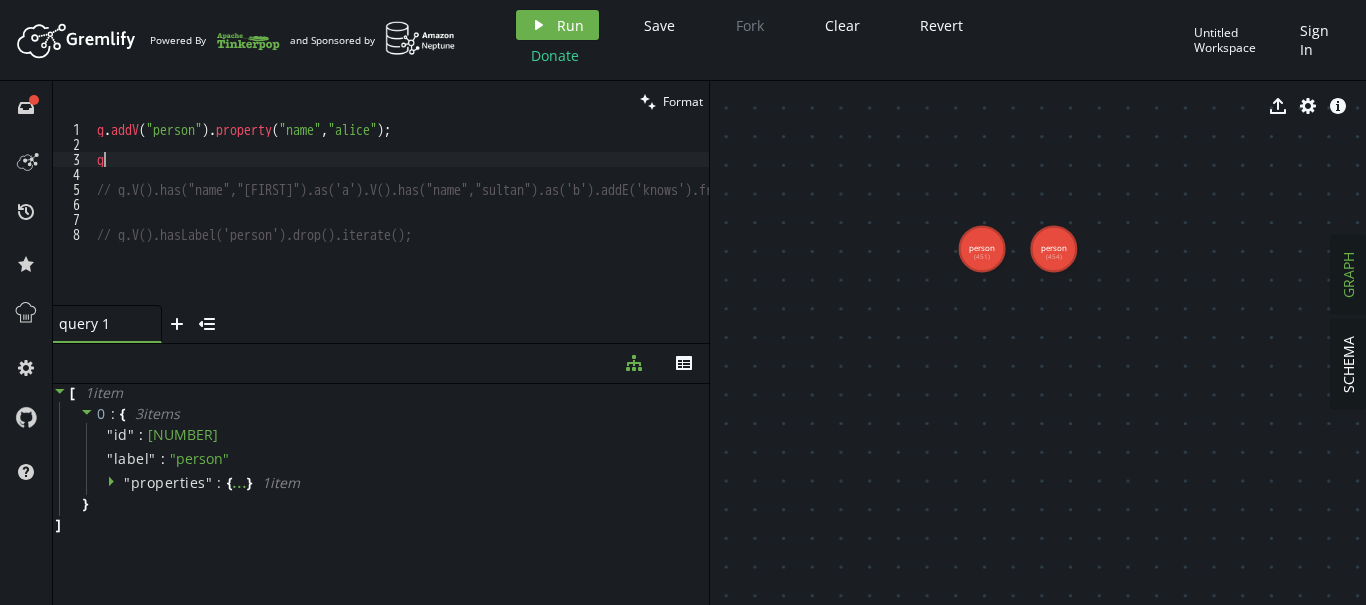 scroll, scrollTop: 0, scrollLeft: 0, axis: both 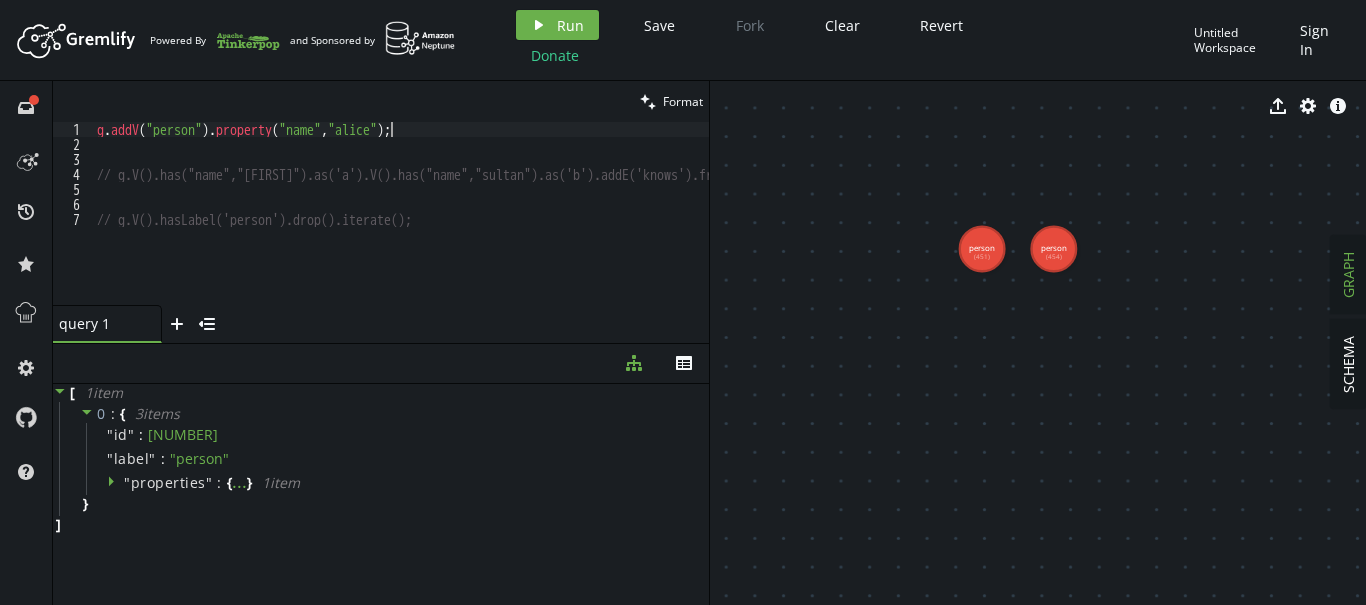 type on "// g.addV("person").property("name","[FIRST] [LAST]");" 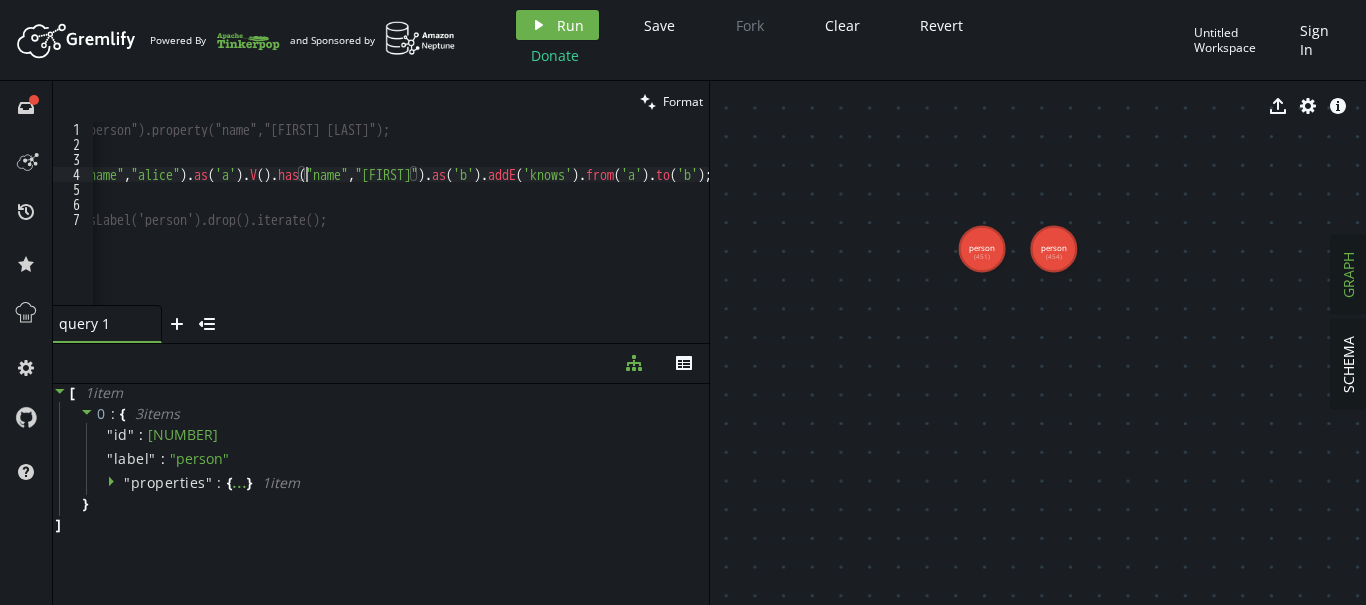 scroll, scrollTop: 0, scrollLeft: 85, axis: horizontal 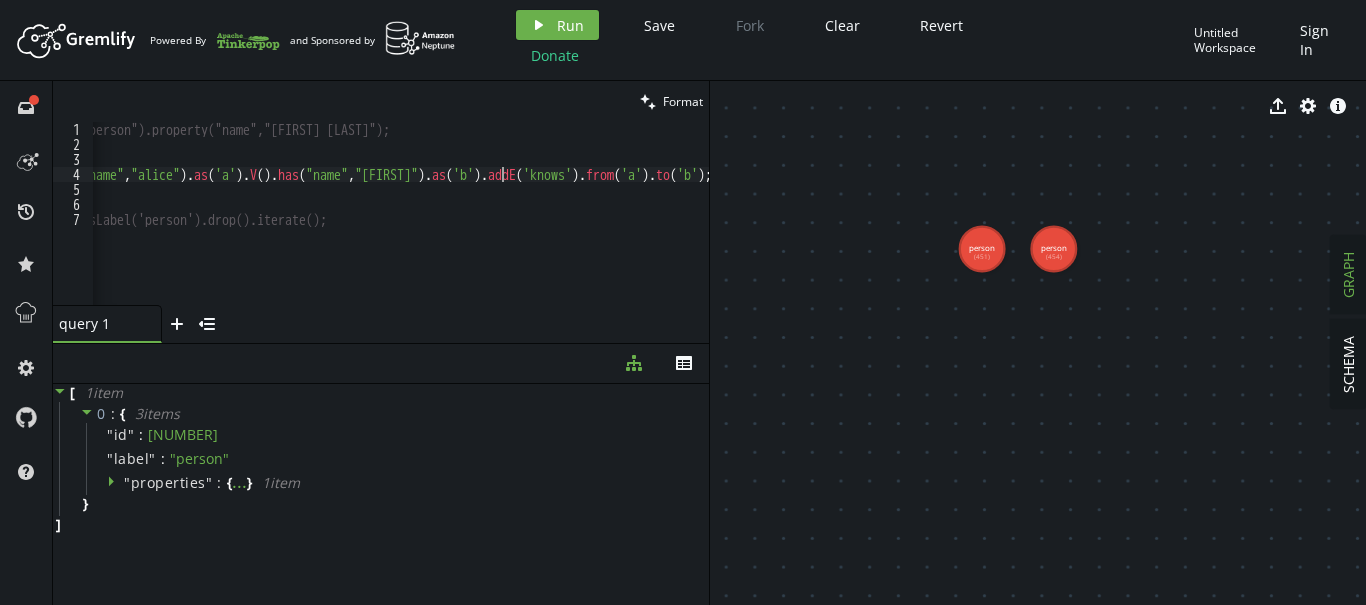 click on "// g.addV("person").property("name","[FIRST]"); g . V ( ) . has ( "name" , "[FIRST]" ) . as ( 'a' ) . V ( ) . has ( "name" , "[FIRST]" ) . as ( 'b' ) . addE ( 'knows' ) . from ( 'a' ) . to ( 'b' ) ; // g.V().hasLabel('person').drop().iterate();" at bounding box center (358, 228) 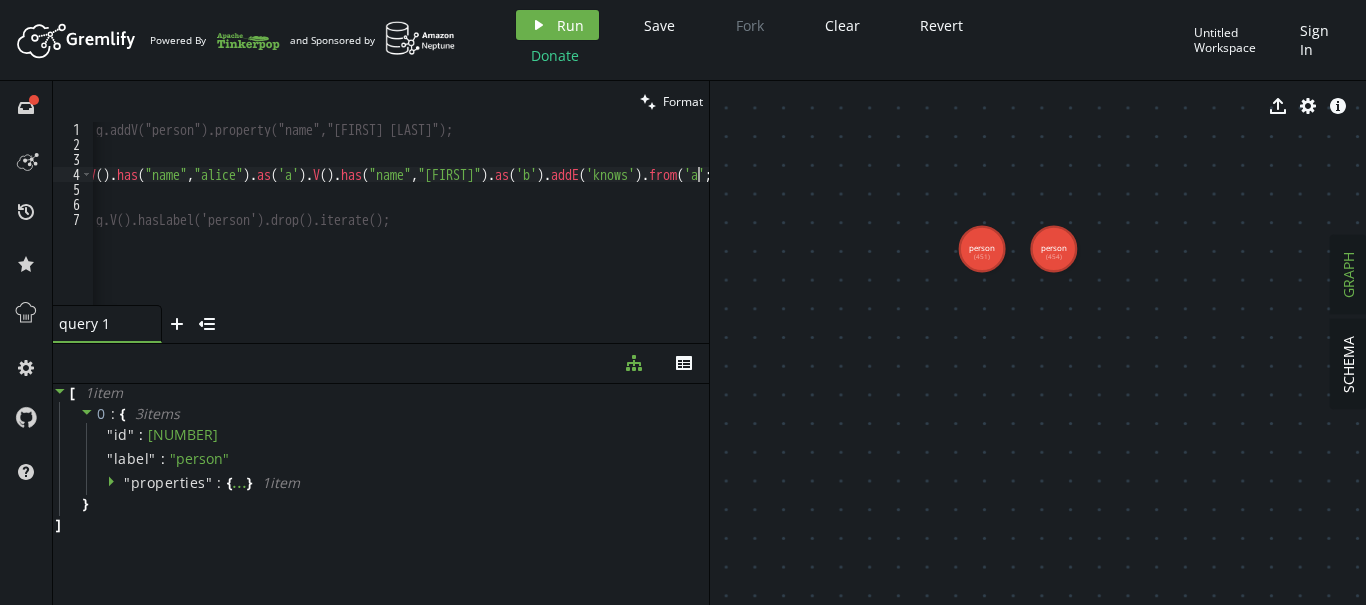 scroll, scrollTop: 0, scrollLeft: 0, axis: both 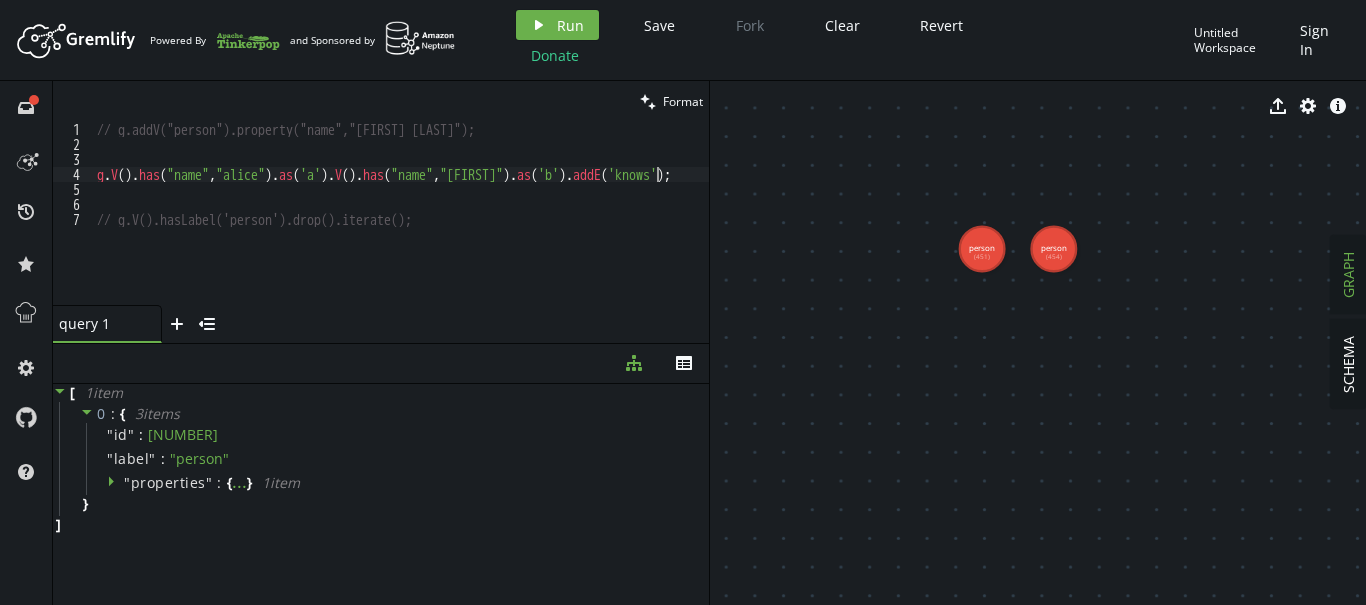 type on "g.V().has("name","[FIRST]").as('a').V().has("name","sultan").as('b').addE('knows');" 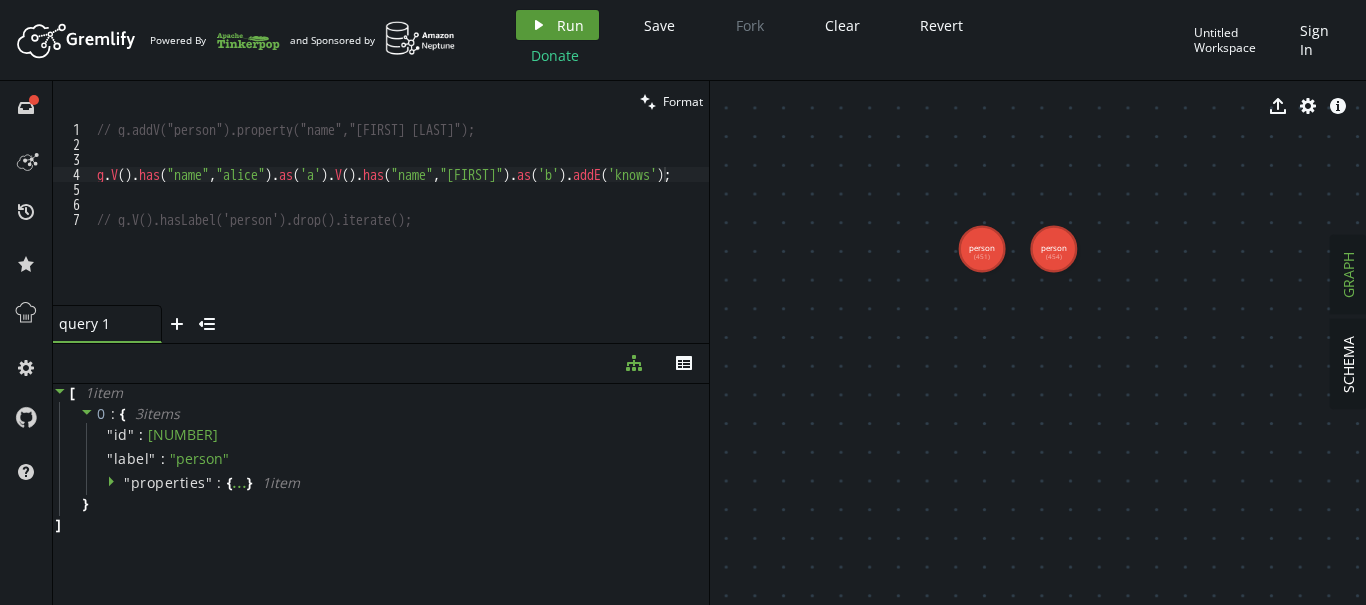 click on "Run" at bounding box center [570, 25] 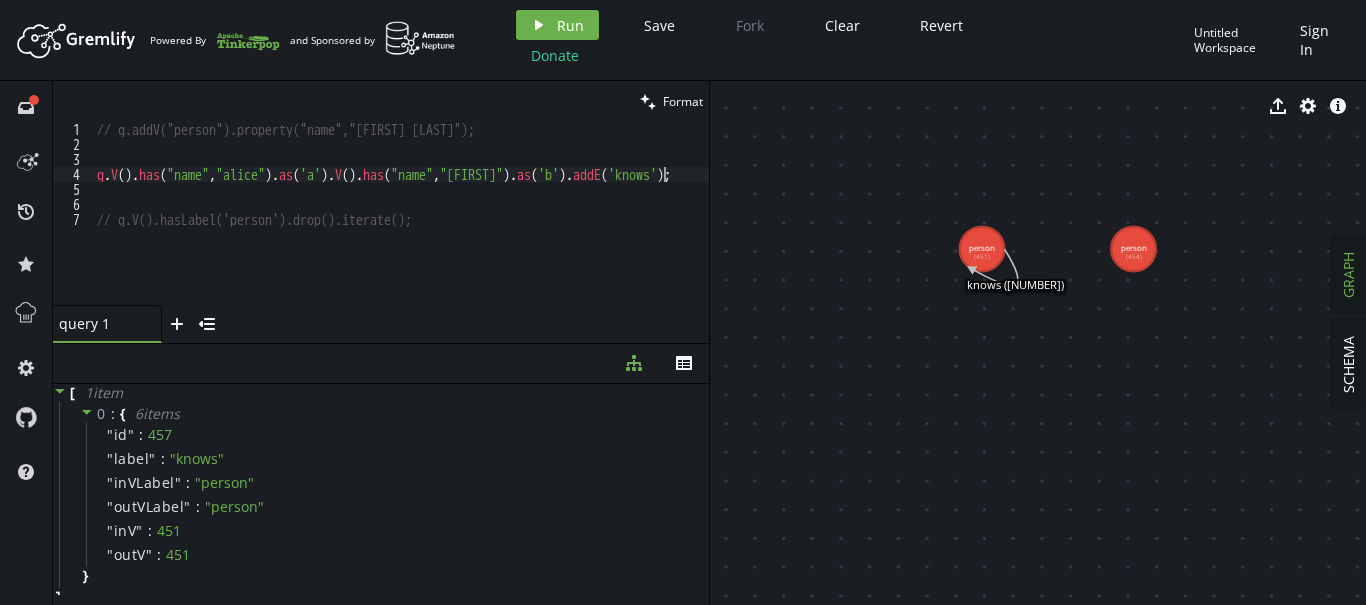 click on "// g.addV("person").property("name","alice"); g . V ( ) . has ( "name" , "alice" ) . as ( 'a' ) . V ( ) . has ( "name" , "sultan" ) . as ( 'b' ) . addE ( 'knows' ) ; // g.V().hasLabel('person').drop().iterate();" at bounding box center (401, 228) 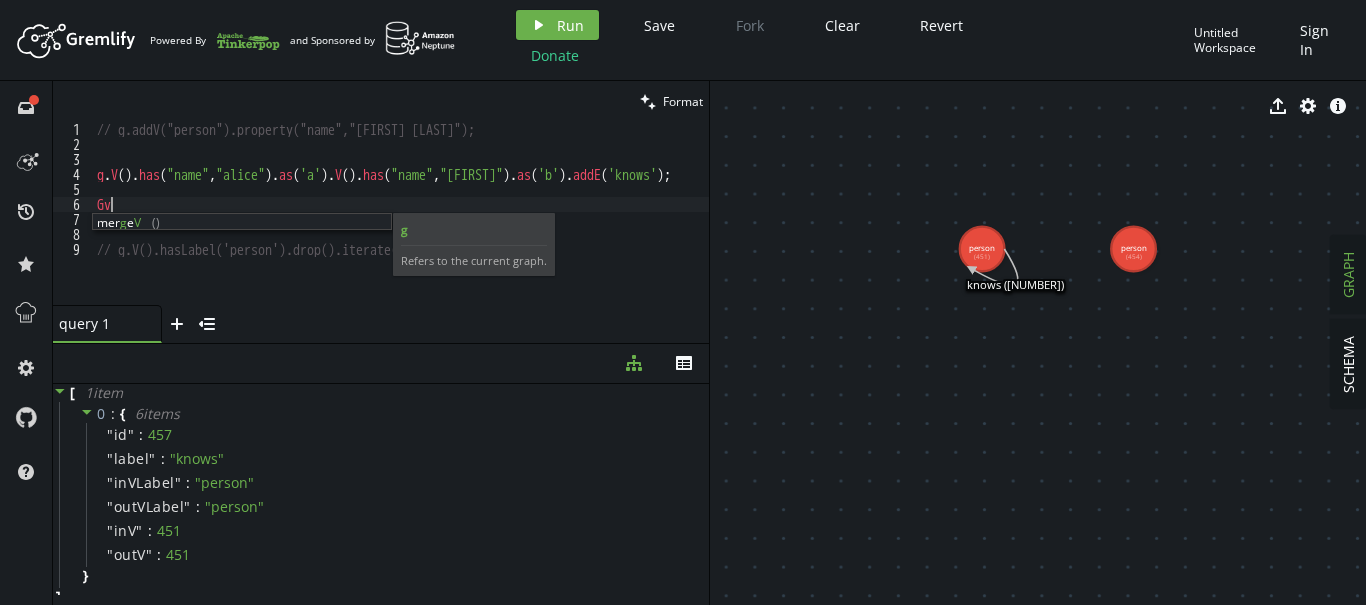 type on "G" 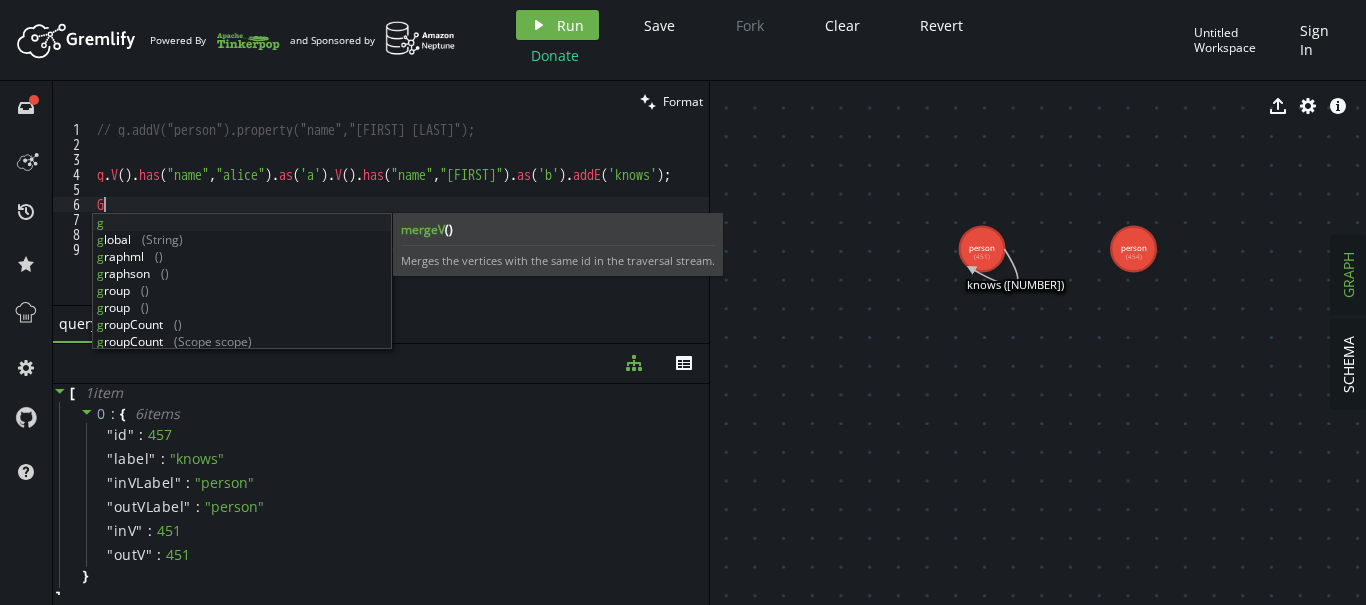 scroll, scrollTop: 0, scrollLeft: 0, axis: both 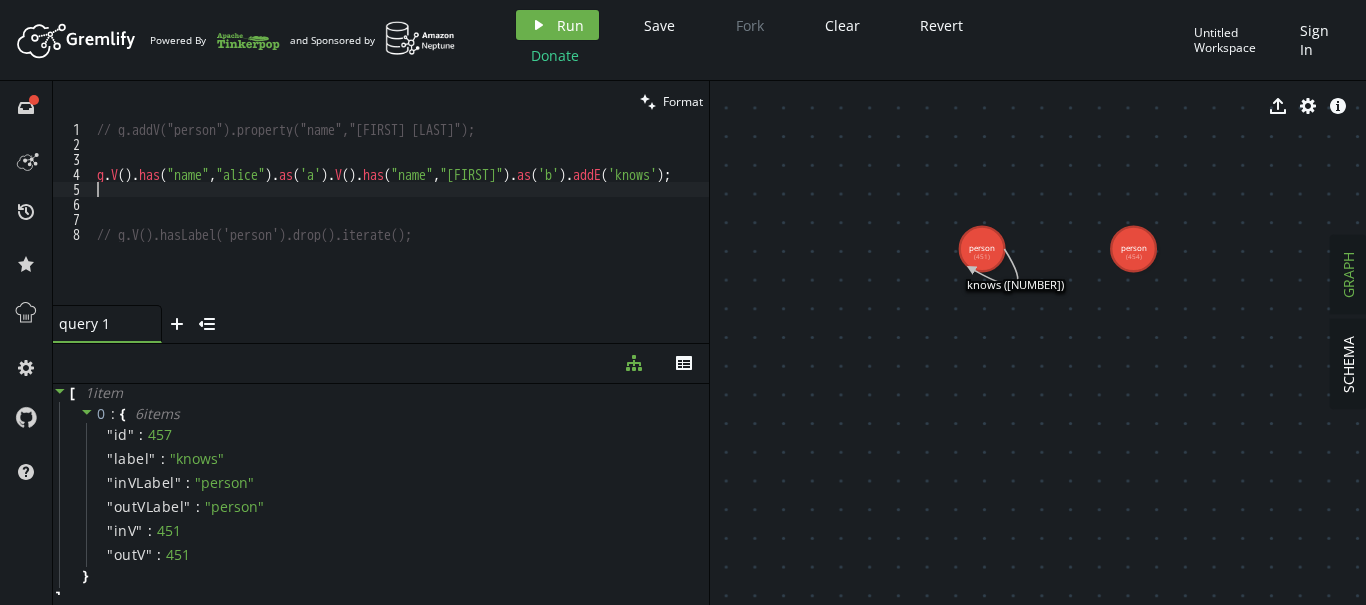 type on "g.V().has("name","[FIRST]").as('a').V().has("name","sultan").as('b').addE('knows');" 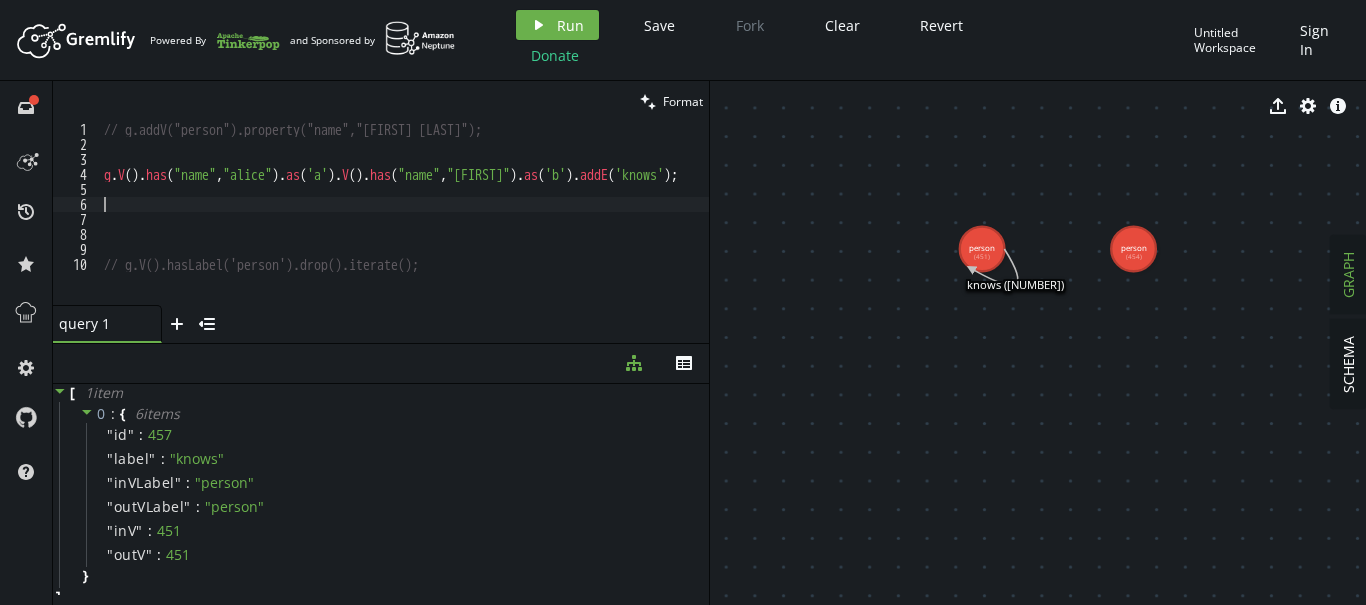 paste on "g.V().has("name","[FIRST]").as('a').V().has("name","sultan").as('b').addE('knows');" 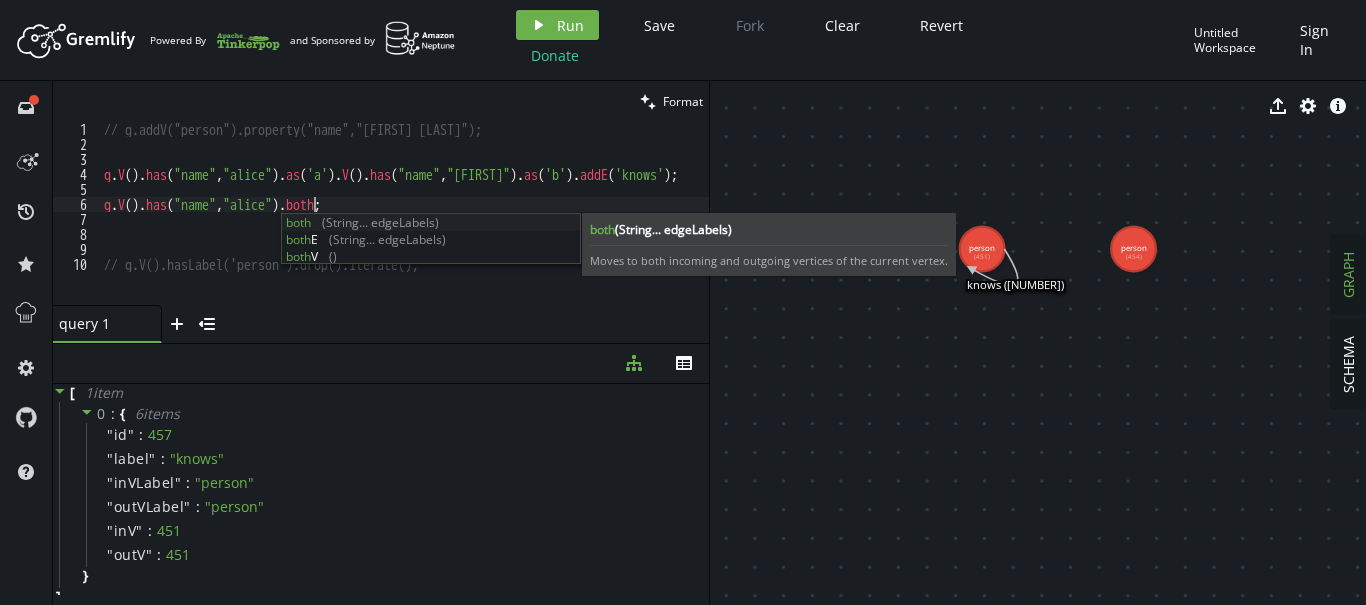 scroll, scrollTop: 0, scrollLeft: 209, axis: horizontal 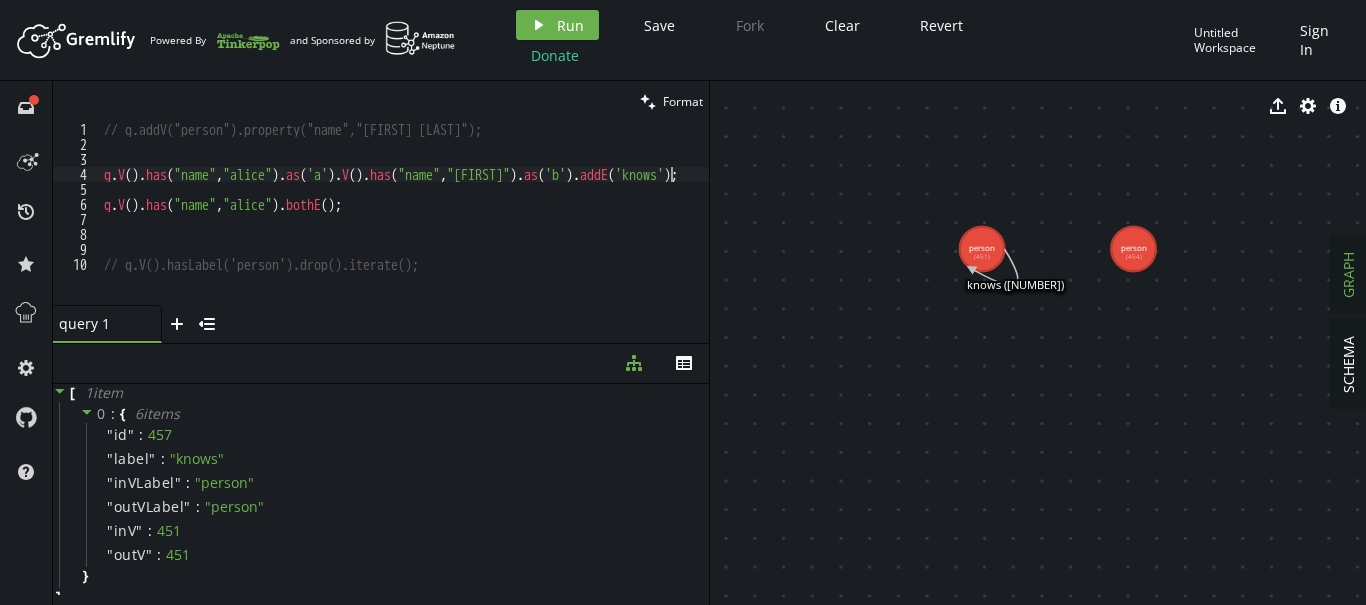click on "// g.addV("person").property("name","[FIRST] [LAST]"); g . V ( ) . has ( "name" , "[FIRST] [LAST]" ) . as ( 'a' ) . V ( ) . has ( "name" , "sultan" ) . as ( 'b' ) . addE ( 'knows' ) ; g . V ( ) . has ( "name" , "[FIRST] [LAST]" ) . bothE ( ) ; // g.V().hasLabel('person').drop().iterate();" at bounding box center [404, 228] 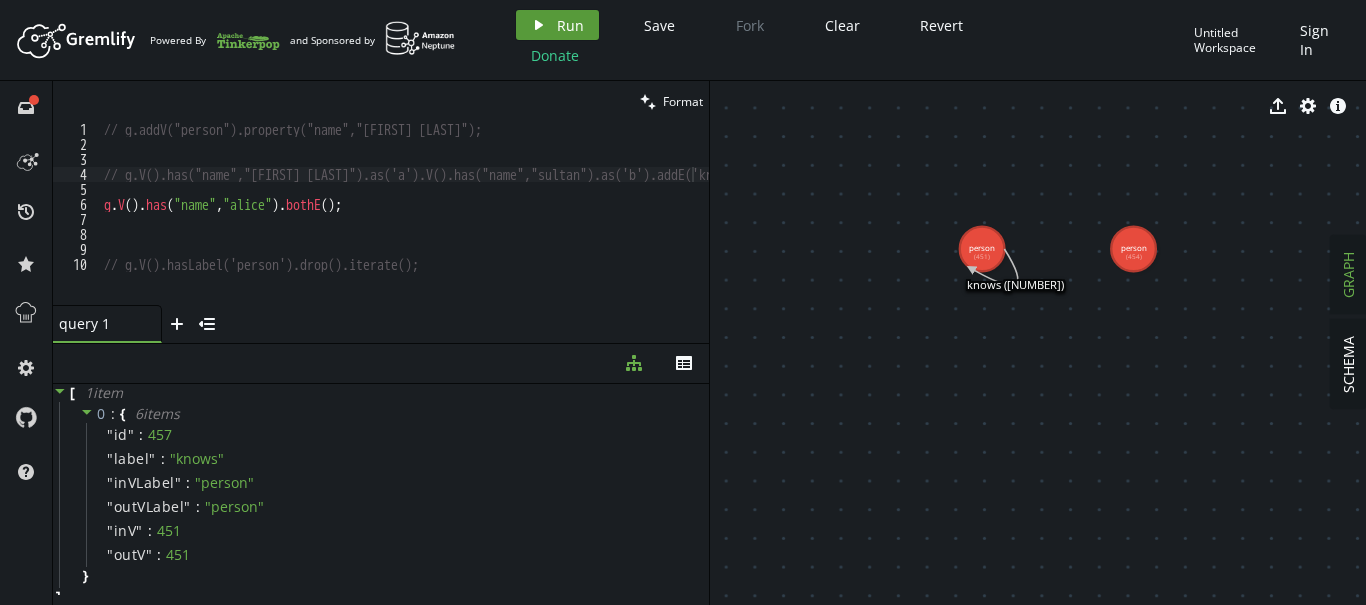 click on "Run" at bounding box center (570, 25) 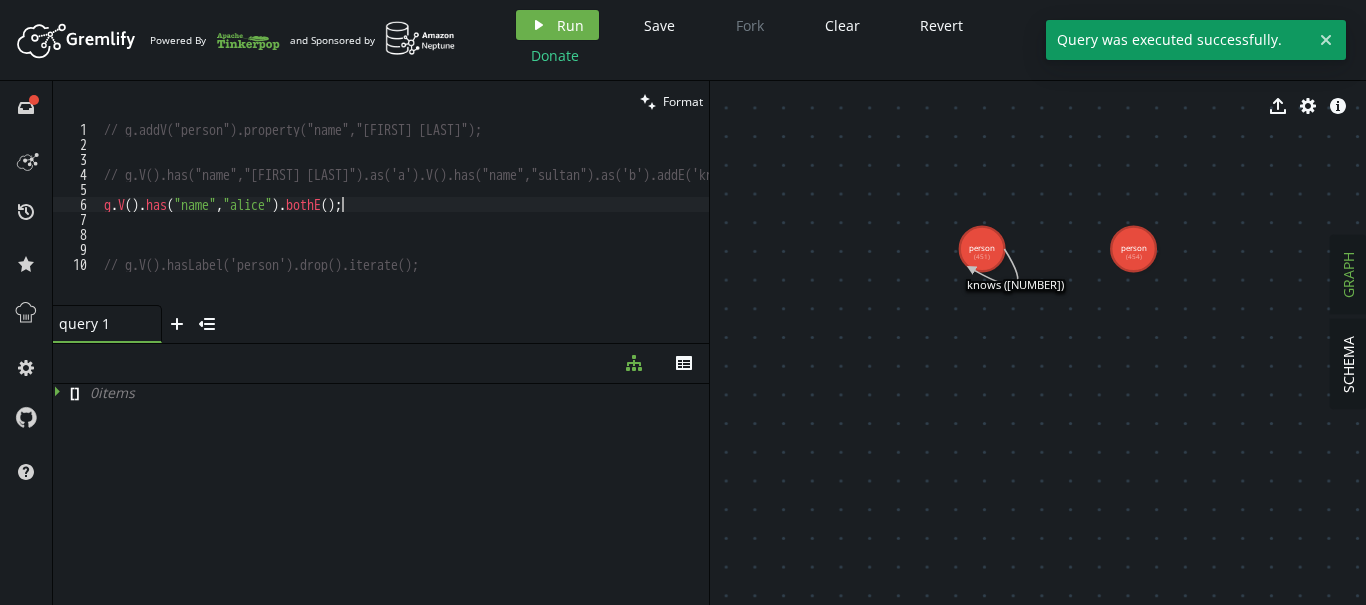 click on "// g.addV("person").property("name","[FIRST]"); // g.V().has("name","alice").as('a').V().has("name","sultan").as('b').addE('knows'); g . V ( ) . has ( "name" , "[FIRST]" ) . bothE ( ) ; // g.V().hasLabel('person').drop().iterate();" at bounding box center [404, 228] 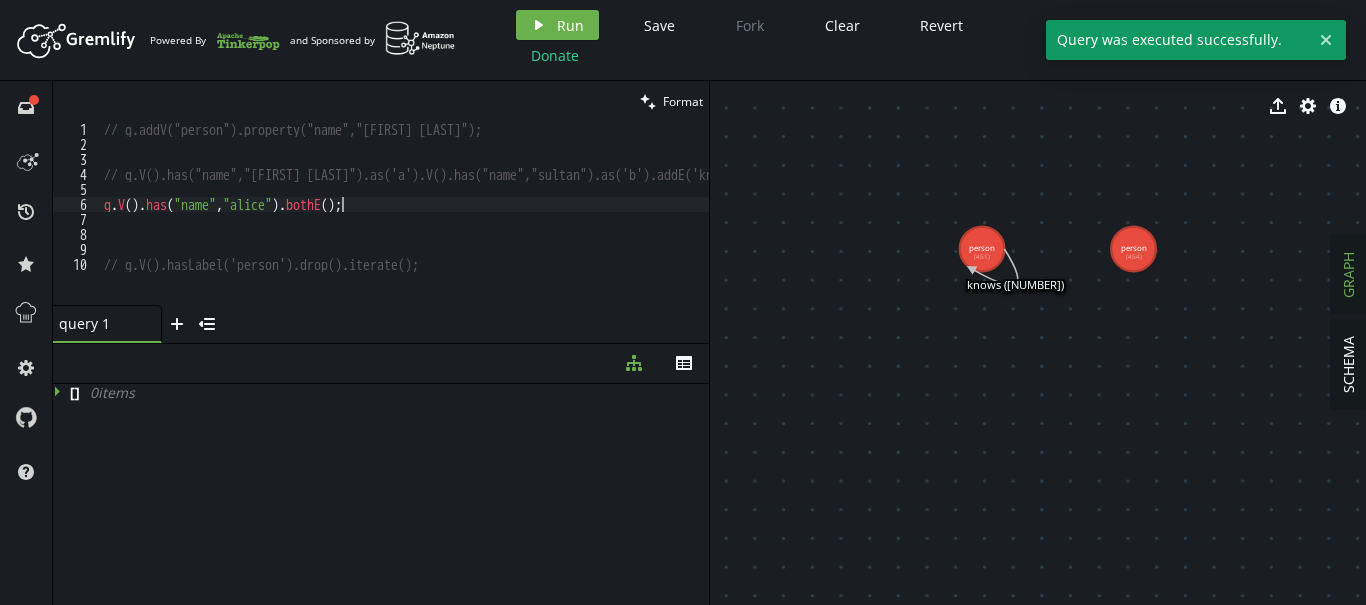 click on "// g.addV("person").property("name","[FIRST]"); // g.V().has("name","alice").as('a').V().has("name","sultan").as('b').addE('knows'); g . V ( ) . has ( "name" , "[FIRST]" ) . bothE ( ) ; // g.V().hasLabel('person').drop().iterate();" at bounding box center (404, 228) 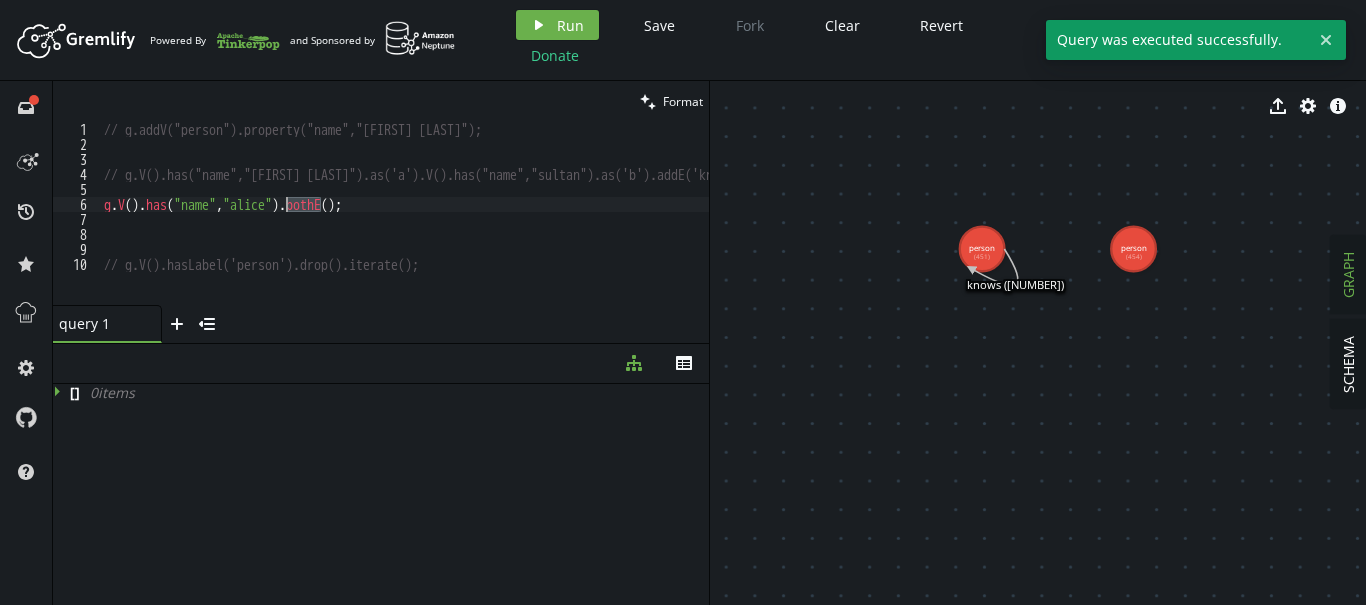 click on "// g.addV("person").property("name","[FIRST]"); // g.V().has("name","alice").as('a').V().has("name","sultan").as('b').addE('knows'); g . V ( ) . has ( "name" , "[FIRST]" ) . bothE ( ) ; // g.V().hasLabel('person').drop().iterate();" at bounding box center [404, 228] 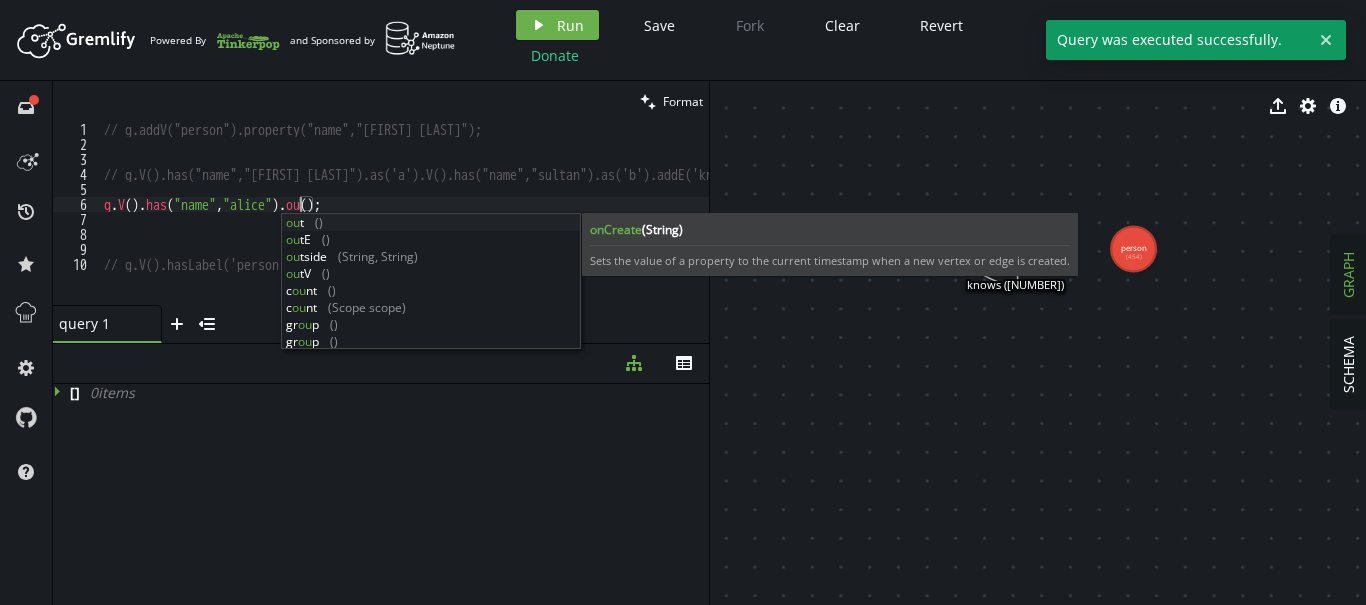 scroll, scrollTop: 0, scrollLeft: 202, axis: horizontal 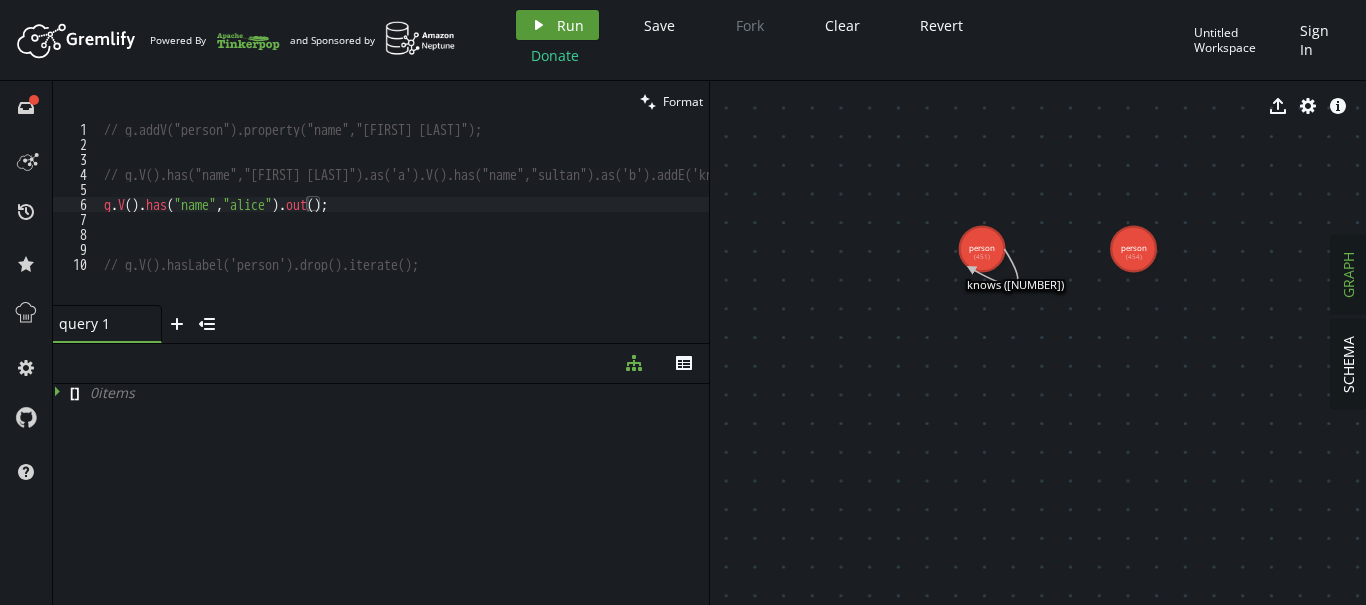 click on "Run" at bounding box center (570, 25) 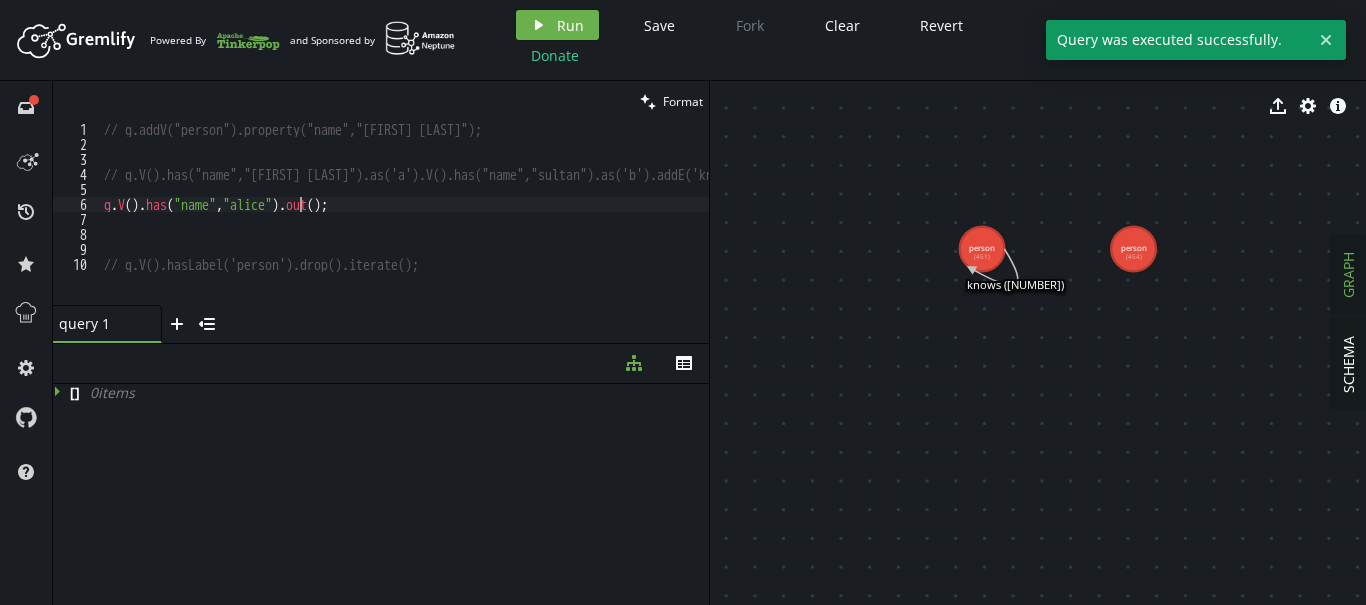 click on "// g.addV("person").property("name","[FIRST] [LAST]"); // g.V().has("name","[FIRST] [LAST]").as('a').V().has("name","sultan").as('b').addE('knows'); g . V ( ) . has ( "name" , "[FIRST] [LAST]" ) . out ( ) ; // g.V().hasLabel('person').drop().iterate();" at bounding box center [404, 228] 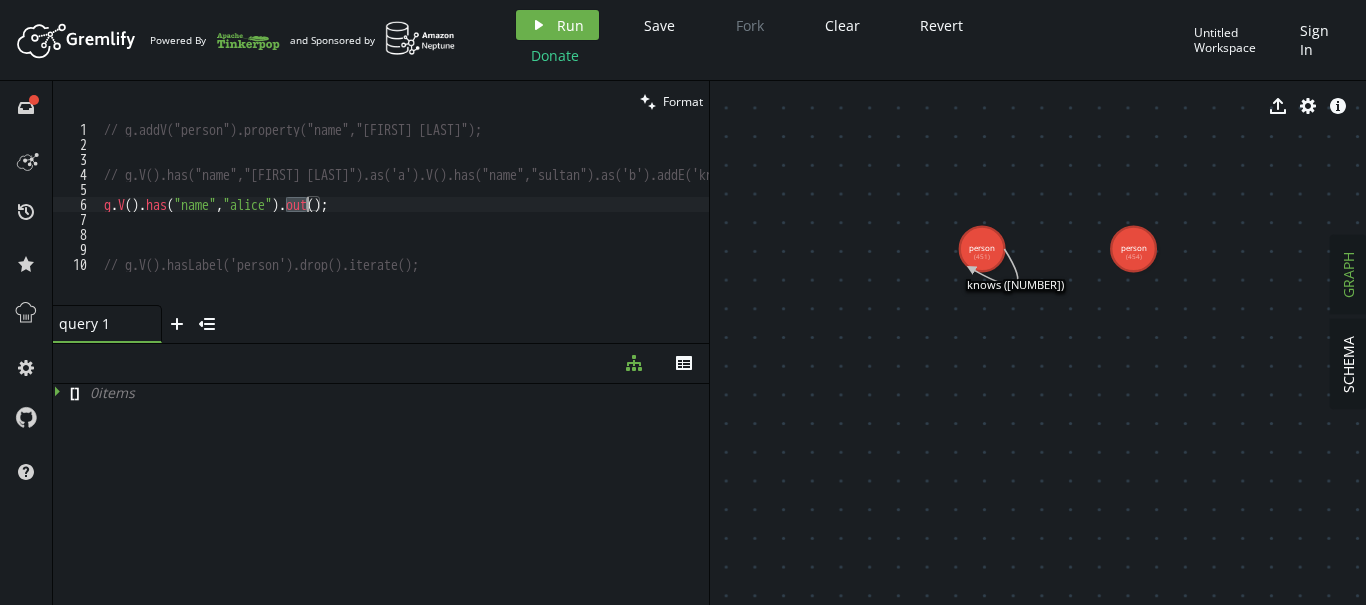 scroll, scrollTop: 0, scrollLeft: 195, axis: horizontal 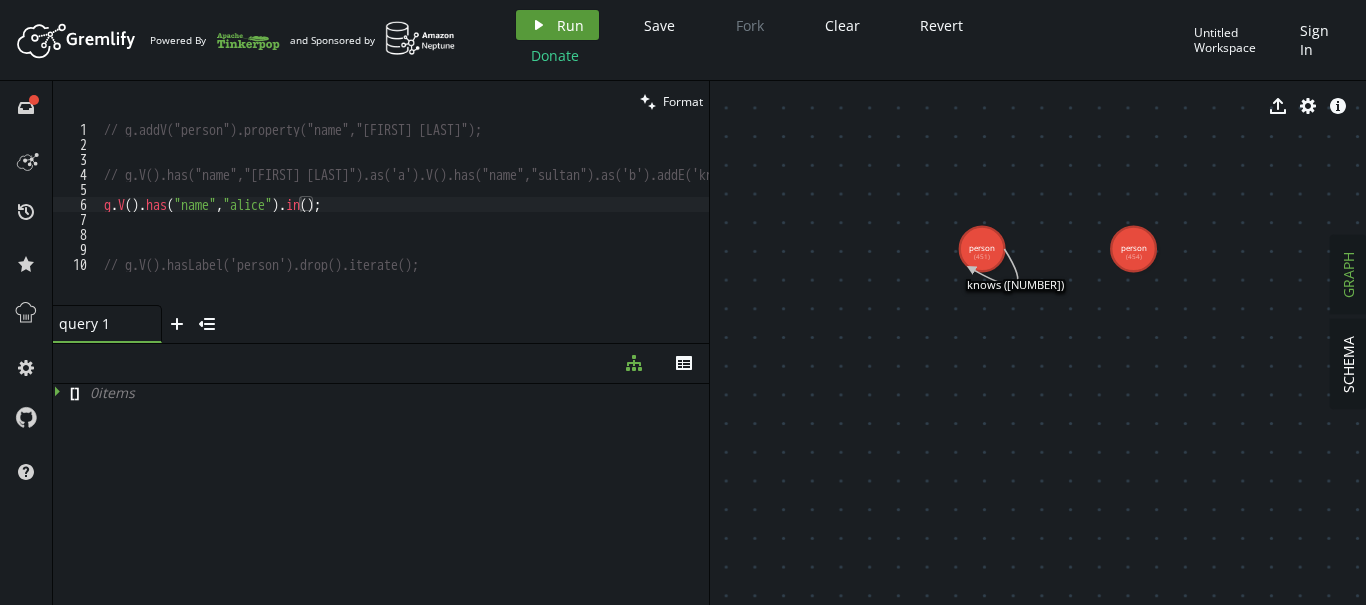 click on "Run" at bounding box center (570, 25) 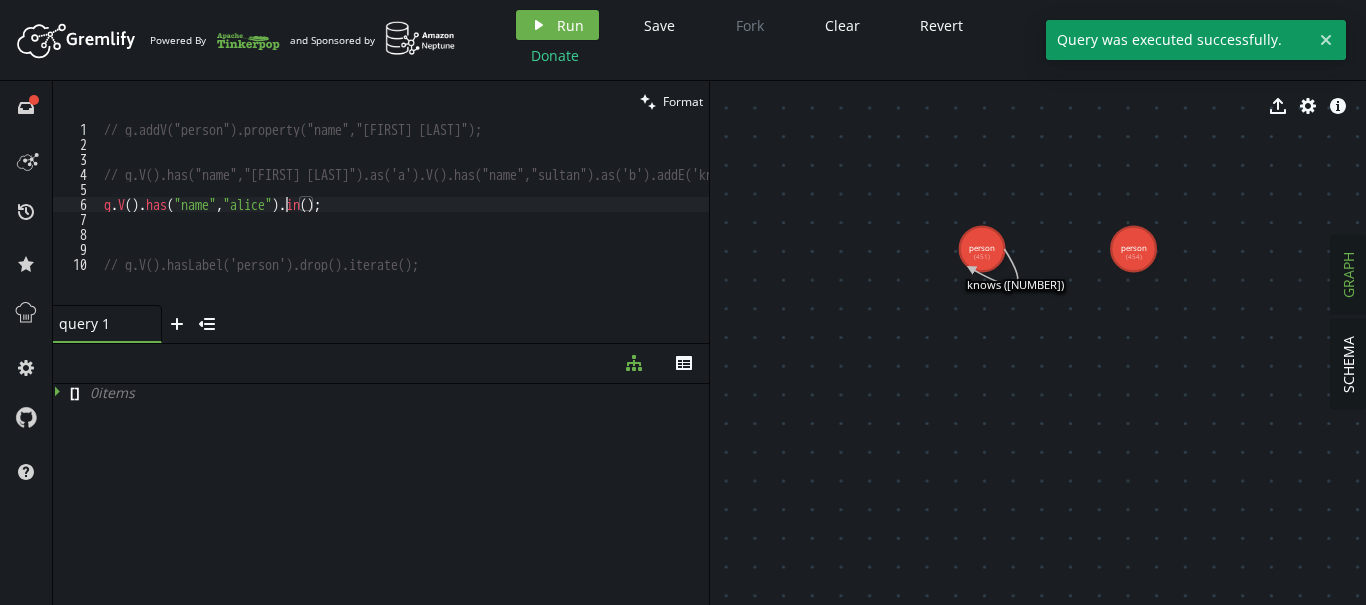 click on "// g.addV("person").property("name","alice"); // g.V().has("name","alice").as('a').V().has("name","sultan").as('b').addE('knows'); g . V ( ) . has ( "name" , "alice" ) . in ( ) ; // g.V().hasLabel('person').drop().iterate();" at bounding box center [404, 228] 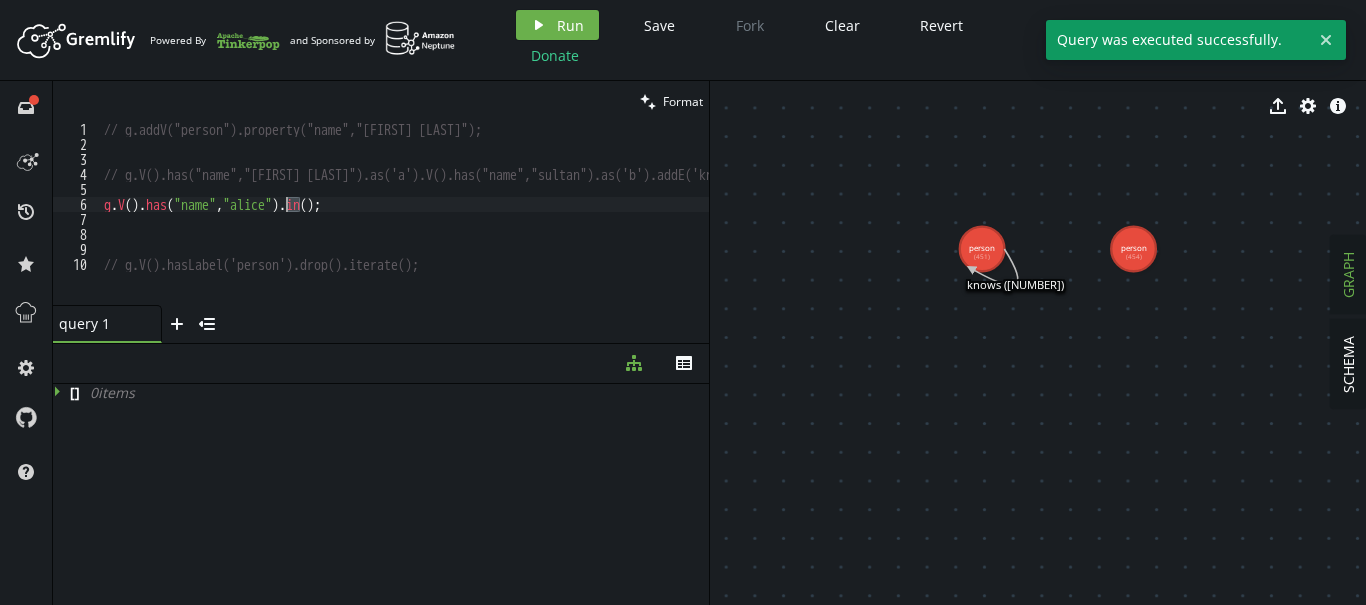 click on "// g.addV("person").property("name","alice"); // g.V().has("name","alice").as('a').V().has("name","sultan").as('b').addE('knows'); g . V ( ) . has ( "name" , "alice" ) . in ( ) ; // g.V().hasLabel('person').drop().iterate();" at bounding box center (404, 228) 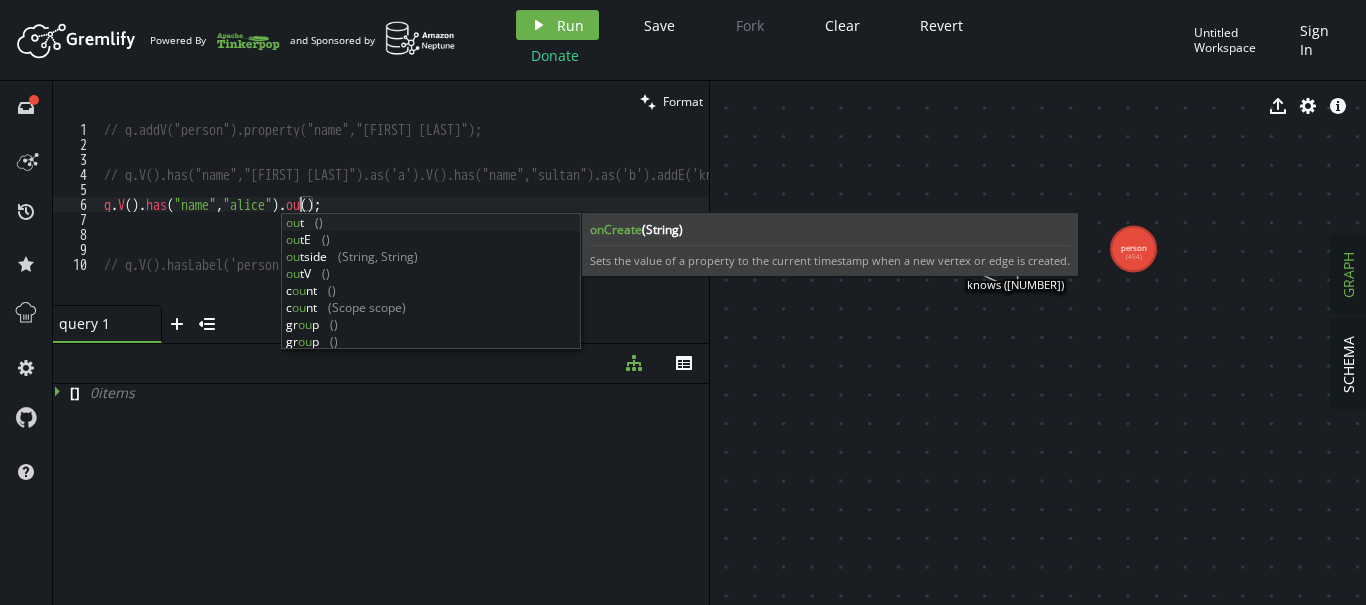 scroll, scrollTop: 0, scrollLeft: 202, axis: horizontal 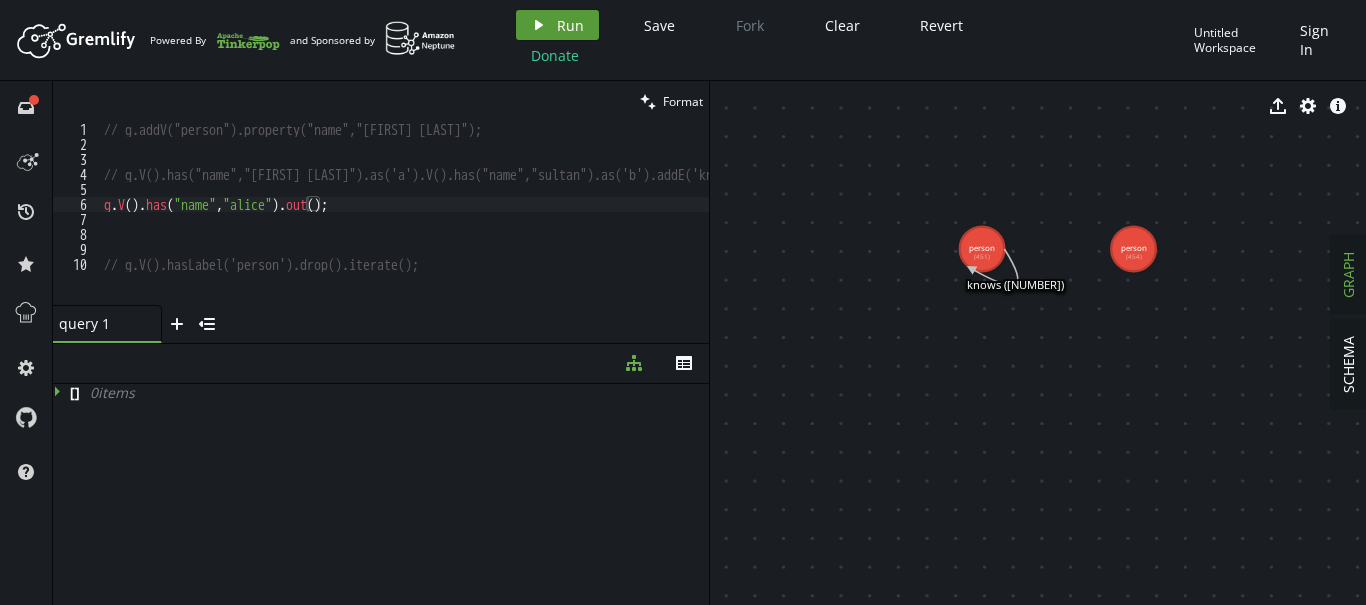 click on "play Run" at bounding box center [557, 25] 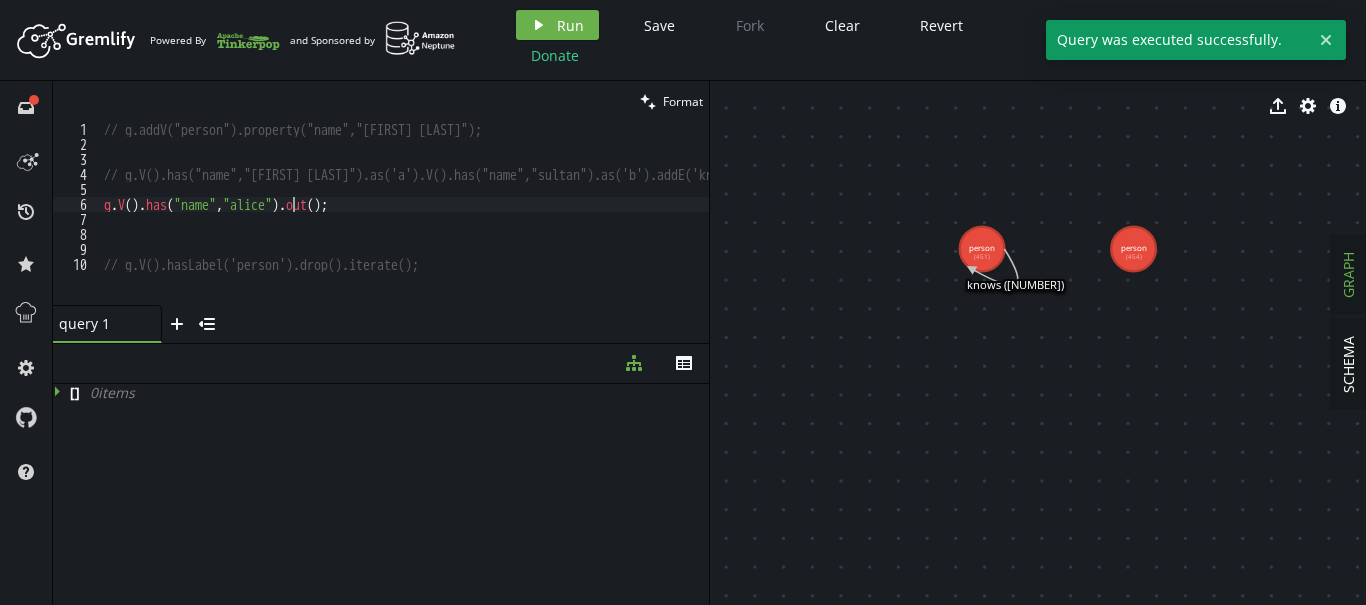 click on "// g.addV("person").property("name","[FIRST] [LAST]"); // g.V().has("name","[FIRST] [LAST]").as('a').V().has("name","sultan").as('b').addE('knows'); g . V ( ) . has ( "name" , "[FIRST] [LAST]" ) . out ( ) ; // g.V().hasLabel('person').drop().iterate();" at bounding box center [404, 228] 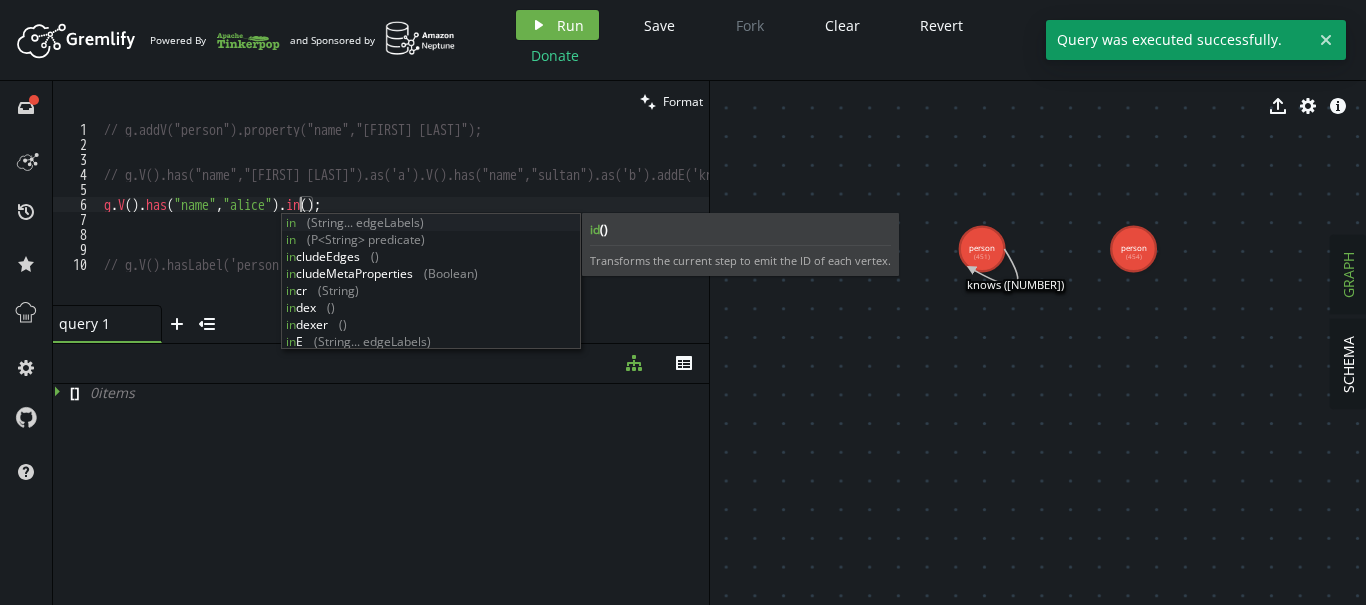 scroll, scrollTop: 0, scrollLeft: 202, axis: horizontal 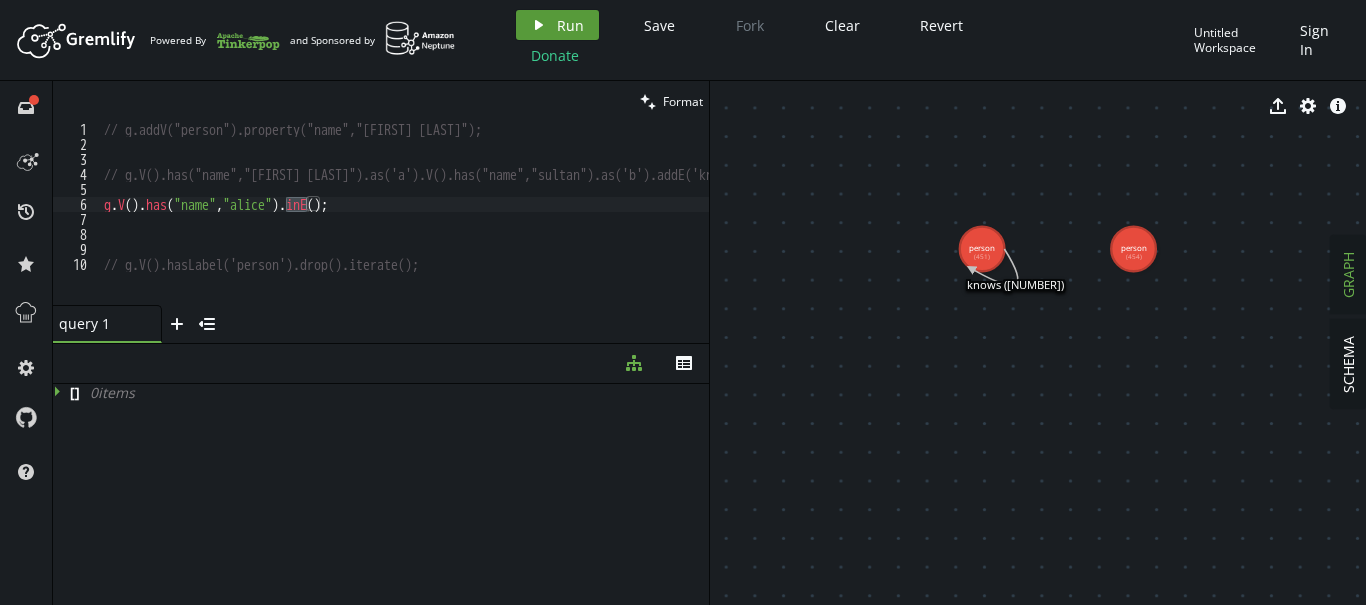 click on "play Run" at bounding box center (557, 25) 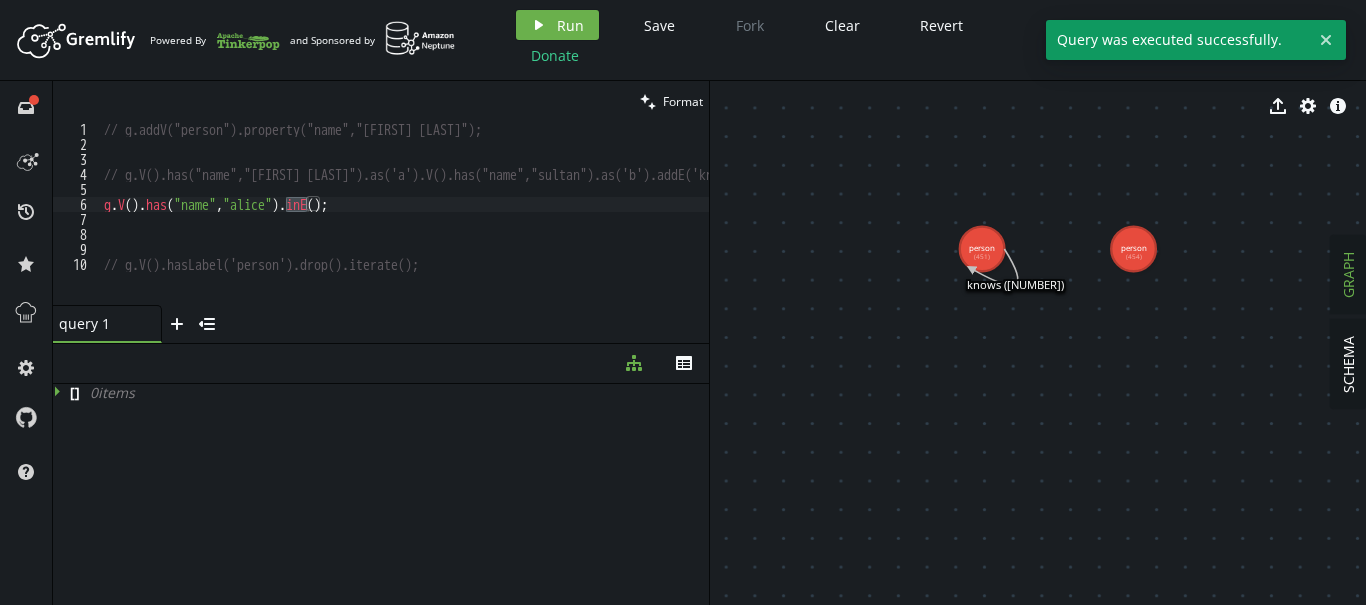 click on "// g.addV("person").property("name","[FIRST]"); // g.V().has("name","[FIRST]").as('a').V().has("name","sultan").as('b').addE('knows'); g . V ( ) . has ( "name" , "[FIRST]" ) . inE ( ) ; // g.V().hasLabel('person').drop().iterate();" at bounding box center (404, 228) 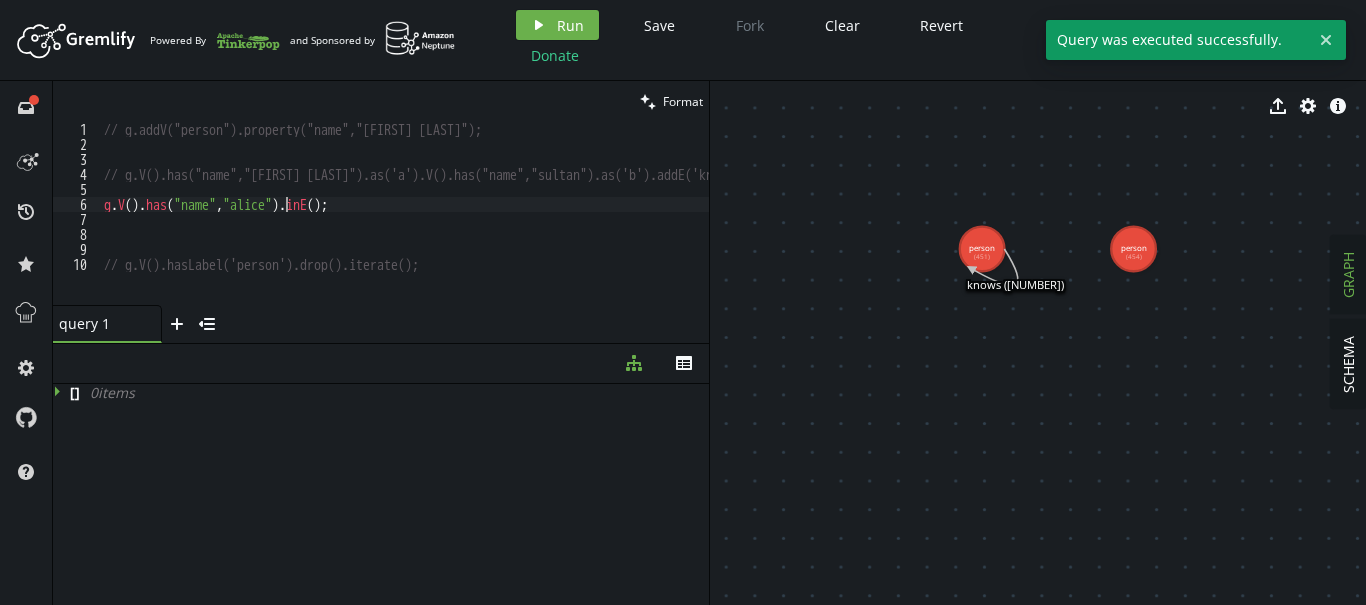 click on "// g.addV("person").property("name","[FIRST]"); // g.V().has("name","[FIRST]").as('a').V().has("name","sultan").as('b').addE('knows'); g . V ( ) . has ( "name" , "[FIRST]" ) . inE ( ) ; // g.V().hasLabel('person').drop().iterate();" at bounding box center [404, 228] 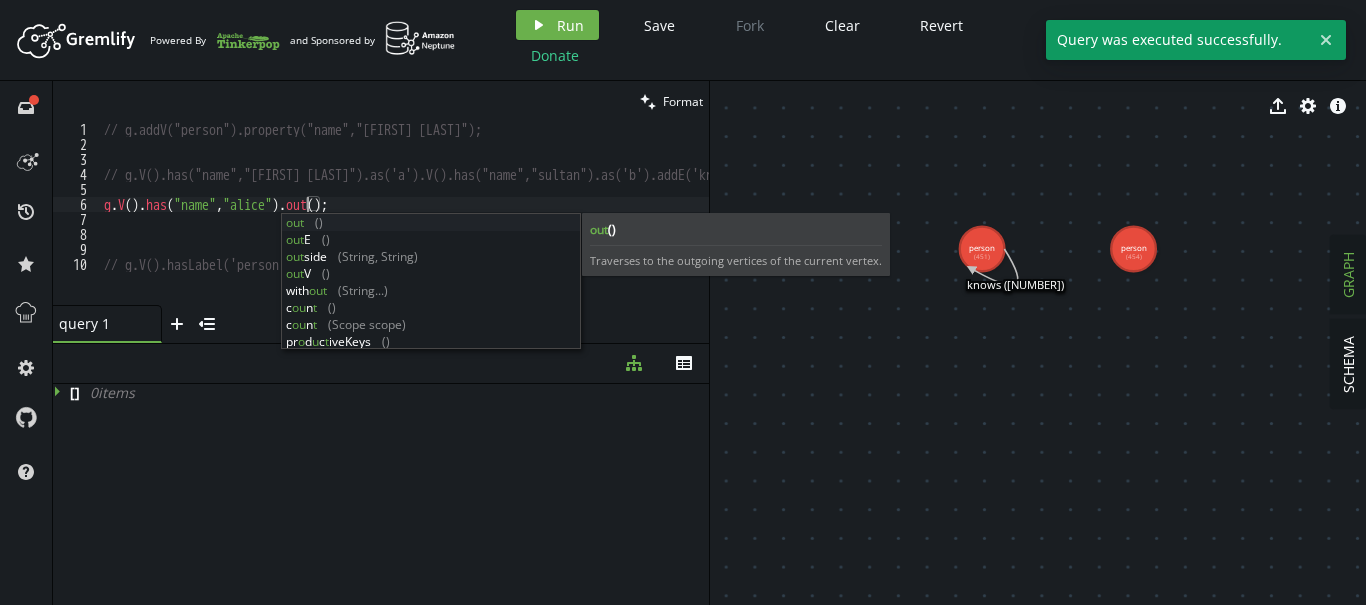 scroll, scrollTop: 0, scrollLeft: 209, axis: horizontal 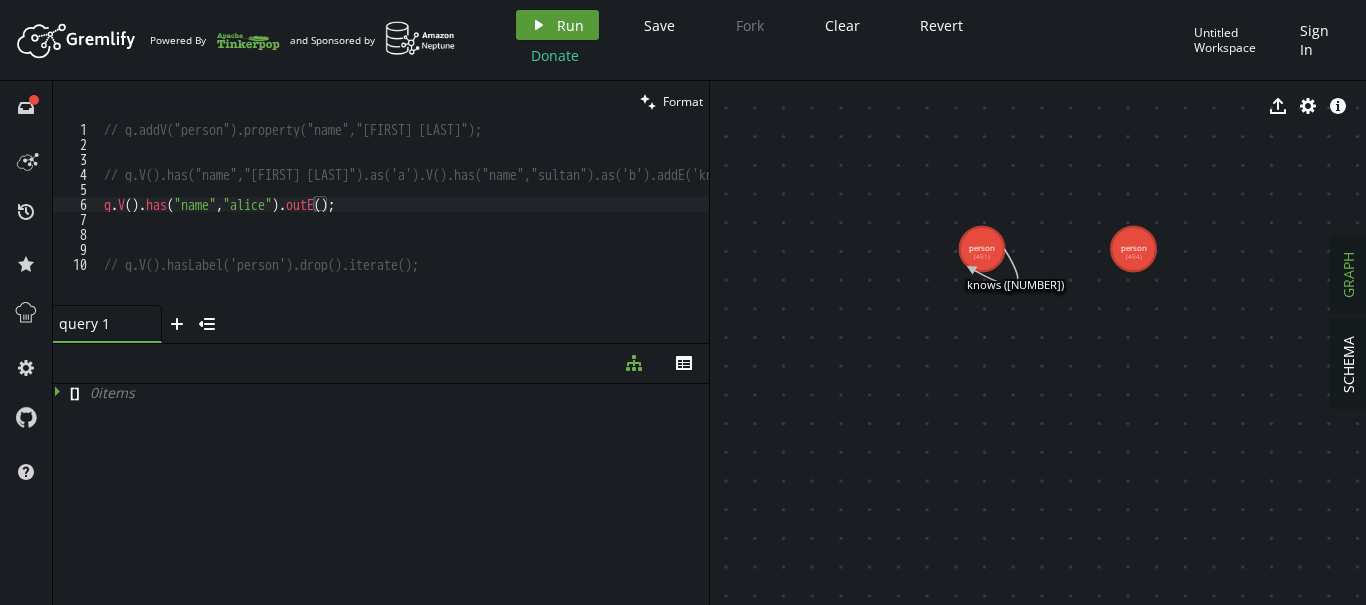 click on "play Run" at bounding box center (557, 25) 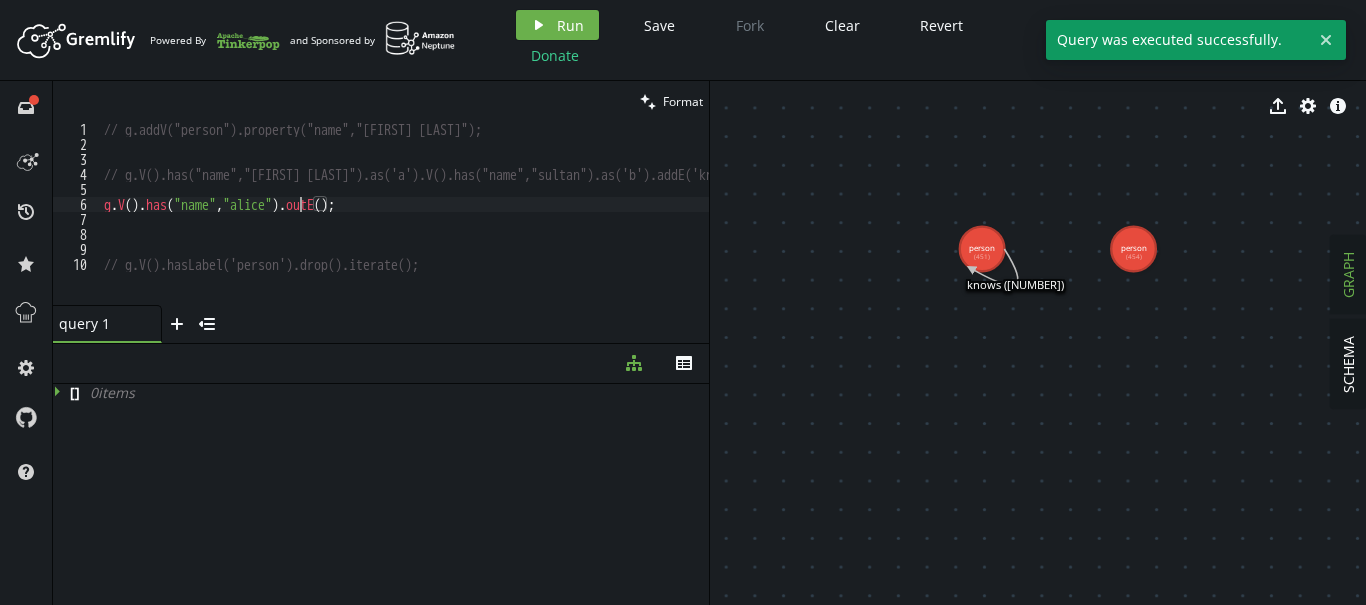 click on "// g.addV("person").property("name","[FIRST]"); // g.V().has("name","[FIRST]").as('a').V().has("name","sultan").as('b').addE('knows'); g . V ( ) . has ( "name" , "[FIRST]" ) . outE ( ) ; // g.V().hasLabel('person').drop().iterate();" at bounding box center (404, 228) 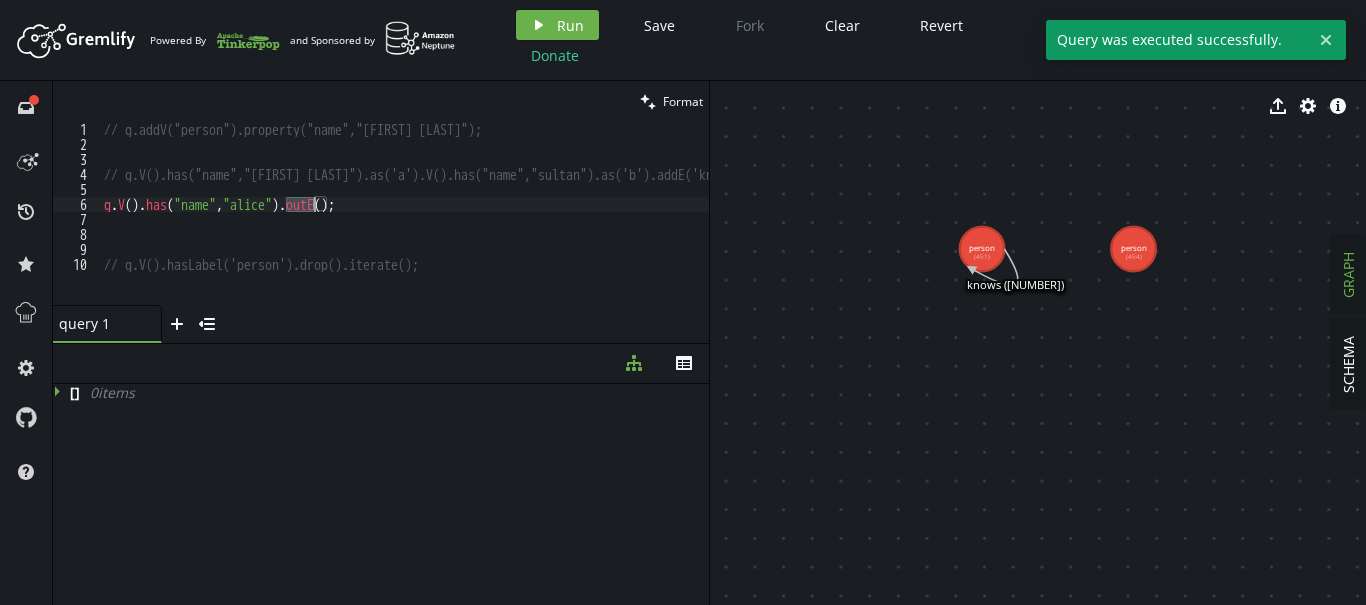 click on "// g.addV("person").property("name","[FIRST]"); // g.V().has("name","[FIRST]").as('a').V().has("name","sultan").as('b').addE('knows'); g . V ( ) . has ( "name" , "[FIRST]" ) . outE ( ) ; // g.V().hasLabel('person').drop().iterate();" at bounding box center [404, 228] 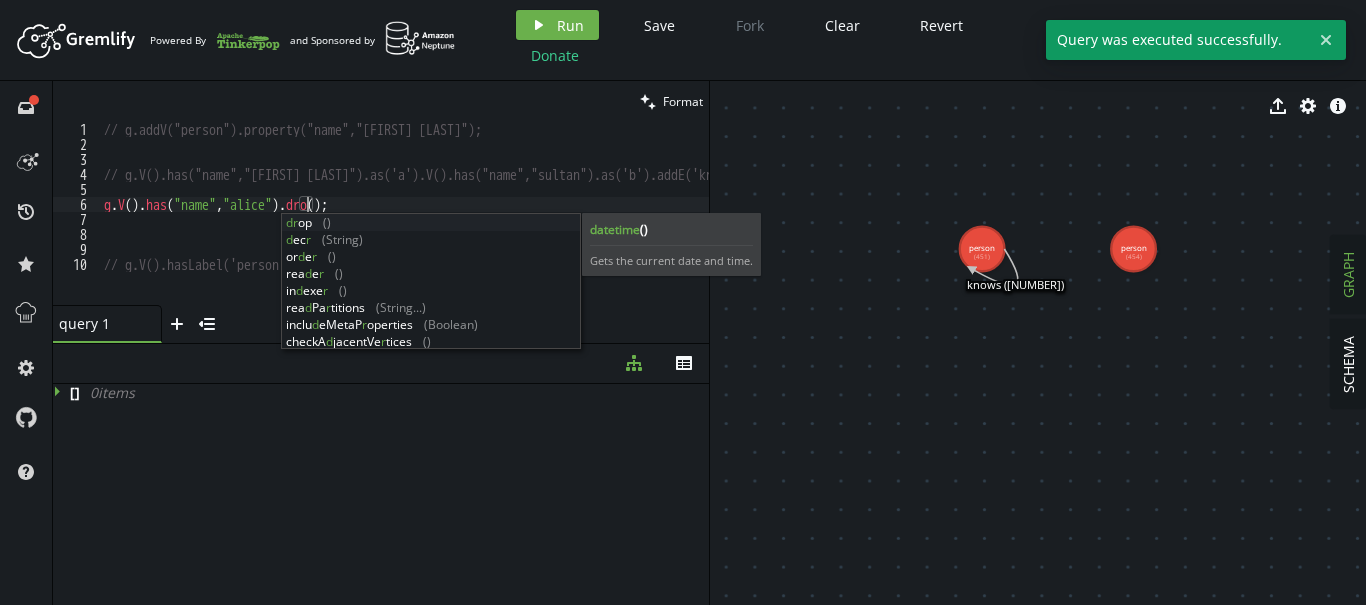 scroll, scrollTop: 0, scrollLeft: 209, axis: horizontal 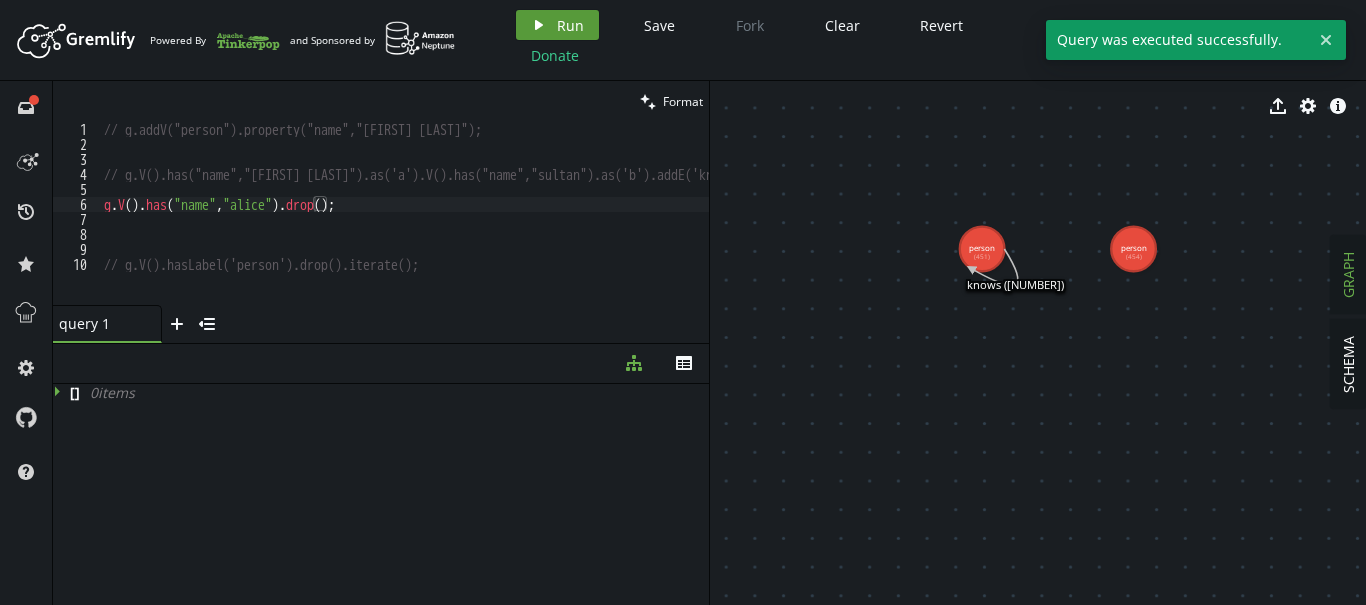 click on "play Run" at bounding box center (557, 25) 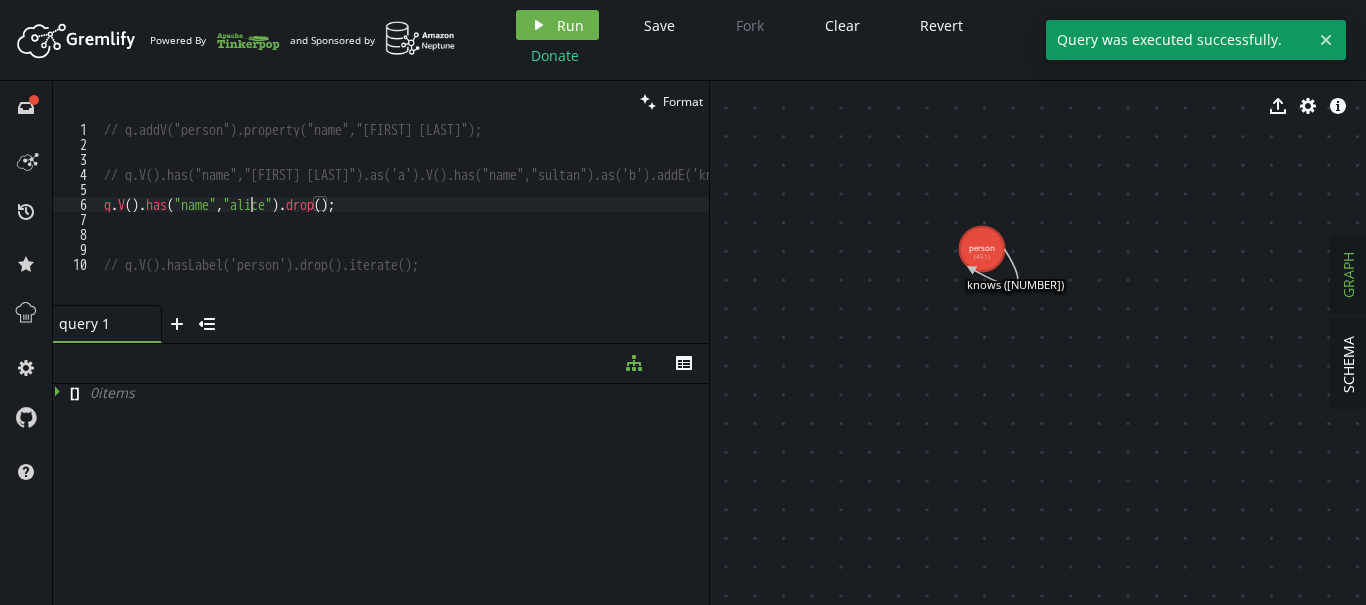 click on "// g.addV("person").property("name","[FIRST]"); // g.V().has("name","[FIRST]").as('a').V().has("name","sultan").as('b').addE('knows'); g . V ( ) . has ( "name" , "[FIRST]" ) . drop ( ) ; // g.V().hasLabel('person').drop().iterate();" at bounding box center (404, 228) 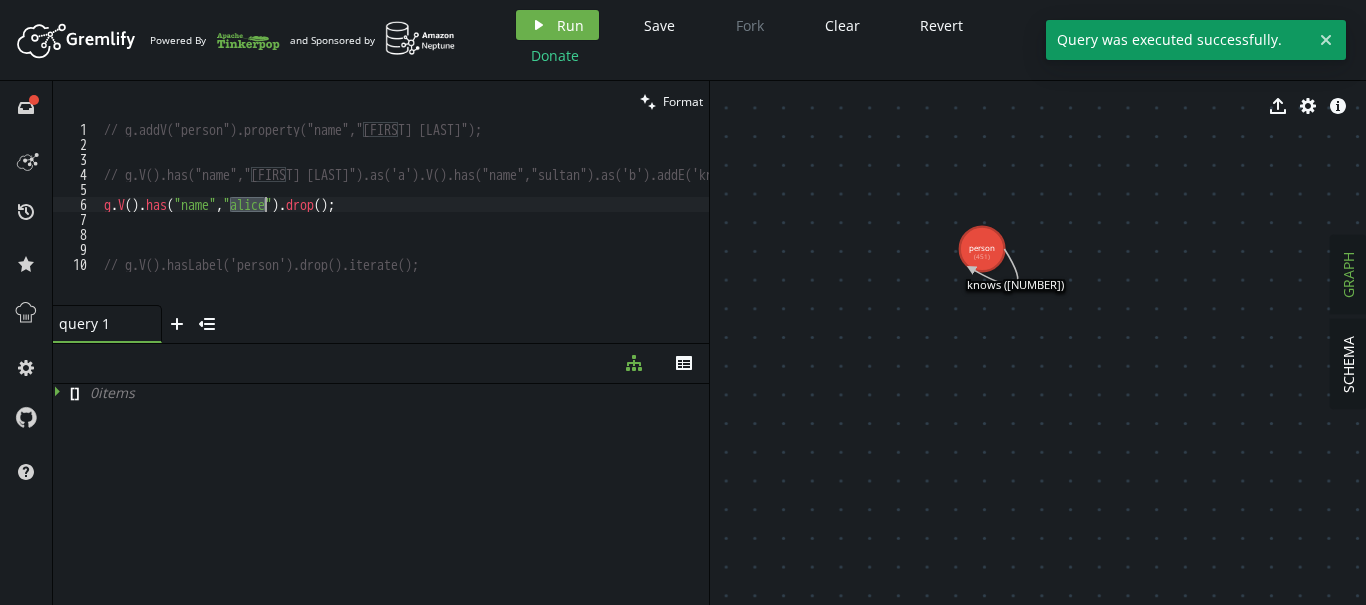 click on "// g.addV("person").property("name","[FIRST]"); // g.V().has("name","[FIRST]").as('a').V().has("name","sultan").as('b').addE('knows'); g . V ( ) . has ( "name" , "[FIRST]" ) . drop ( ) ; // g.V().hasLabel('person').drop().iterate();" at bounding box center (404, 228) 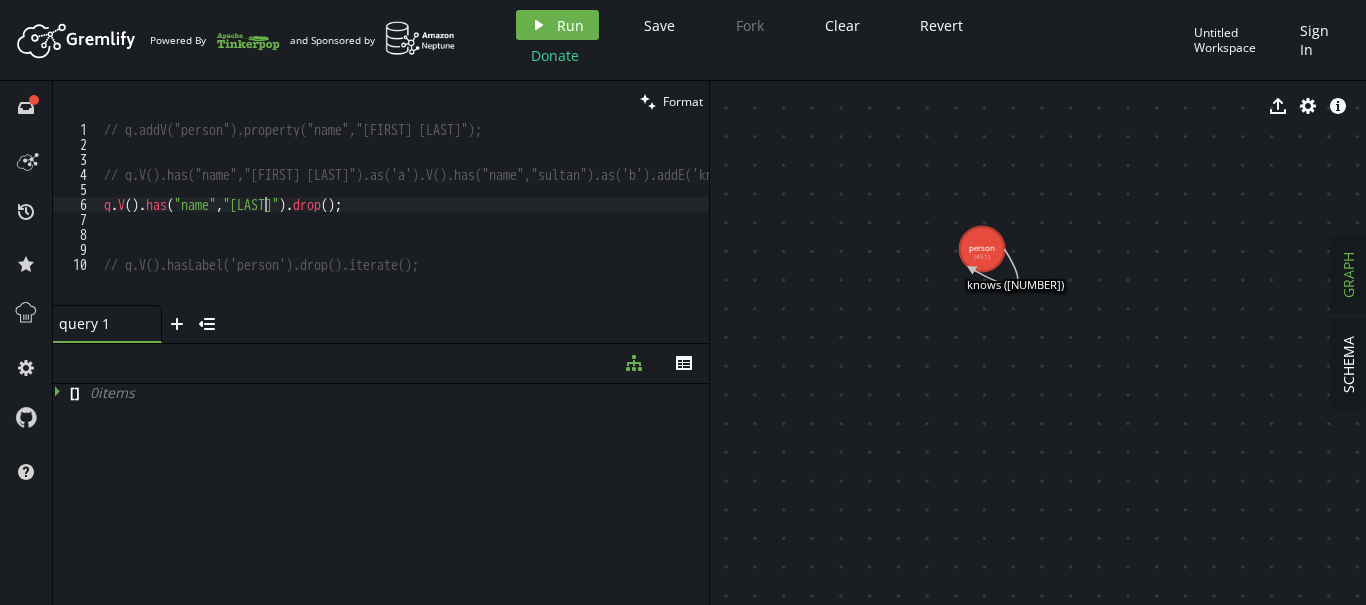 scroll, scrollTop: 0, scrollLeft: 167, axis: horizontal 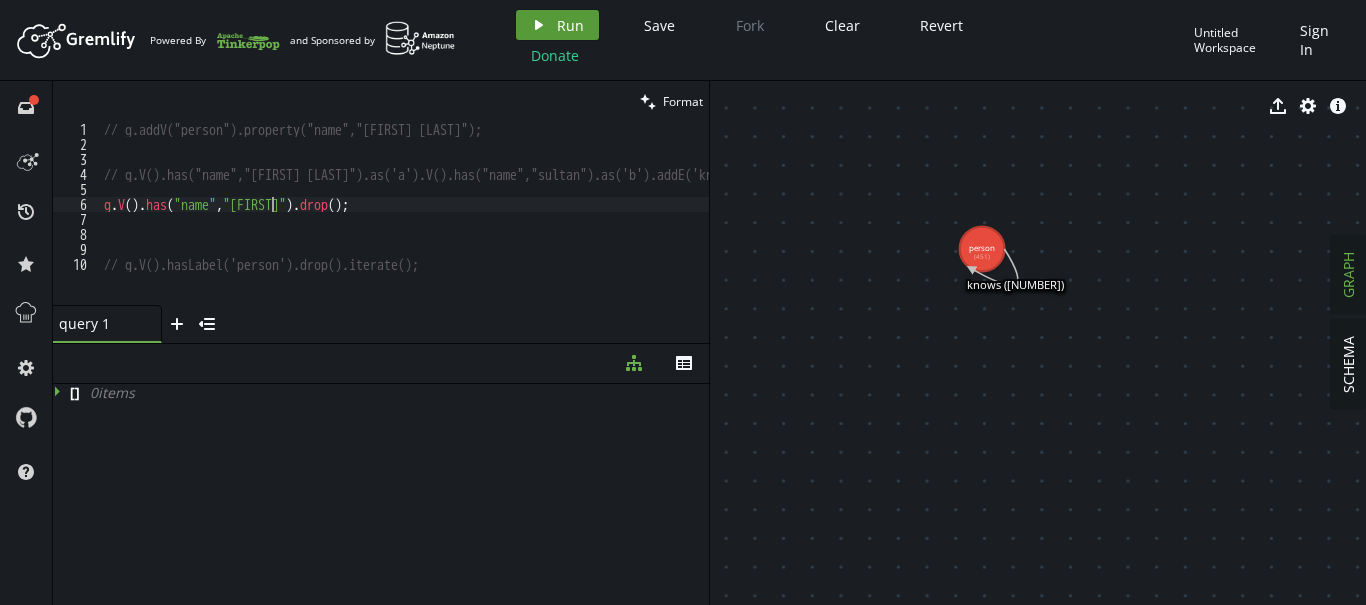 click on "play" 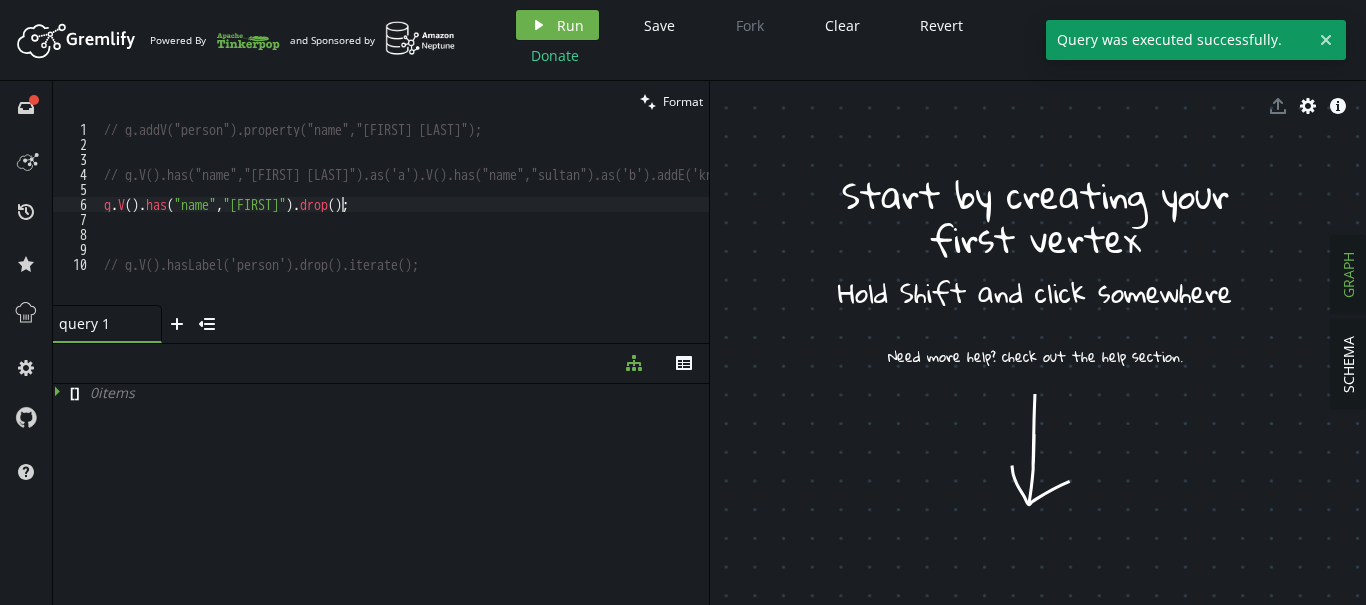 click on "// g.addV("person").property("name","[FIRST]"); // g.V().has("name","[FIRST]").as('a').V().has("name","sultan").as('b').addE('knows'); g . V ( ) . has ( "name" , "sultan" ) . drop ( ) ; // g.V().hasLabel('person').drop().iterate();" at bounding box center (404, 228) 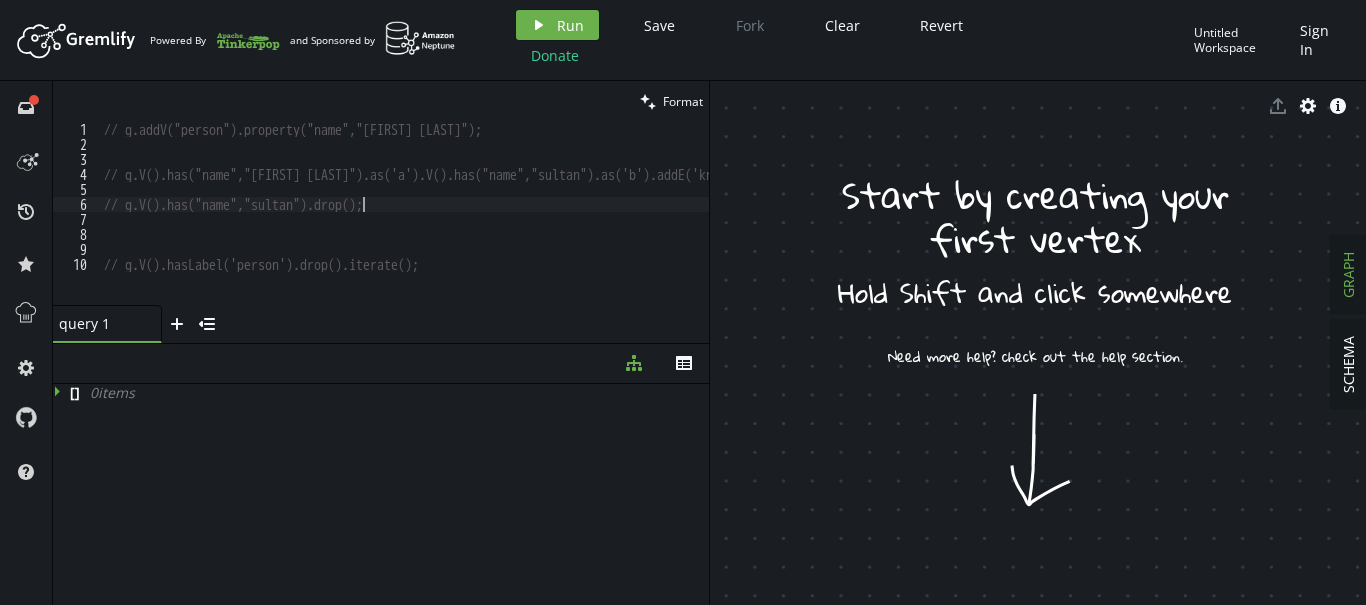 click on "// g.addV("person").property("name","[FIRST] [LAST]"); // g.V().has("name","[FIRST] [LAST]").as('a').V().has("name","sultan").as('b').addE('knows'); // g.V().has("name","sultan").drop(); // g.V().hasLabel('person').drop().iterate();" at bounding box center (404, 228) 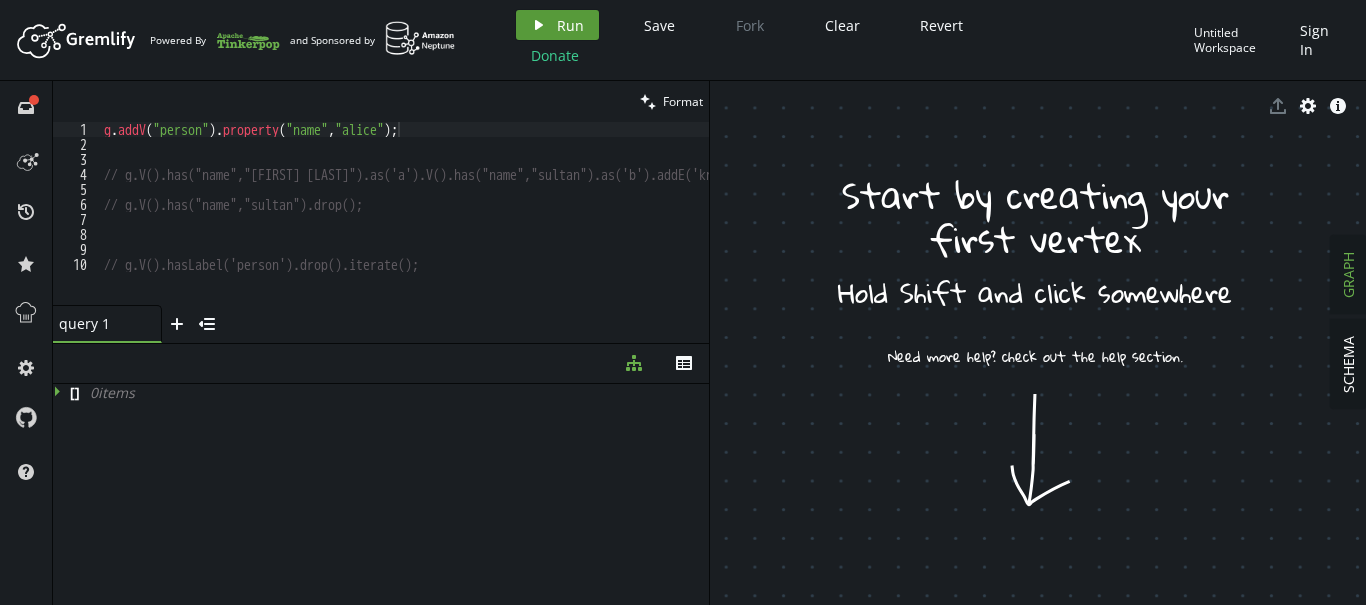 click on "play" 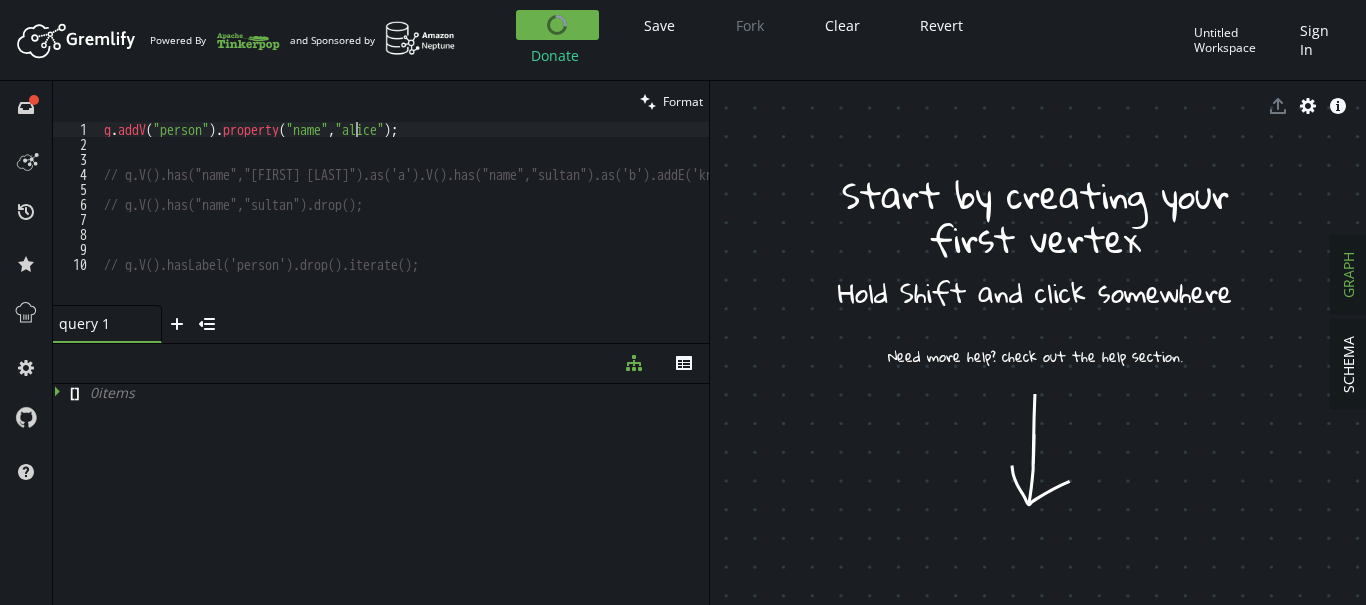 click on "g . addV ( "person" ) . property ( "name" , "[FIRST] [LAST]" ) ; // g.V().has("name","[FIRST] [LAST]").as('a').V().has("name","sultan").as('b').addE('knows'); // g.V().has("name","sultan").drop(); // g.V().hasLabel('person').drop().iterate();         query 1 small-cross plus menu-closed diagram-tree th [ 1  item 0 : { 3  item s " id " : 466 " label " : " pstar " " properties " : { ... } 1  item } ] SCHEMA GRAPH export cog info-sign person  (458) person  (461) knows (464) knows (465) pstar  (466) include M etaPr o pe r ties (Boolean)" at bounding box center (404, 228) 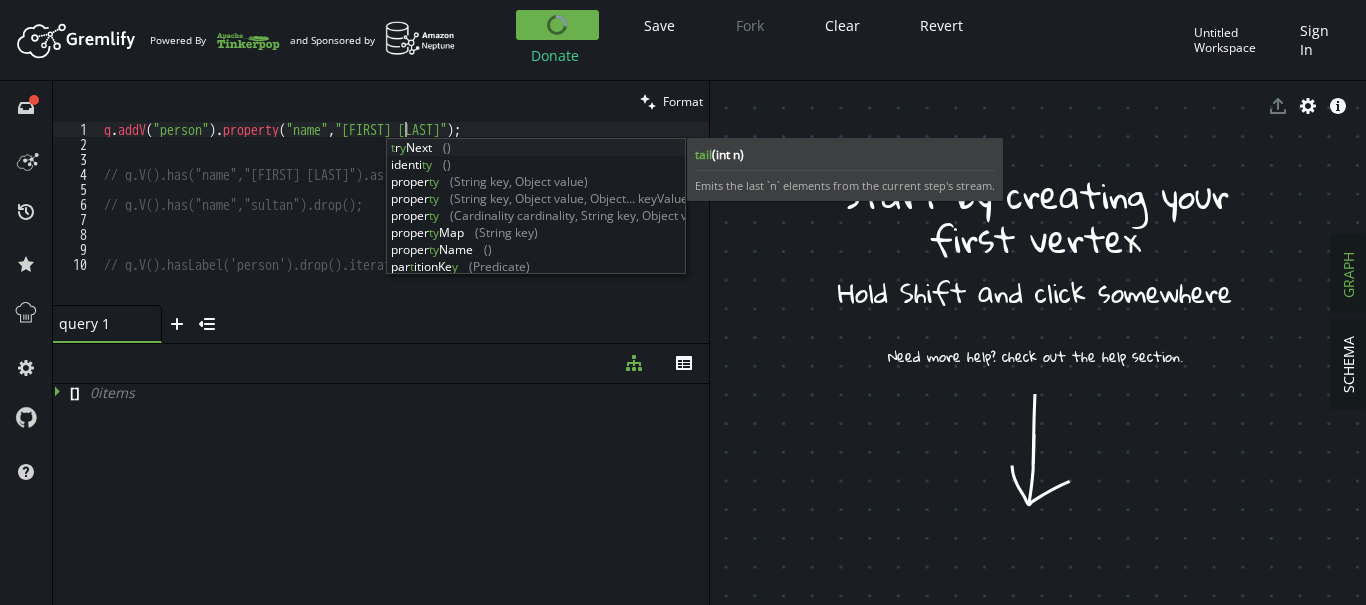 scroll, scrollTop: 0, scrollLeft: 307, axis: horizontal 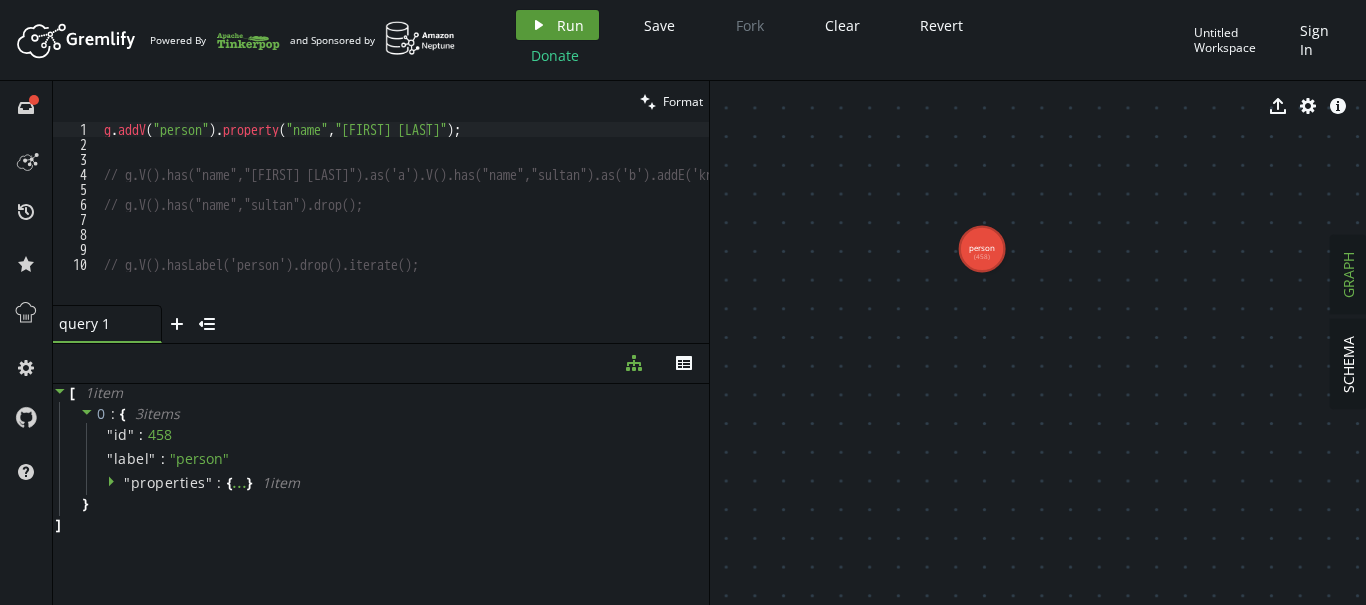 click on "play Run" at bounding box center [557, 25] 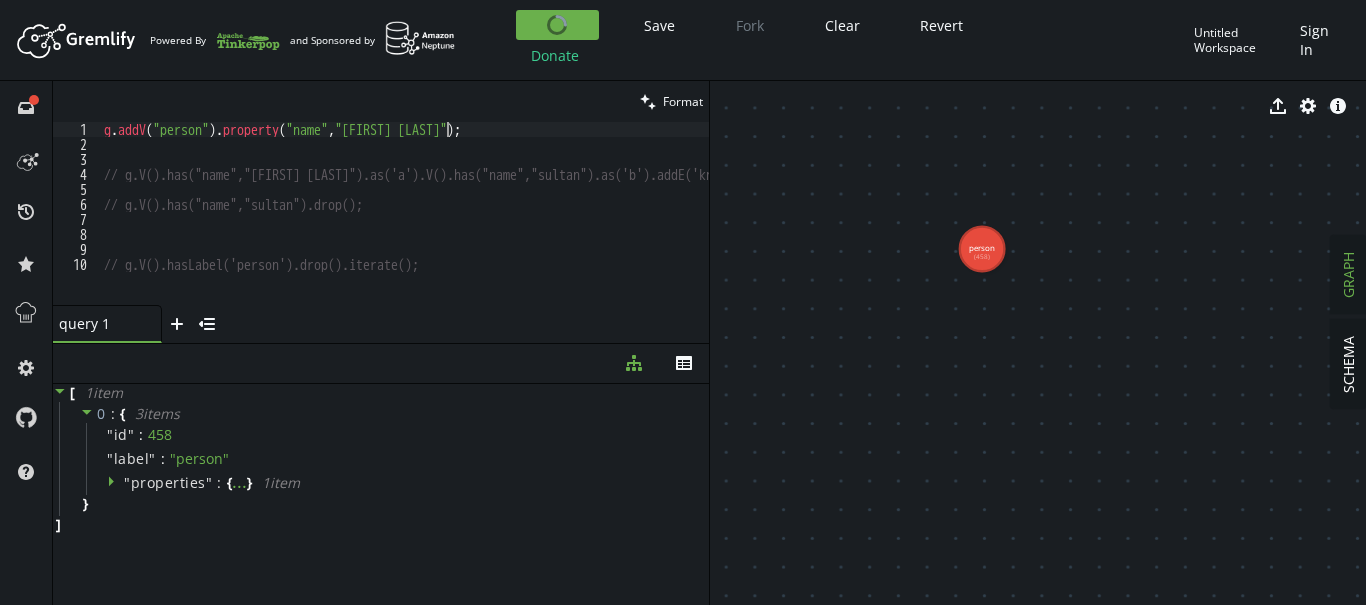 click on "g . addV ( "person" ) . property ( "name" , "[FIRST] [LAST]" ) ; // g.V().has("name","alice").as('a').V().has("name","sultan").as('b').addE('knows'); // g.V().has("name","sultan").drop(); // g.V().hasLabel('person').drop().iterate();" at bounding box center [404, 228] 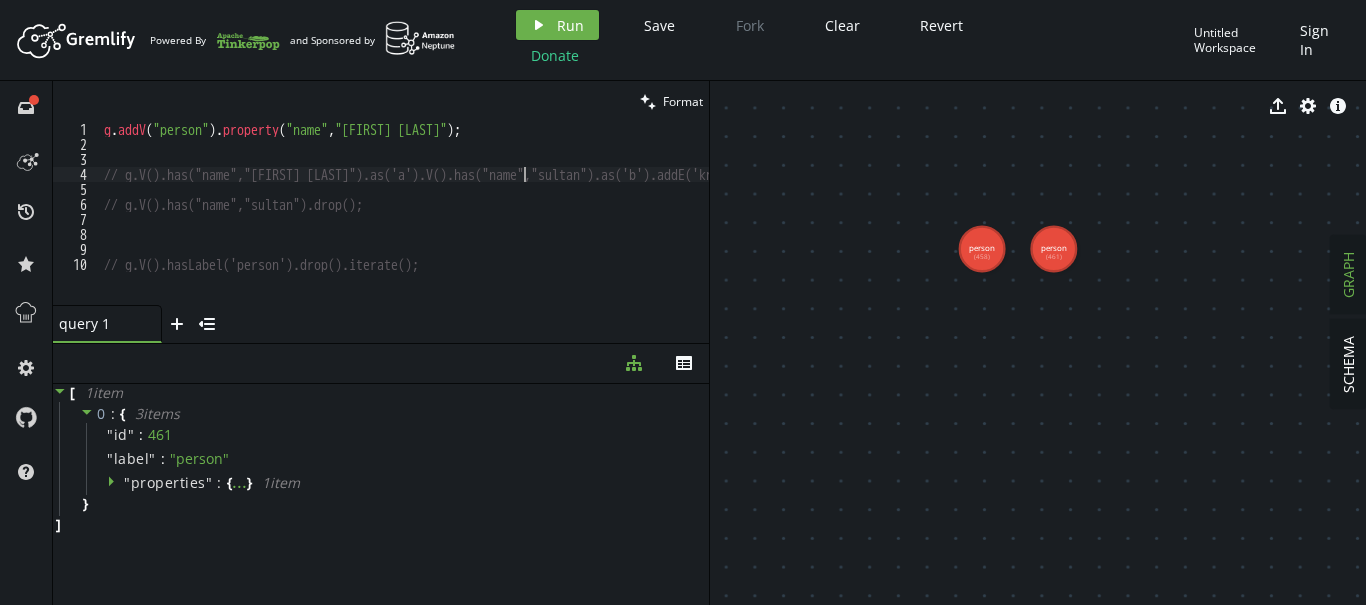 click on "g . addV ( "person" ) . property ( "name" , "[FIRST] [LAST]" ) ; // g.V().has("name","alice").as('a').V().has("name","sultan").as('b').addE('knows'); // g.V().has("name","sultan").drop(); // g.V().hasLabel('person').drop().iterate();" at bounding box center (404, 228) 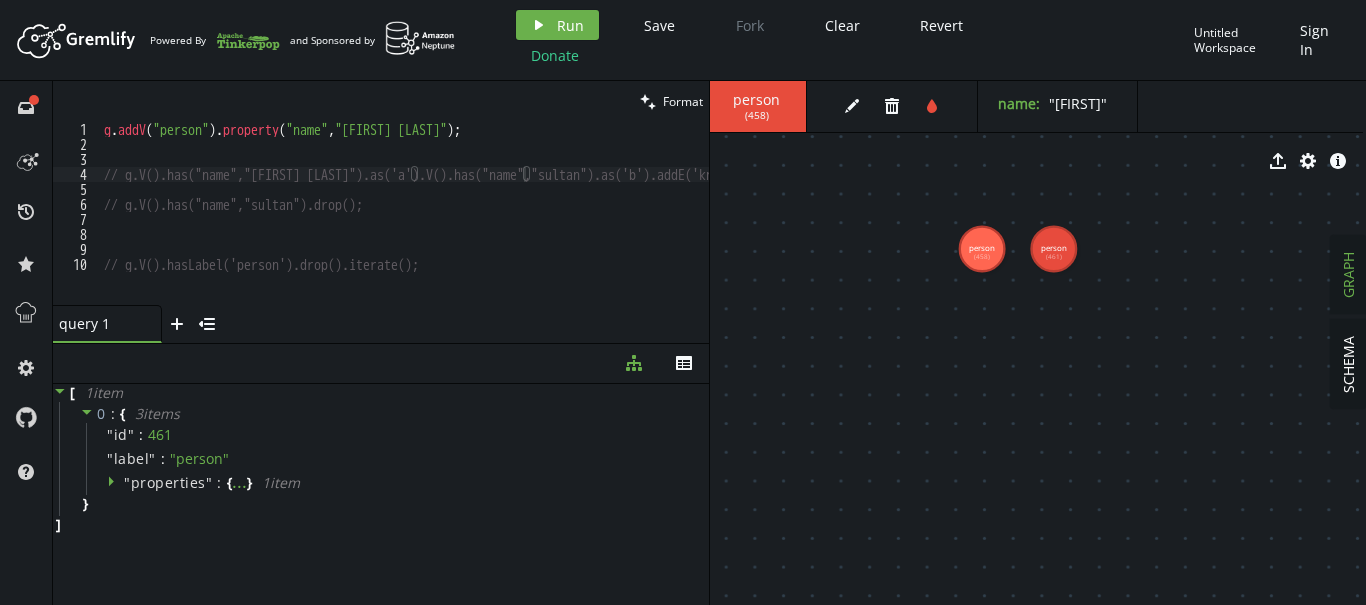 click on "(461)" 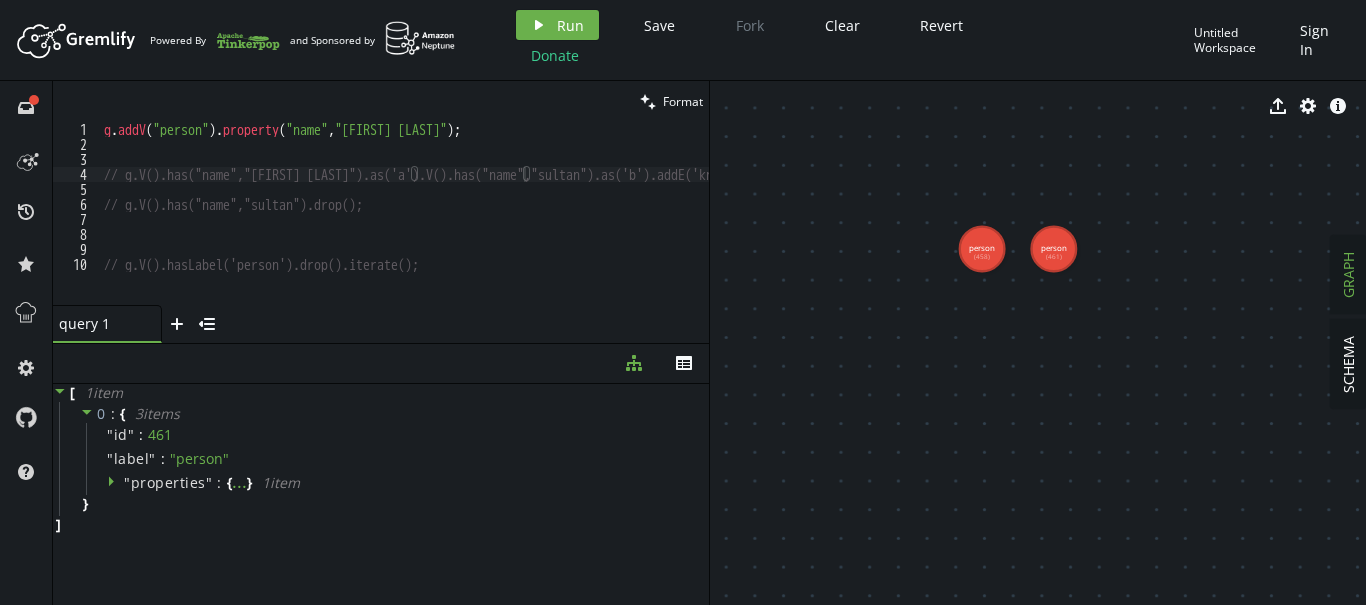 click on "(461)" 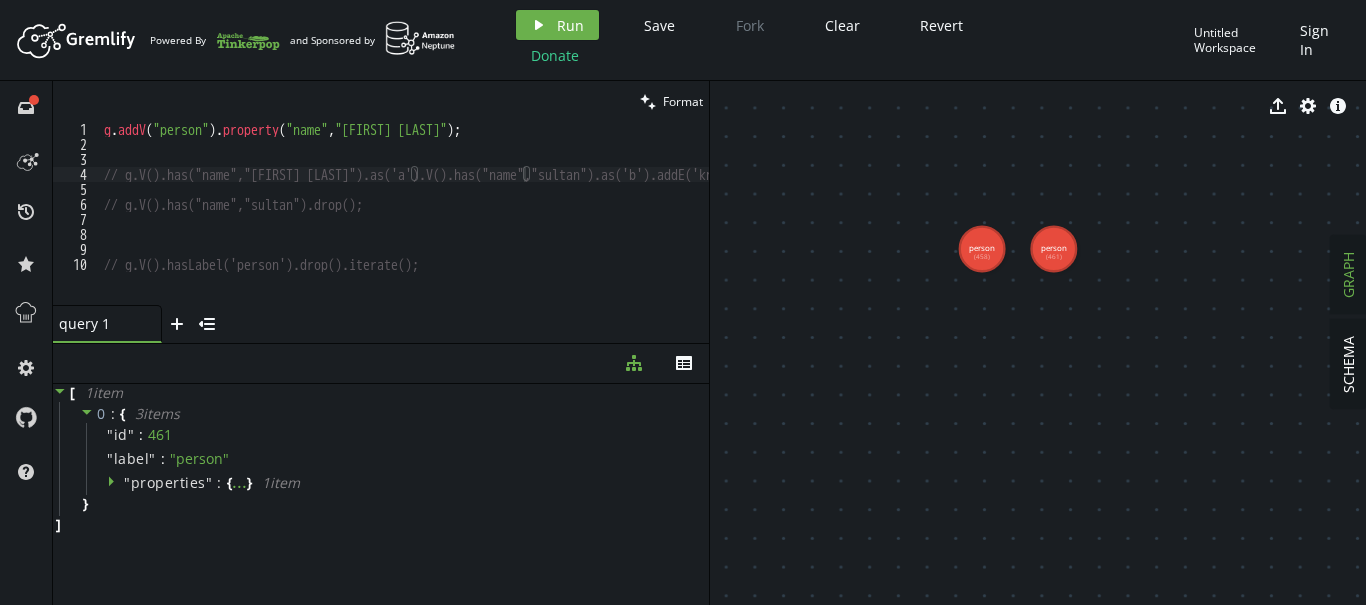 click on "(461)" 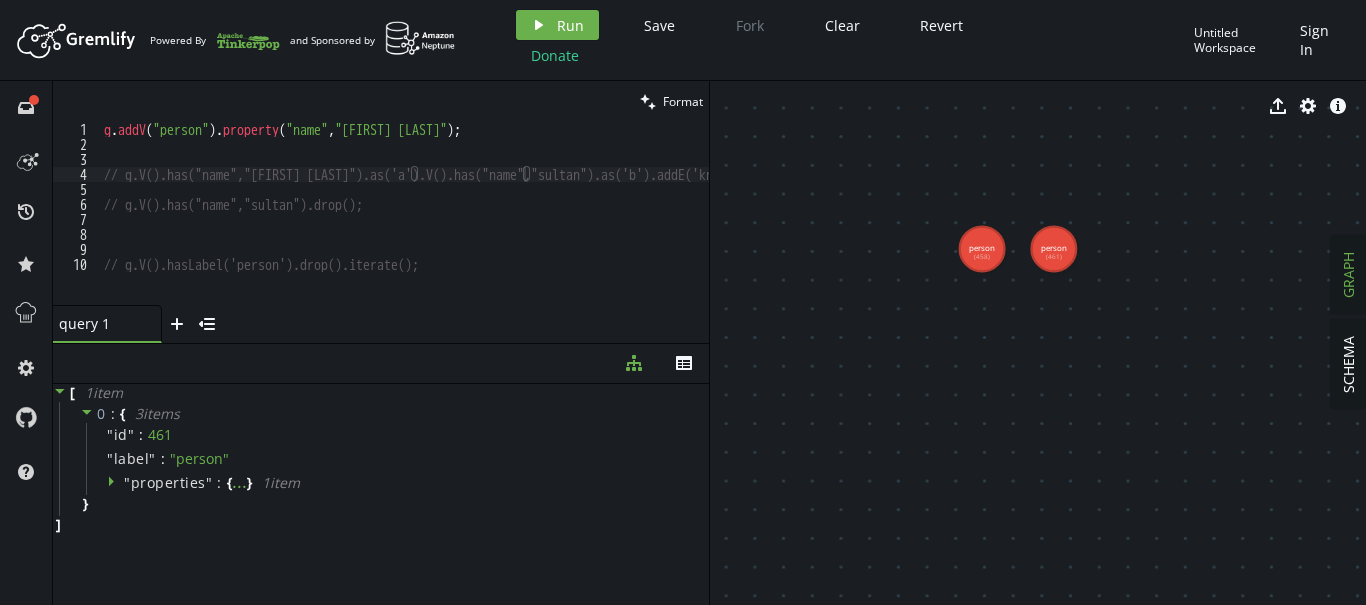 click on "person" 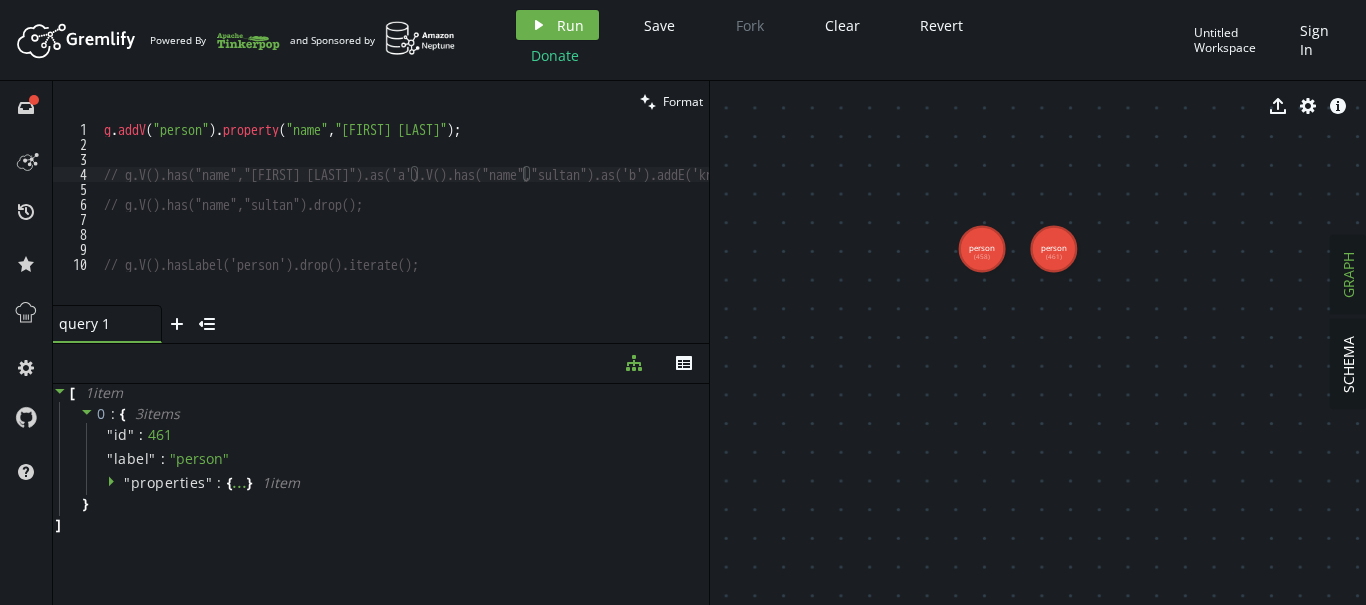 click on "person" 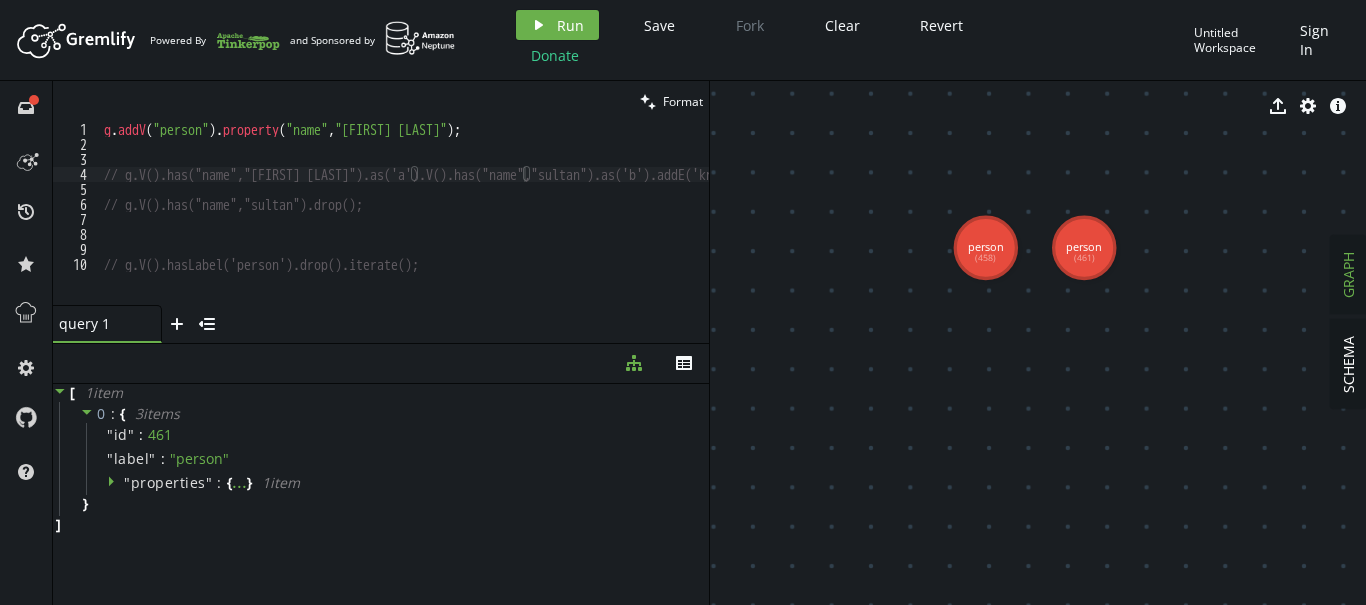 type on "g.addV("person").property("name","alison tyler")" 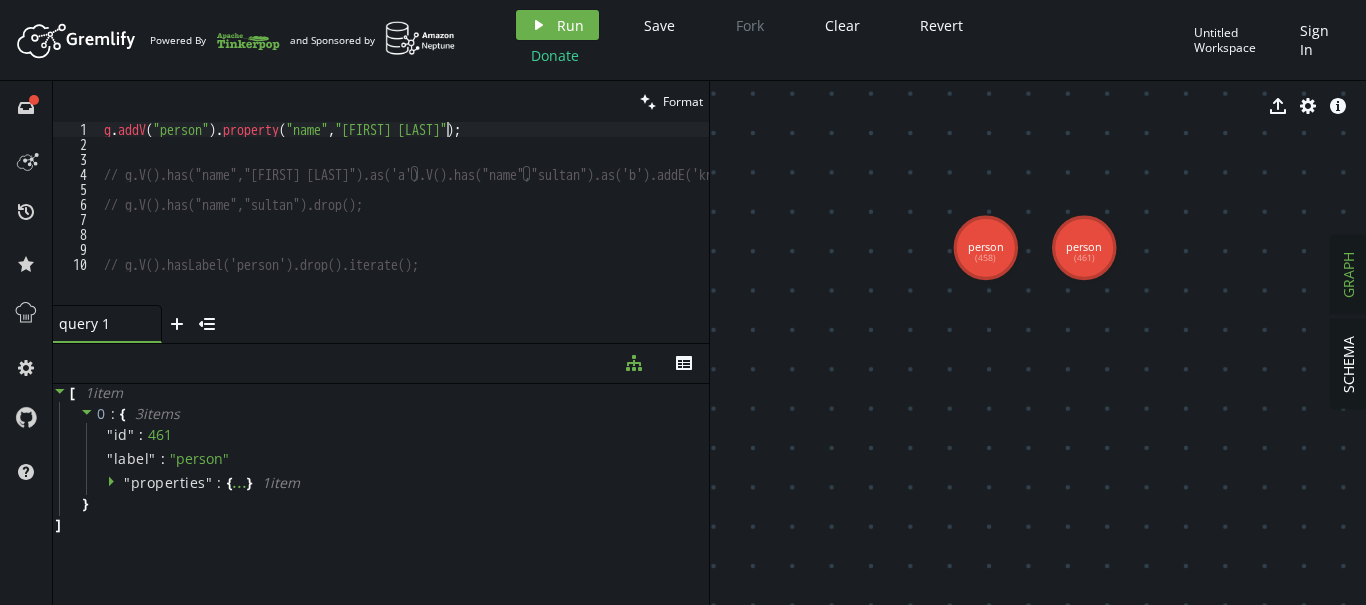 click on "g . addV ( "person" ) . property ( "name" , "[FIRST] [LAST]" ) ; // g.V().has("name","alice").as('a').V().has("name","sultan").as('b').addE('knows'); // g.V().has("name","sultan").drop(); // g.V().hasLabel('person').drop().iterate();" at bounding box center (404, 228) 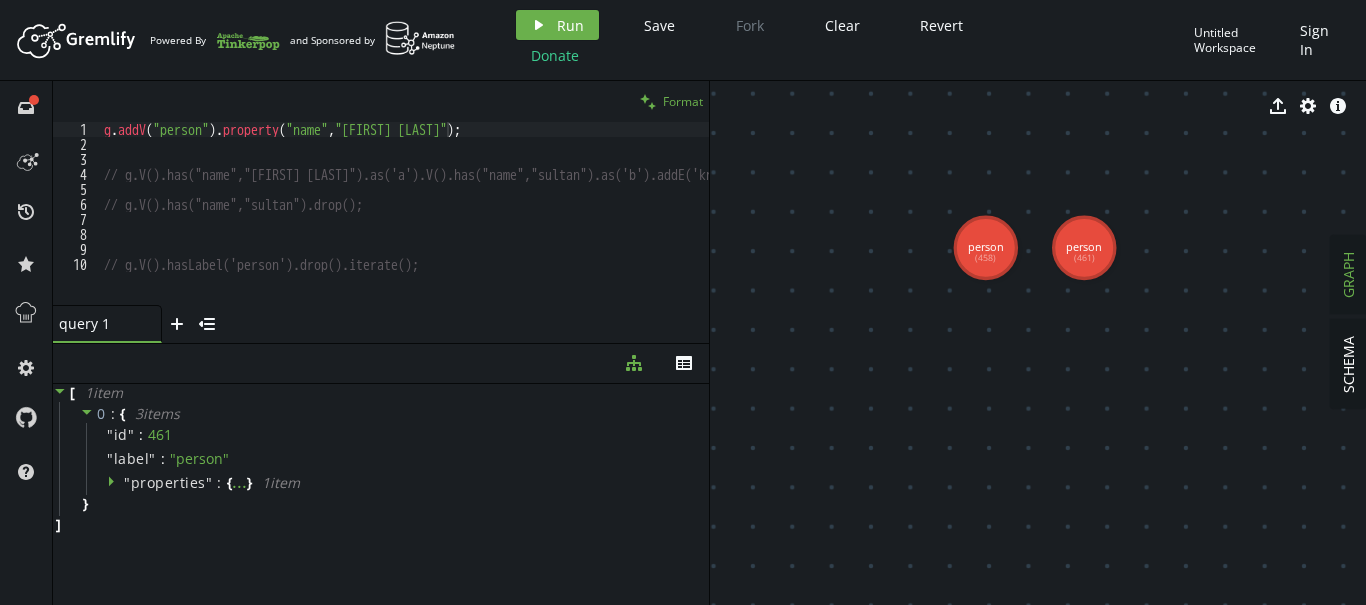click on "Format" at bounding box center (683, 101) 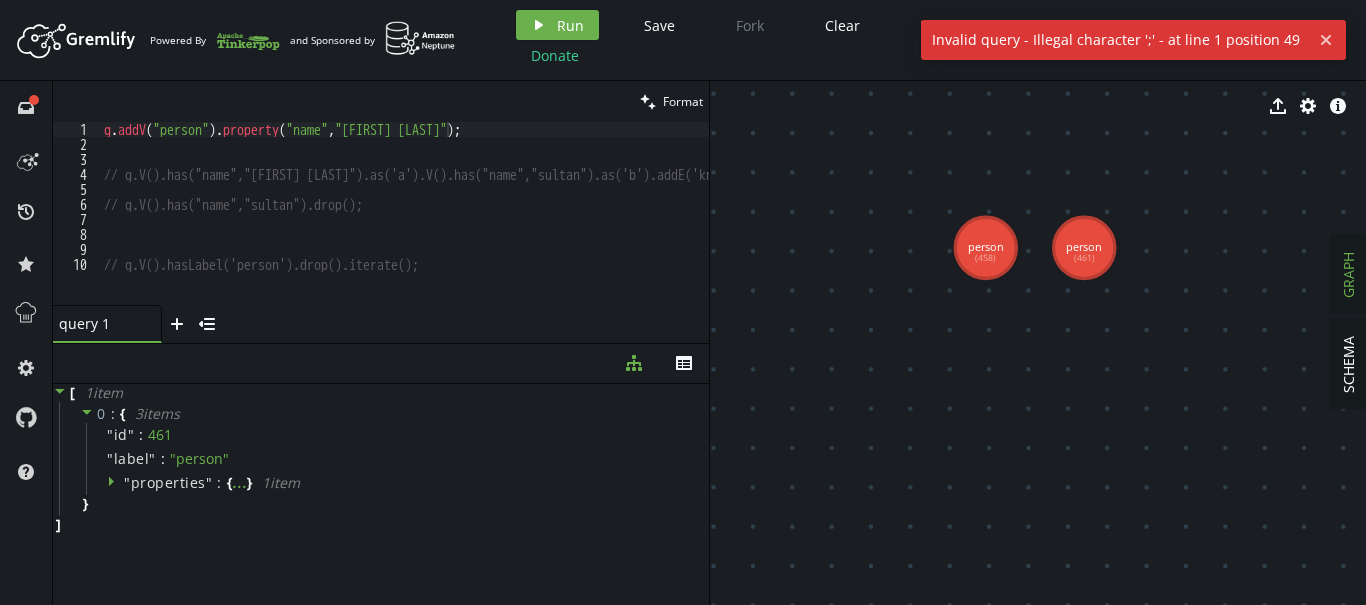click on "g . addV ( "person" ) . property ( "name" , "[FIRST] [LAST]" ) ; // g.V().has("name","alice").as('a').V().has("name","sultan").as('b').addE('knows'); // g.V().has("name","sultan").drop(); // g.V().hasLabel('person').drop().iterate();" at bounding box center [404, 228] 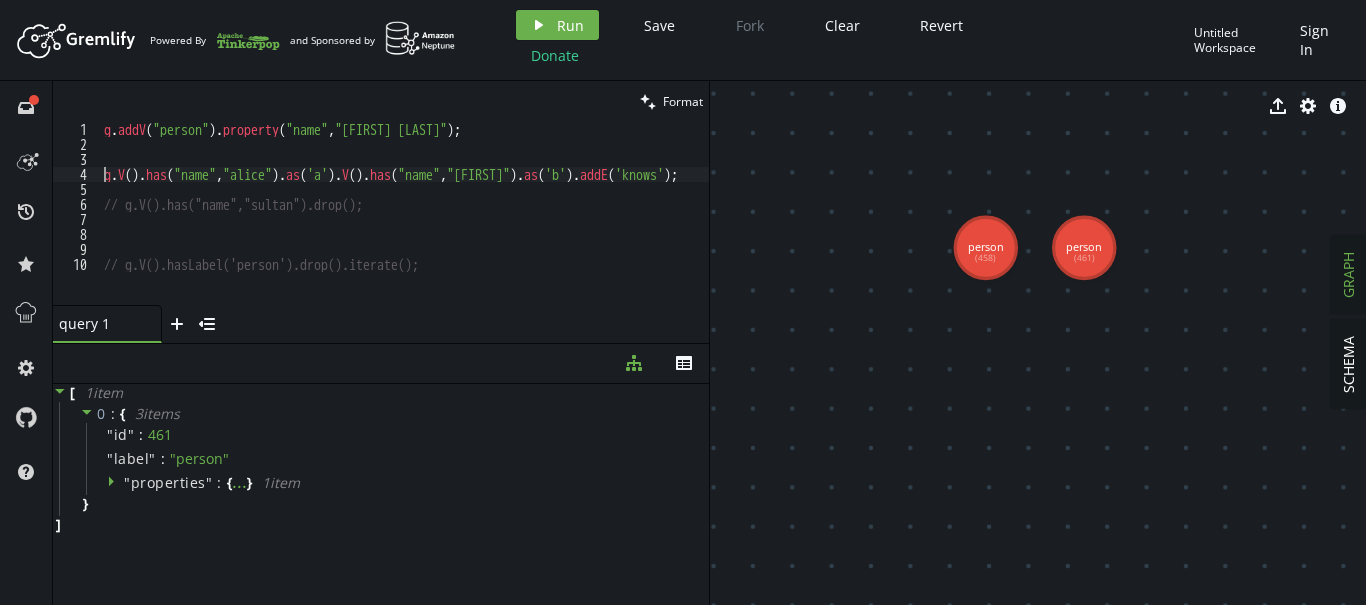 click on "g . addV ( "person" ) . property ( "name" , "alison tyler" ) ; g . V ( ) . has ( "name" , "alice" ) . as ( 'a' ) . V ( ) . has ( "name" , "sultan" ) . as ( 'b' ) . addE ( 'knows' ) ; // g.V().has("name","sultan").drop(); // g.V().hasLabel('person').drop().iterate();" at bounding box center [404, 228] 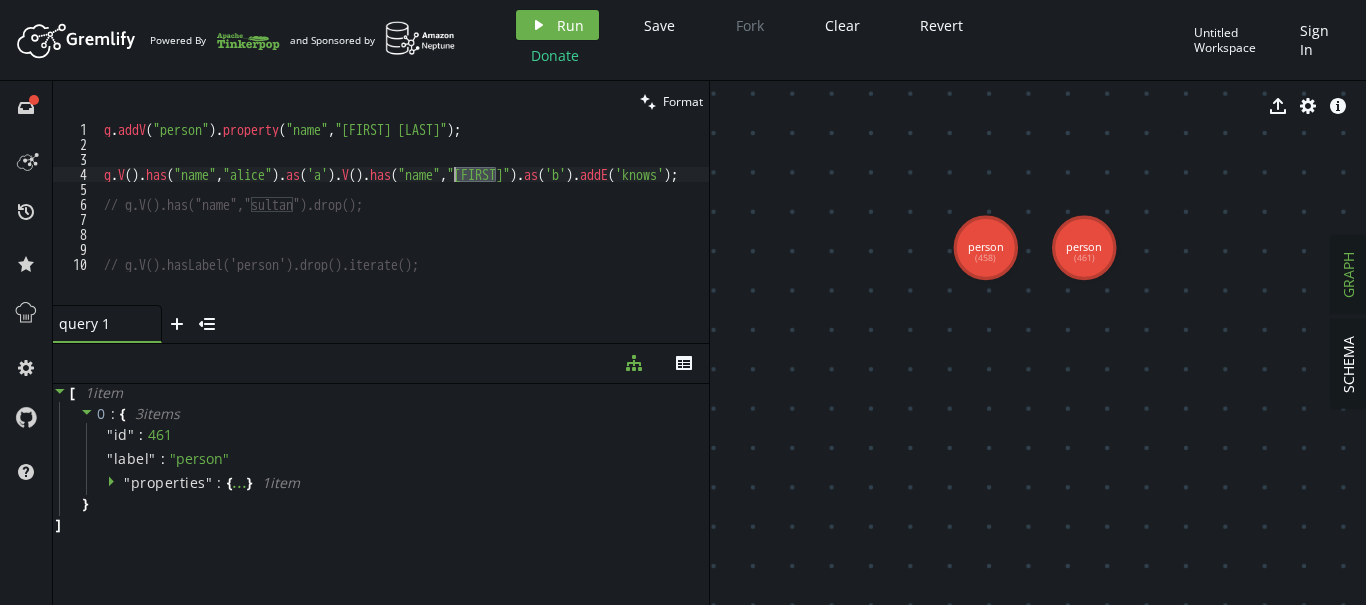 click on "g . addV ( "person" ) . property ( "name" , "alison tyler" ) ; g . V ( ) . has ( "name" , "alice" ) . as ( 'a' ) . V ( ) . has ( "name" , "sultan" ) . as ( 'b' ) . addE ( 'knows' ) ; // g.V().has("name","sultan").drop(); // g.V().hasLabel('person').drop().iterate();" at bounding box center [404, 228] 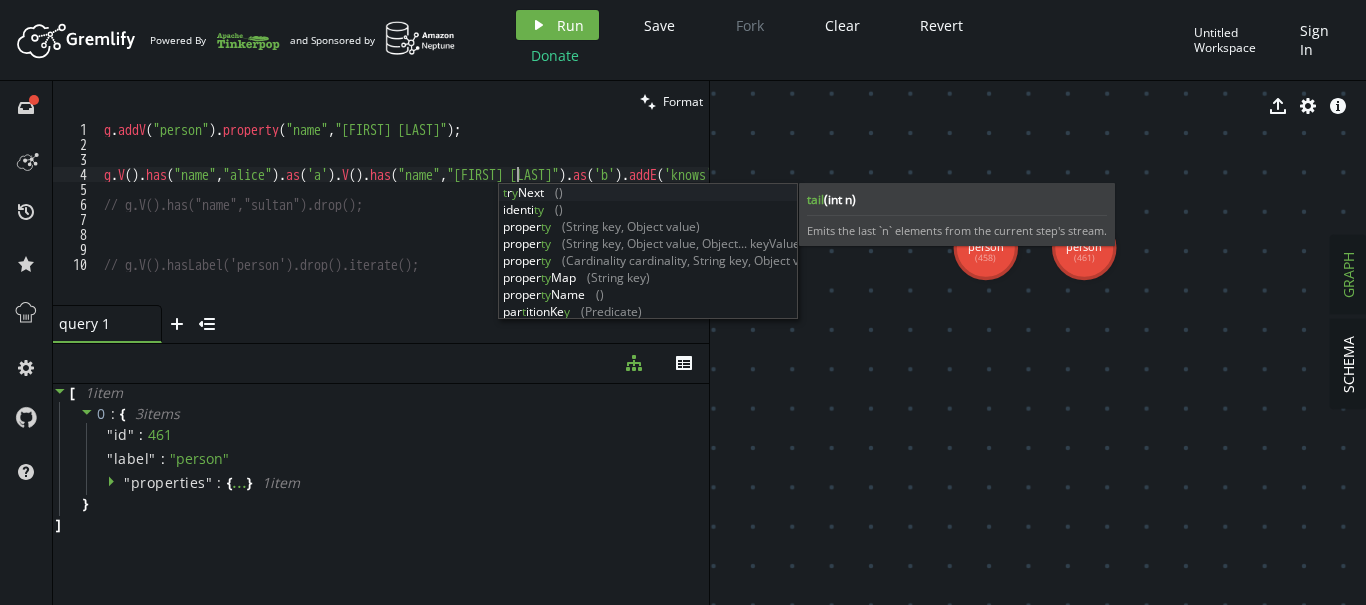 scroll, scrollTop: 0, scrollLeft: 426, axis: horizontal 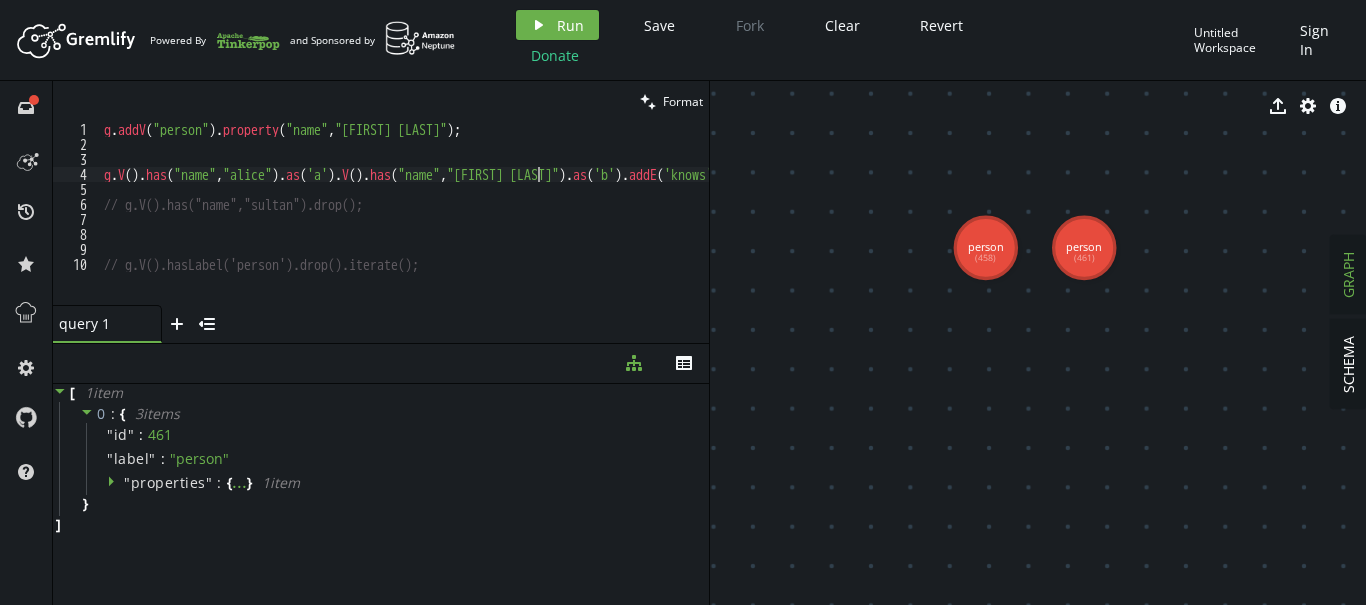 click on "g . addV ( "person" ) . property ( "name" , "[FIRST] [LAST]" ) ; g . V ( ) . has ( "name" , "[FIRST] [LAST]" ) . as ( 'a' ) . V ( ) . has ( "name" , "[FIRST] [LAST]" ) . as ( 'b' ) . addE ( 'knows' ) ; // g.V().has("name","sultan").drop(); // g.V().hasLabel('person').drop().iterate();" at bounding box center [408, 228] 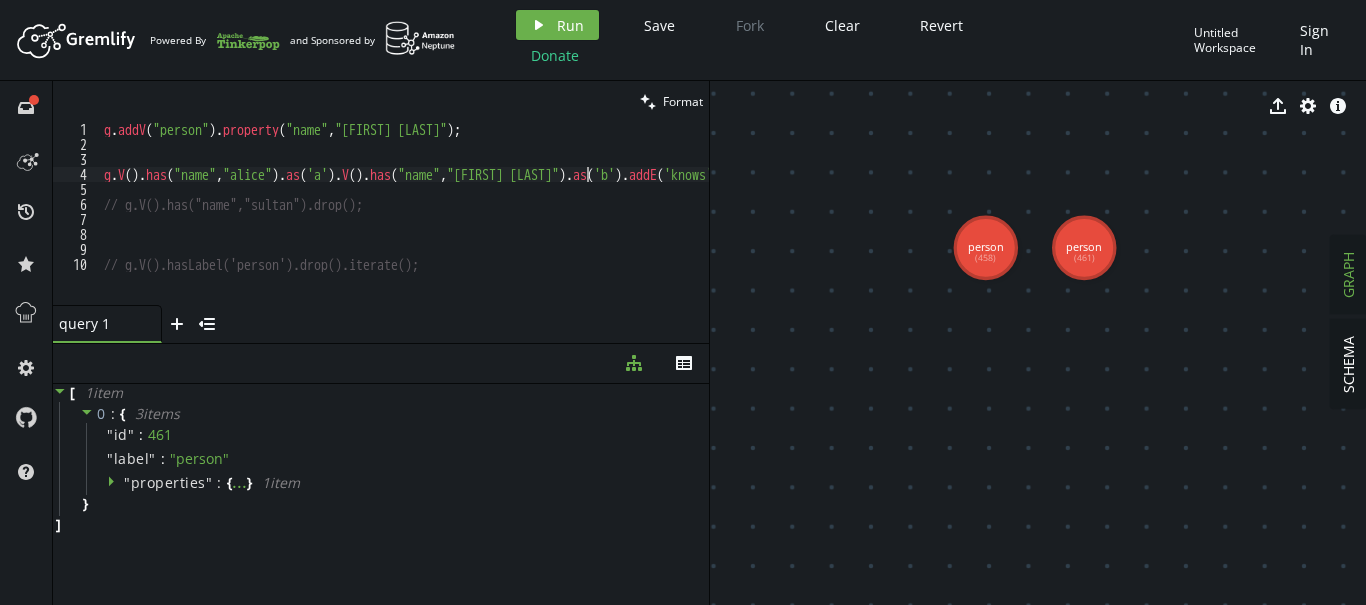 scroll, scrollTop: 0, scrollLeft: 8, axis: horizontal 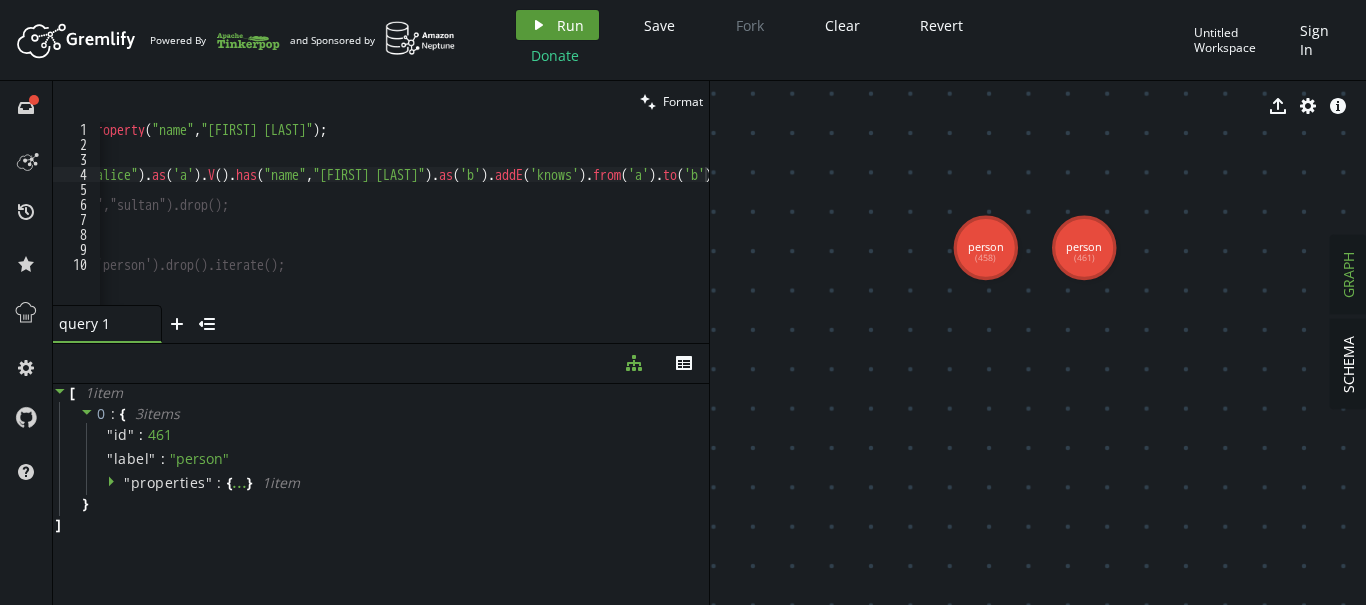 click on "Run" at bounding box center [570, 25] 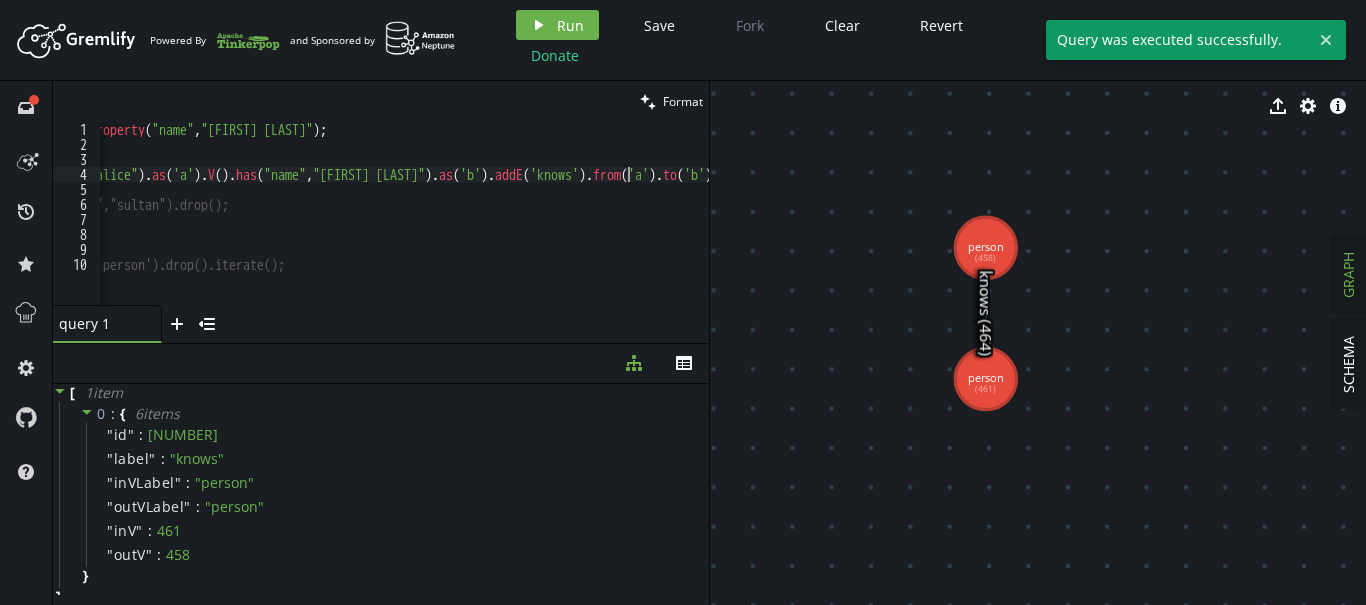 click on "g . addV ( "person" ) . property ( "name" , "[FIRST] [LAST]" ) ; g . V ( ) . has ( "name" , "[FIRST] [LAST]" ) . as ( 'a' ) . V ( ) . has ( "name" , "[FIRST] [LAST]" ) . as ( 'b' ) . addE ( 'knows' ) . from ( 'a' ) . to ( 'b' ) ; // g.V().has("name","sultan").drop(); // g.V().hasLabel('person').drop().iterate();" at bounding box center (337, 228) 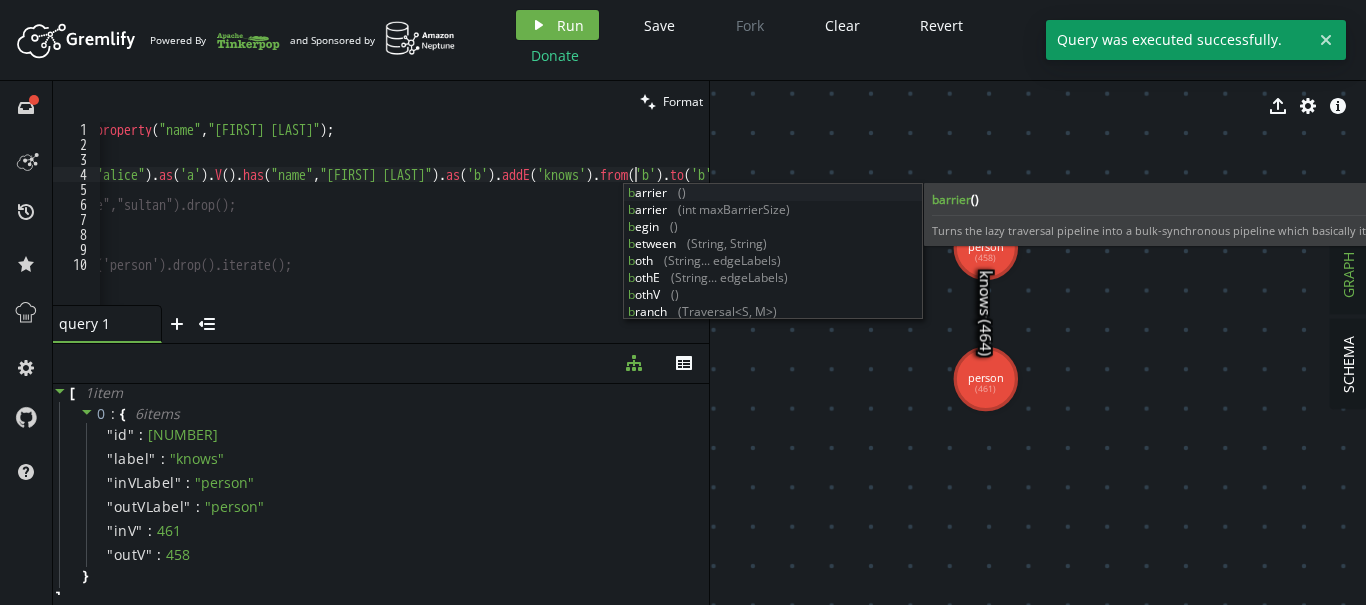 scroll, scrollTop: 0, scrollLeft: 127, axis: horizontal 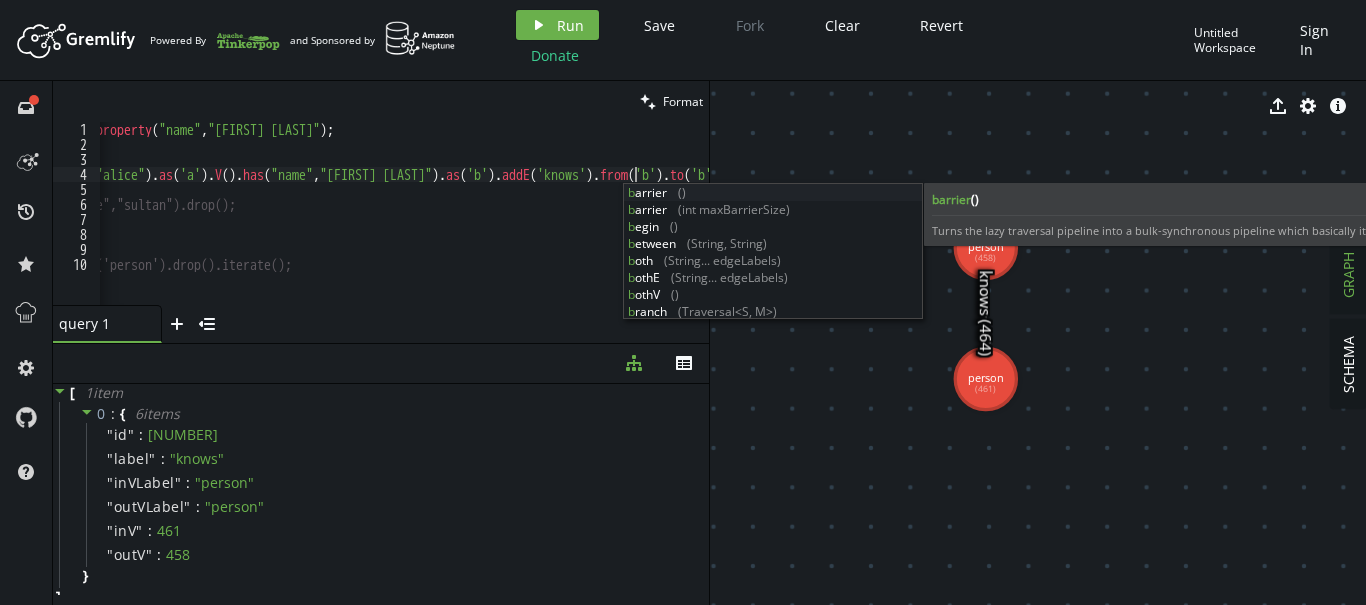 click on "g . addV ( "person" ) . property ( "name" , "alison tyler" ) ; g . V ( ) . has ( "name" , "alice" ) . as ( 'a' ) . V ( ) . has ( "name" , "alison tyler" ) . as ( 'b' ) . addE ( 'knows' ) . from ( 'b' ) . to ( 'b' ) ; // g.V().has("name","sultan").drop(); // g.V().hasLabel('person').drop().iterate();" at bounding box center (344, 228) 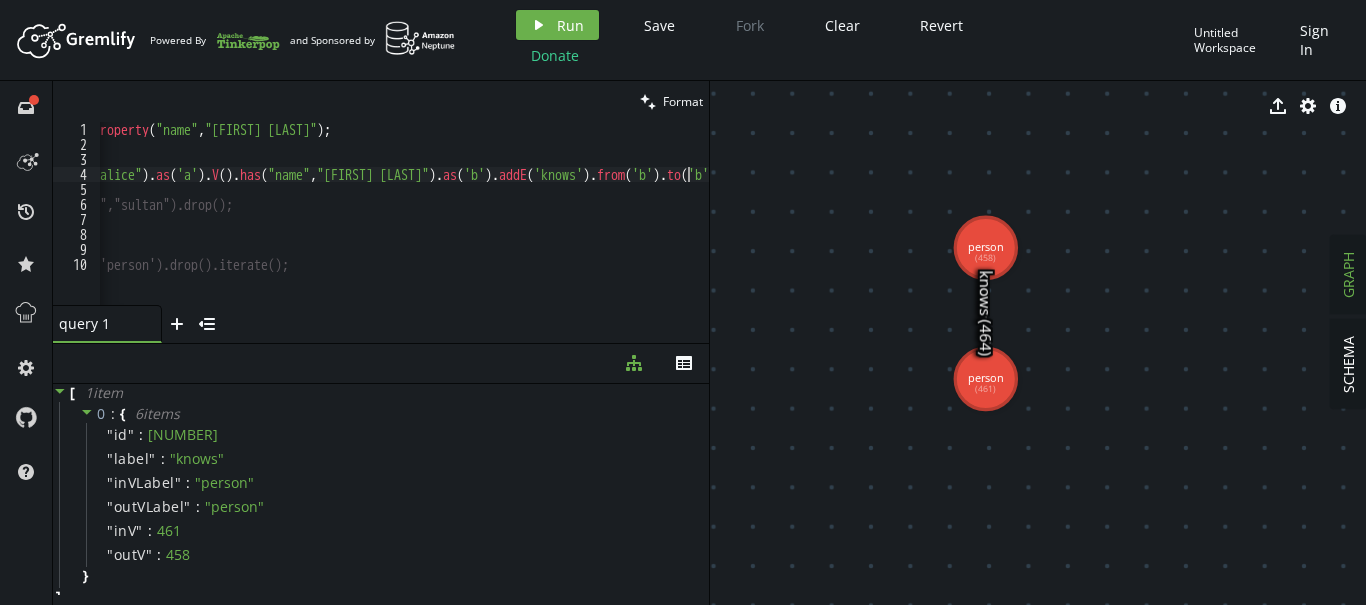 scroll, scrollTop: 0, scrollLeft: 127, axis: horizontal 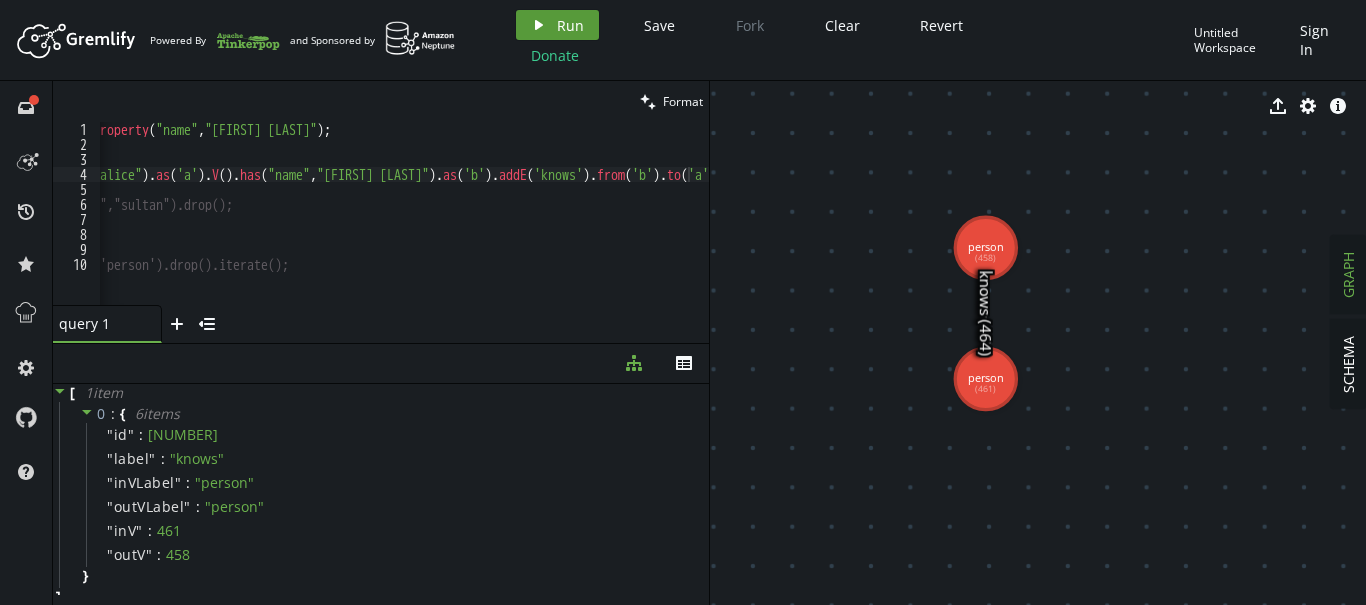 click on "Run" at bounding box center [570, 25] 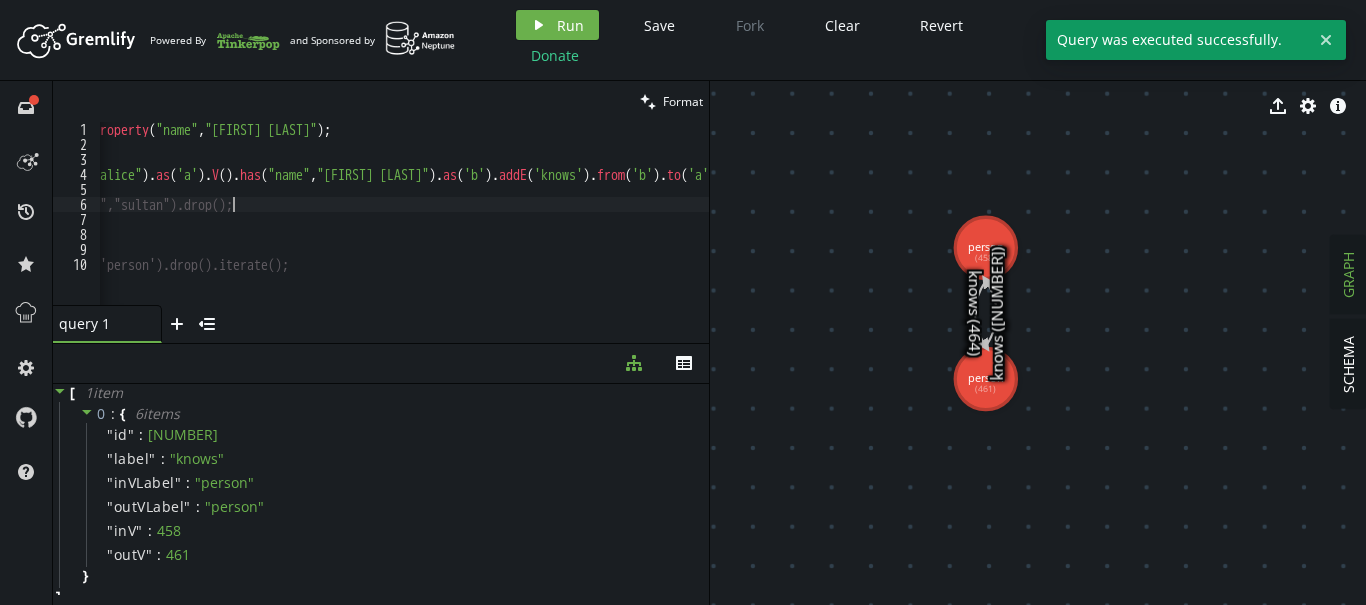 click on "g . addV ( "person" ) . property ( "name" , "alison tyler" ) ; g . V ( ) . has ( "name" , "[FIRST]" ) . as ( 'a' ) . V ( ) . has ( "name" , "alison tyler" ) . as ( 'b' ) . addE ( 'knows' ) . from ( 'b' ) . to ( 'a' ) ; // g.V().has("name","sultan").drop(); // g.V().hasLabel('person').drop().iterate();" at bounding box center (341, 228) 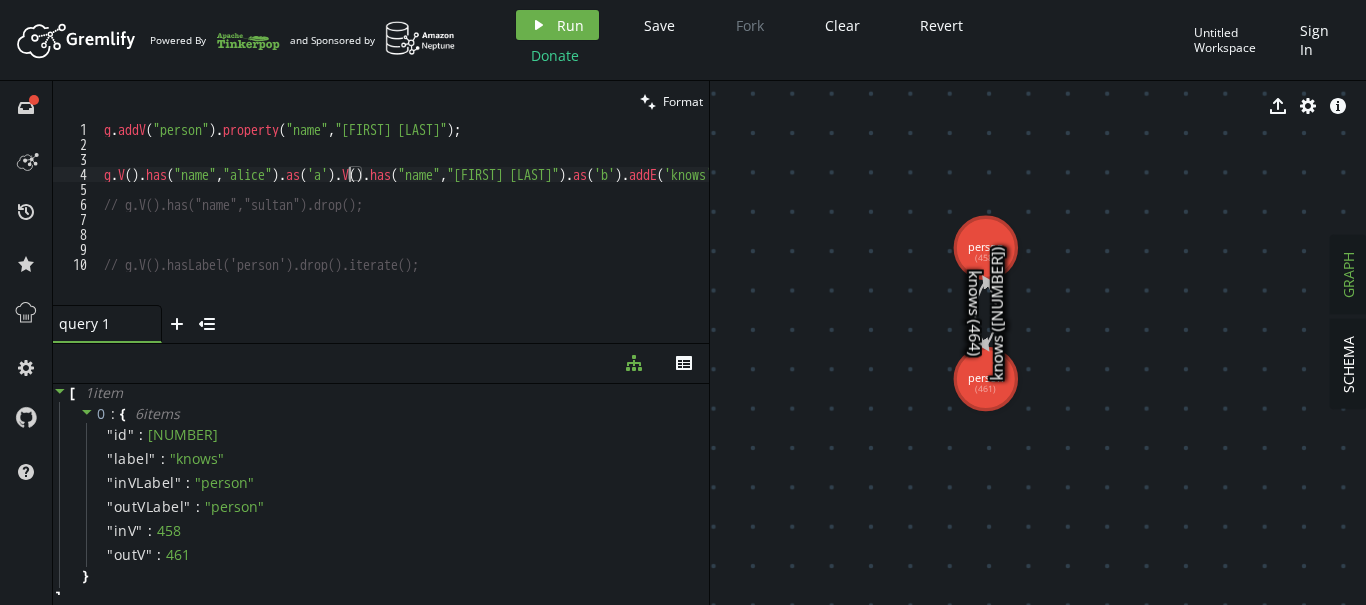 click on "g . addV ( "person" ) . property ( "name" , "alison tyler" ) ; g . V ( ) . has ( "name" , "[FIRST]" ) . as ( 'a' ) . V ( ) . has ( "name" , "alison tyler" ) . as ( 'b' ) . addE ( 'knows' ) . from ( 'b' ) . to ( 'a' ) ; // g.V().has("name","sultan").drop(); // g.V().hasLabel('person').drop().iterate();" at bounding box center (471, 228) 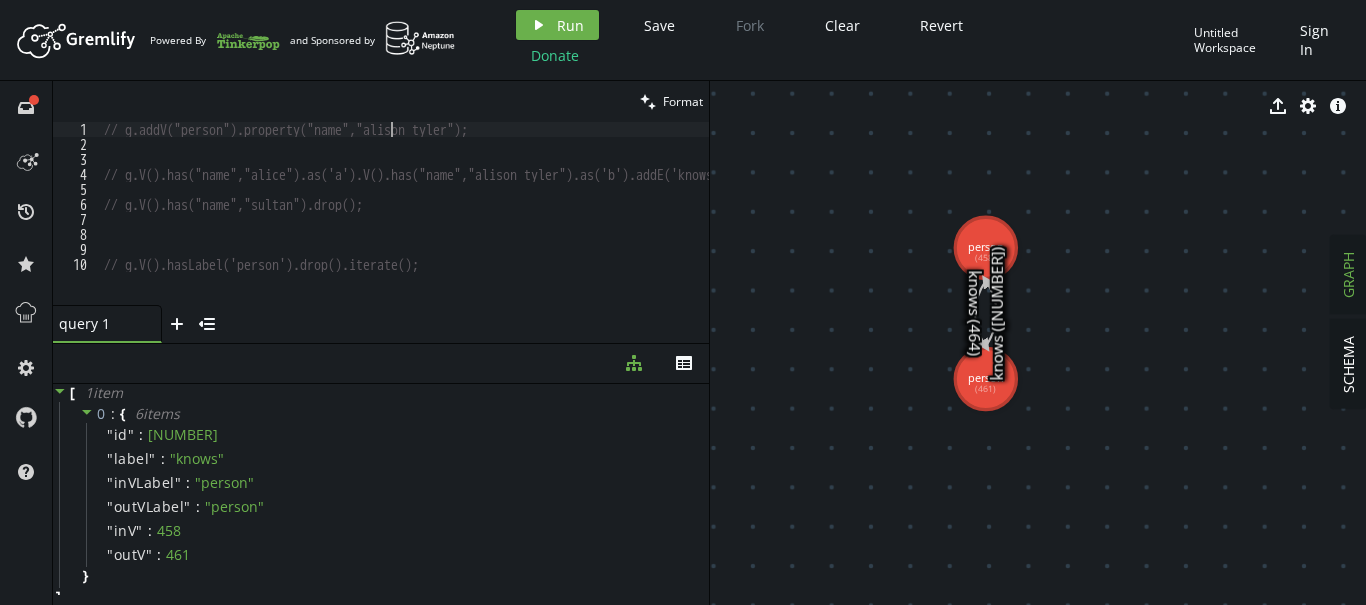 type on "// g.addV("person").property("name","alison tyler");" 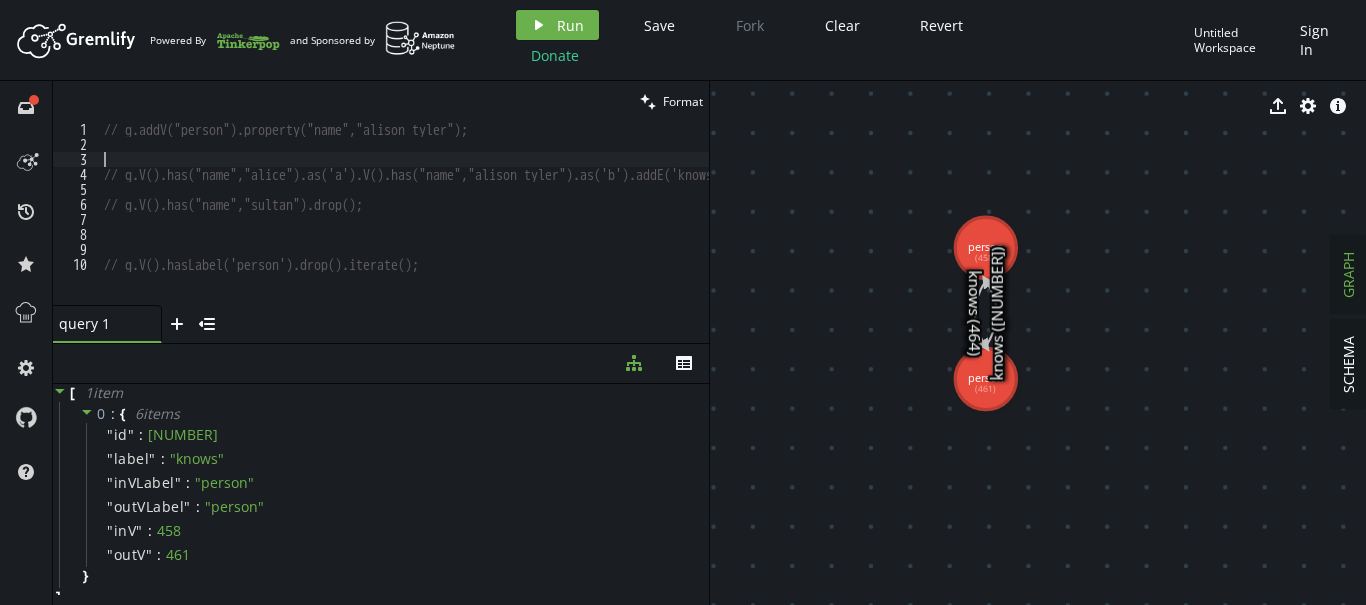 type on "// g.V().has("name","alice").as('a').V().has("name","alison tyler").as('b').addE('knows').from('b').to('a');" 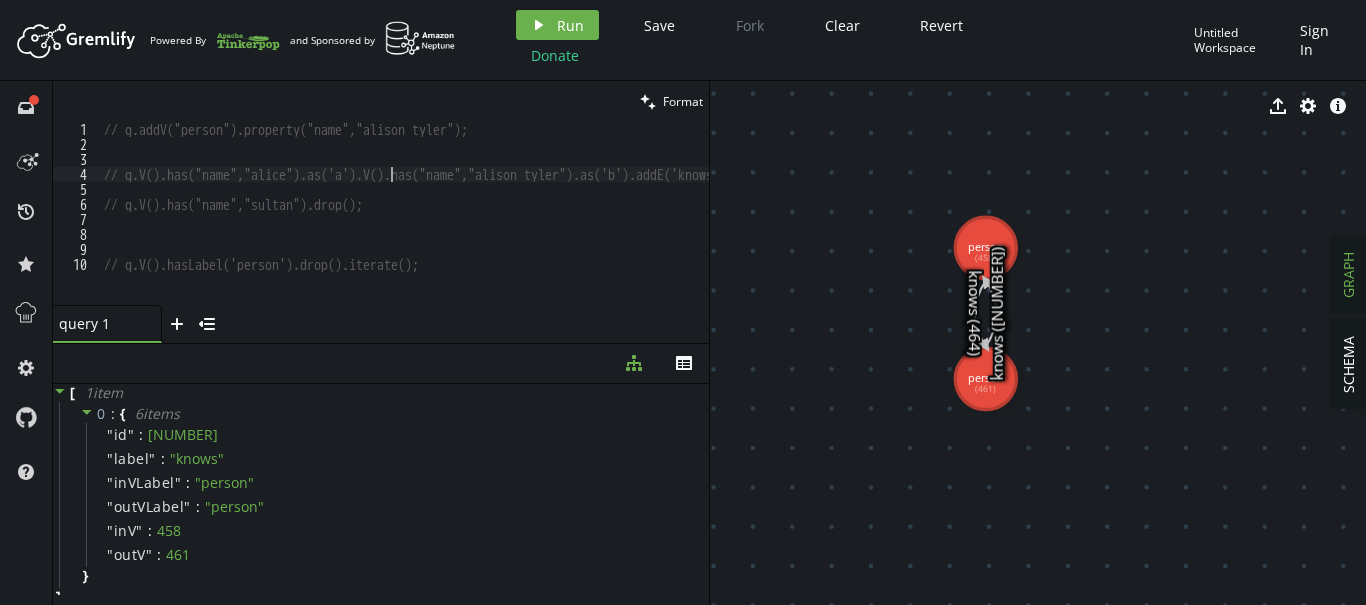 type on "// g.V().has("name","sultan").drop();" 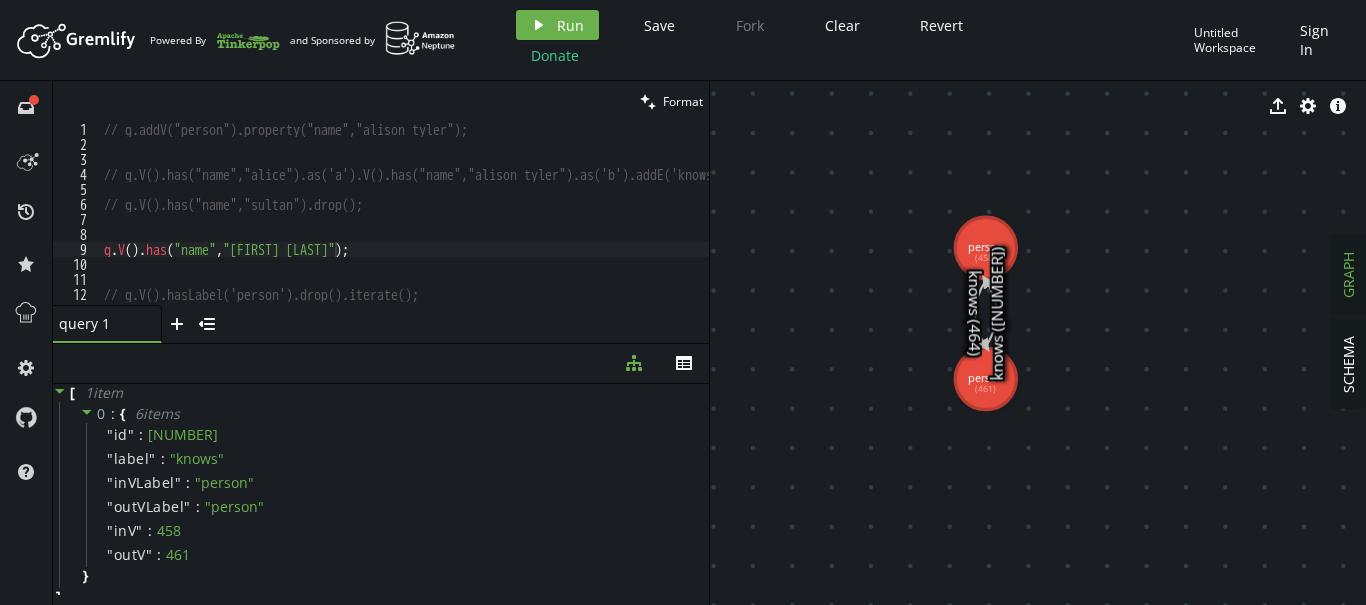 click on "Artboard Created with Sketch. Powered By and Sponsored by play Run Save Fork Clear Revert Donate Untitled Workspace Sign In" at bounding box center (683, 40) 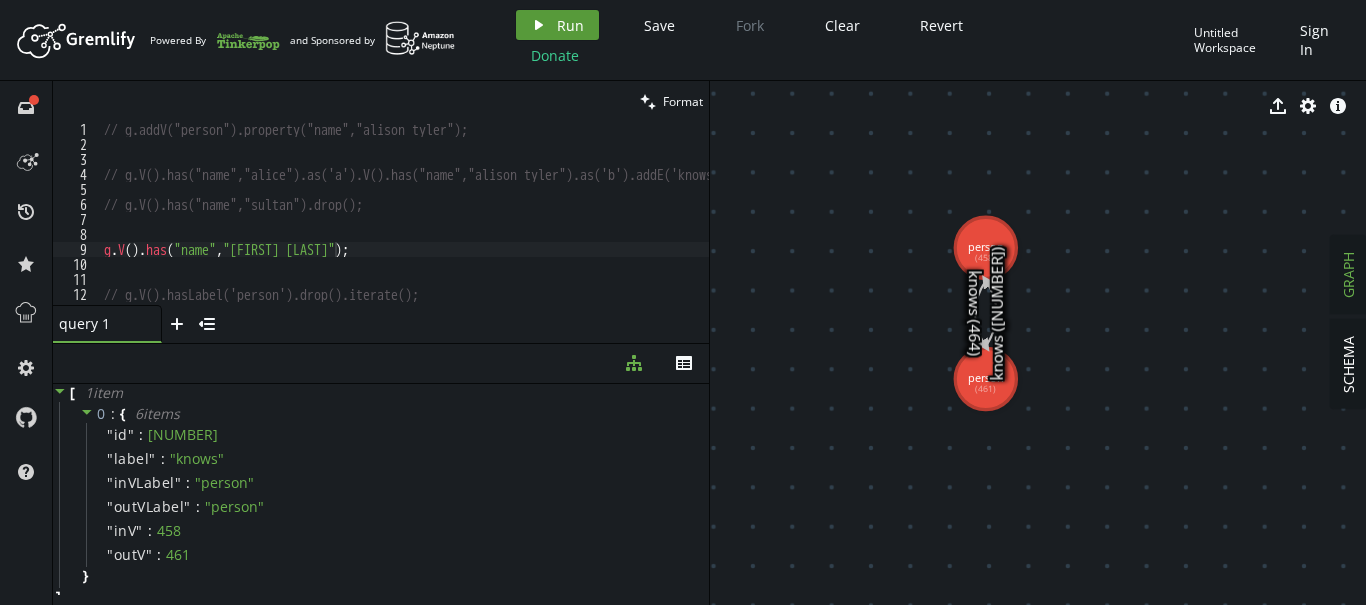 click on "play Run" at bounding box center [557, 25] 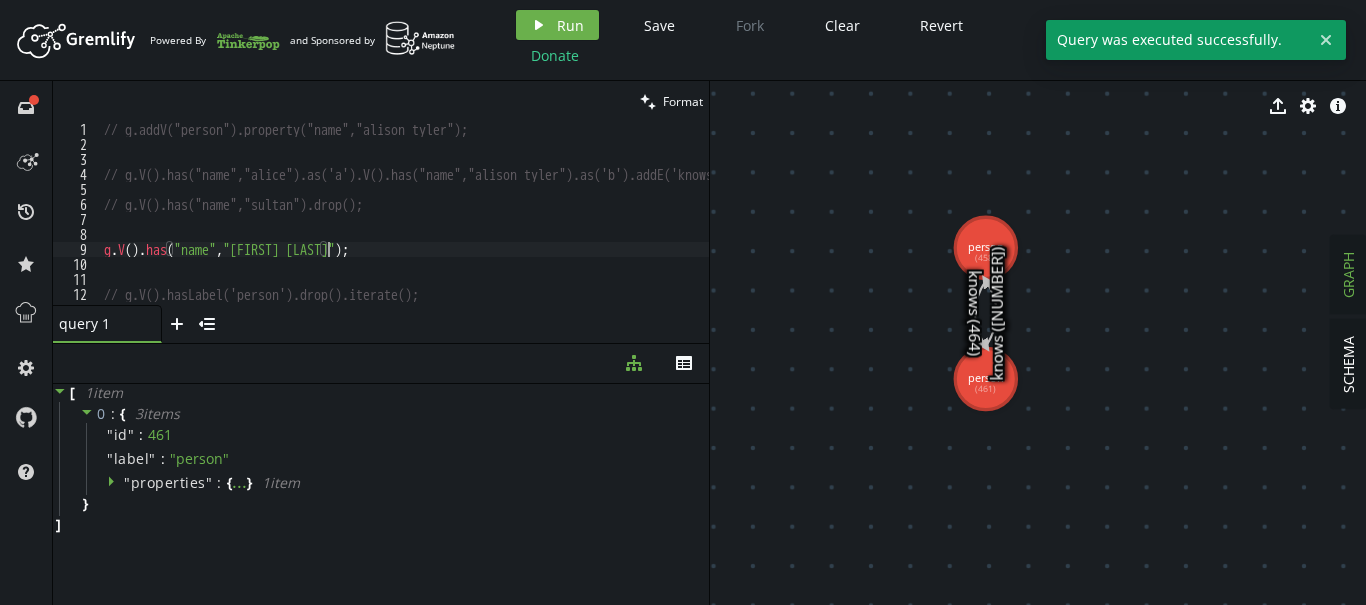 click on "// g.addV("person").property("name","[FIRST] [LAST]"); // g.V().has("name","alice").as('a').V().has("name","[FIRST] [LAST]").as('b').addE('knows').from('b').to('a'); // g.V().has("name","sultan").drop(); g . V ( ) . has ( "name" , "[FIRST] [LAST]" ) ; // g.V().hasLabel('person').drop().iterate();" at bounding box center [482, 228] 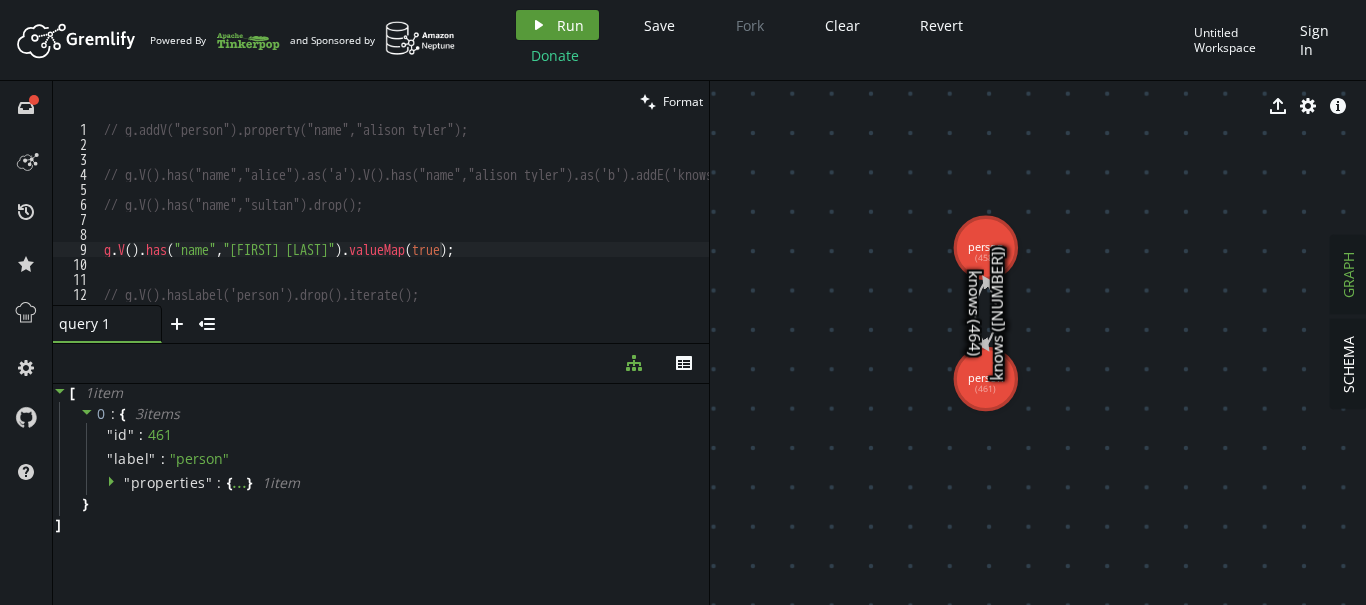 click on "Run" at bounding box center [570, 25] 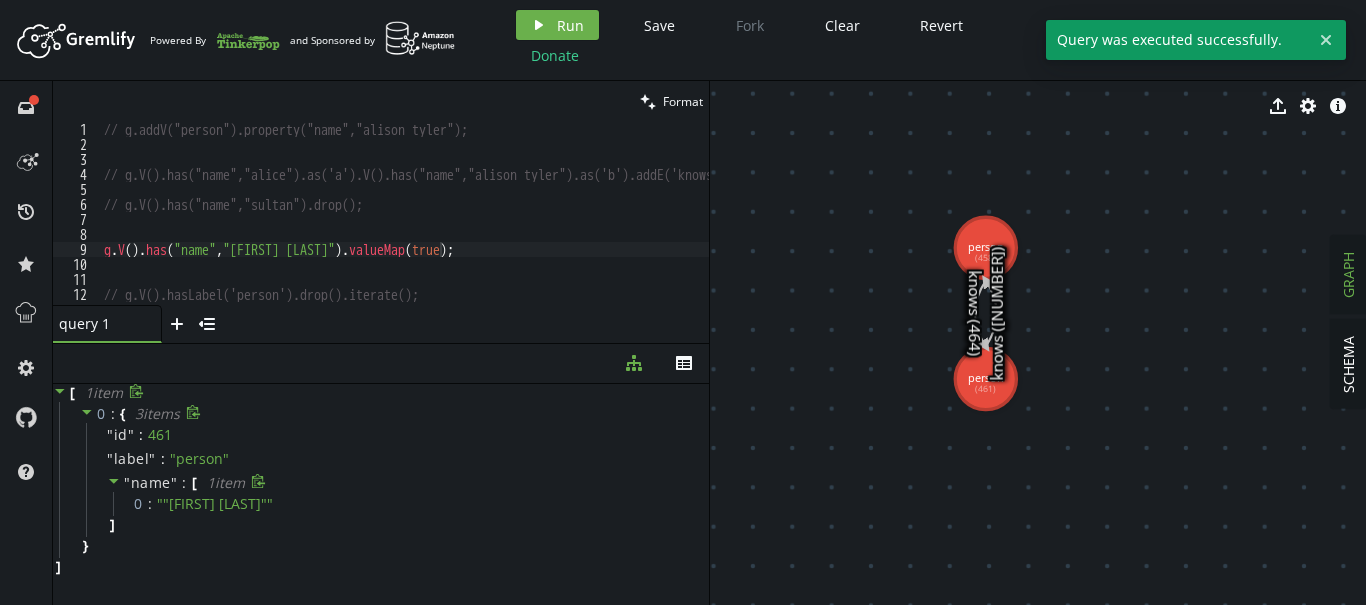 click 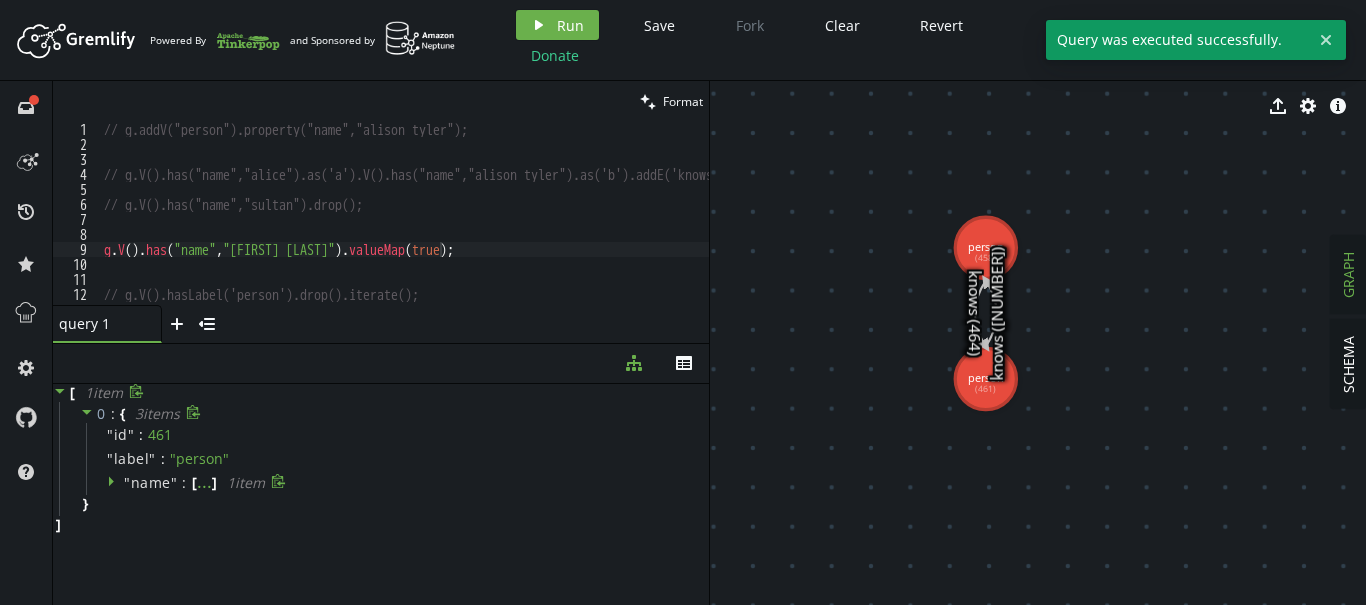 click 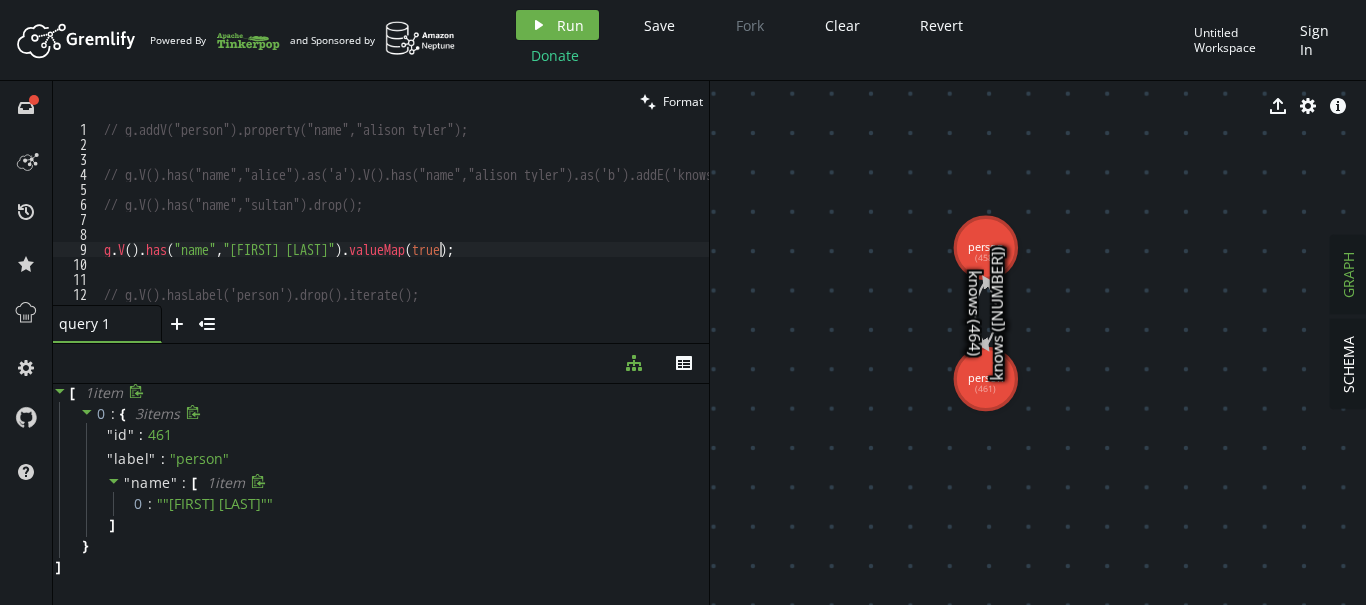 click on "// g.addV("person").property("name","[FIRST] [LAST]"); // g.V().has("name","alice").as('a').V().has("name","alison tyler").as('b').addE('knows').from('b').to('a'); // g.V().has("name","sultan").drop(); g . V ( ) . has ( "name" , "[FIRST] [LAST]" ) . valueMap ( true ) ; // g.V().hasLabel('person').drop().iterate();" at bounding box center [482, 228] 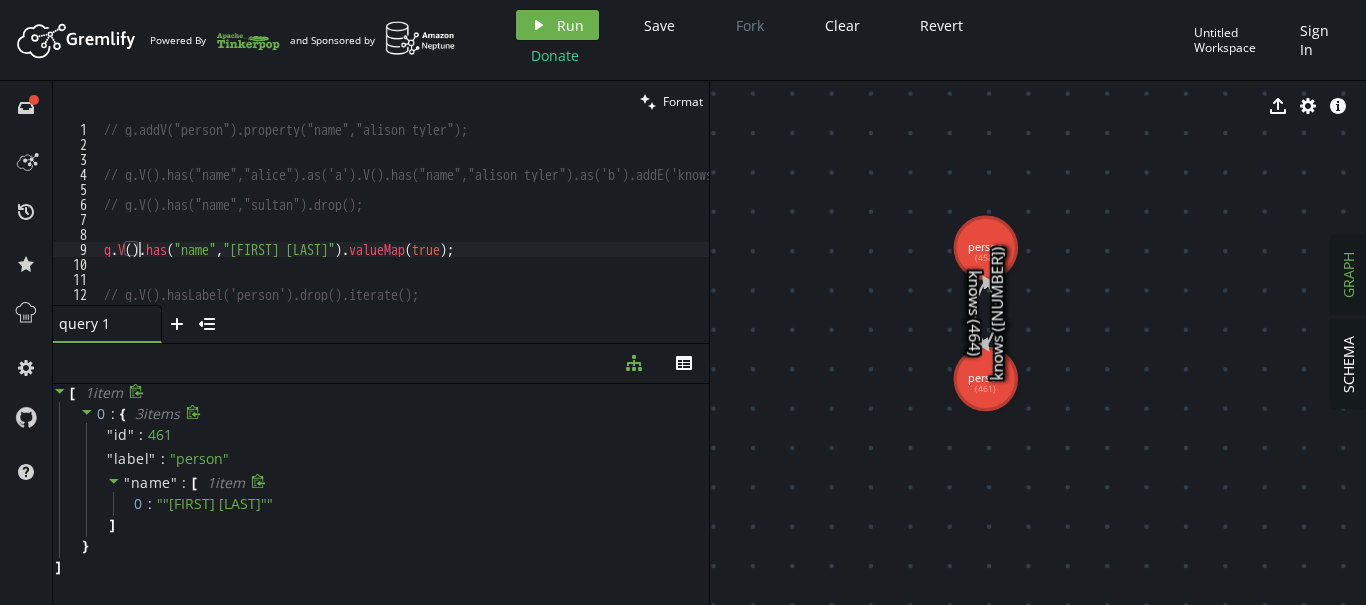 click on "// g.addV("person").property("name","[FIRST] [LAST]"); // g.V().has("name","alice").as('a').V().has("name","alison tyler").as('b').addE('knows').from('b').to('a'); // g.V().has("name","sultan").drop(); g . V ( ) . has ( "name" , "[FIRST] [LAST]" ) . valueMap ( true ) ; // g.V().hasLabel('person').drop().iterate();" at bounding box center [482, 228] 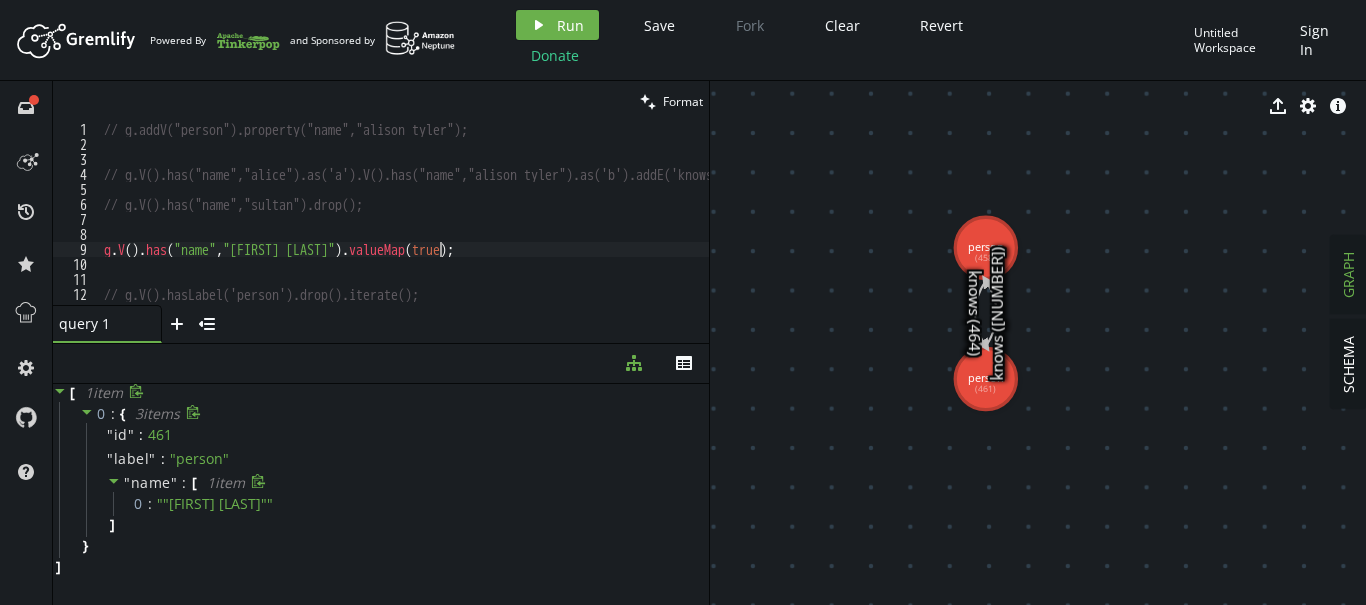 click on "// g.addV("person").property("name","[FIRST] [LAST]"); // g.V().has("name","alice").as('a').V().has("name","alison tyler").as('b').addE('knows').from('b').to('a'); // g.V().has("name","sultan").drop(); g . V ( ) . has ( "name" , "[FIRST] [LAST]" ) . valueMap ( true ) ; // g.V().hasLabel('person').drop().iterate();" at bounding box center (482, 228) 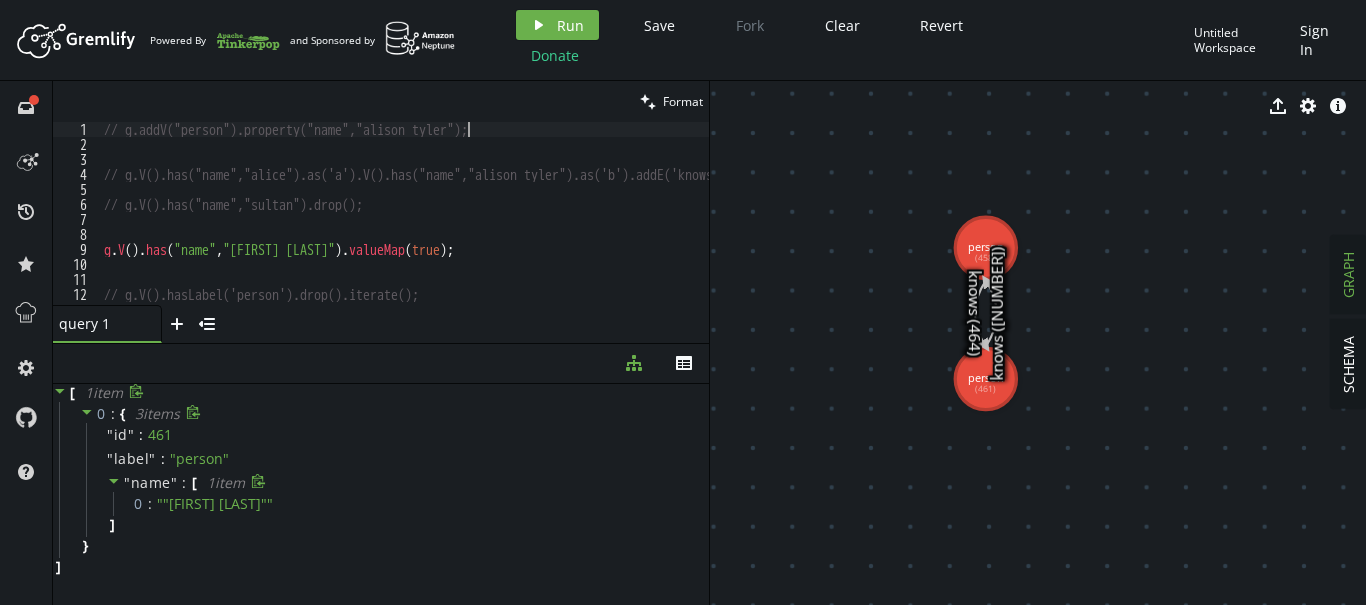click on "// g.addV("person").property("name","[FIRST] [LAST]"); // g.V().has("name","alice").as('a').V().has("name","alison tyler").as('b').addE('knows').from('b').to('a'); // g.V().has("name","sultan").drop(); g . V ( ) . has ( "name" , "[FIRST] [LAST]" ) . valueMap ( true ) ; // g.V().hasLabel('person').drop().iterate();" at bounding box center [482, 228] 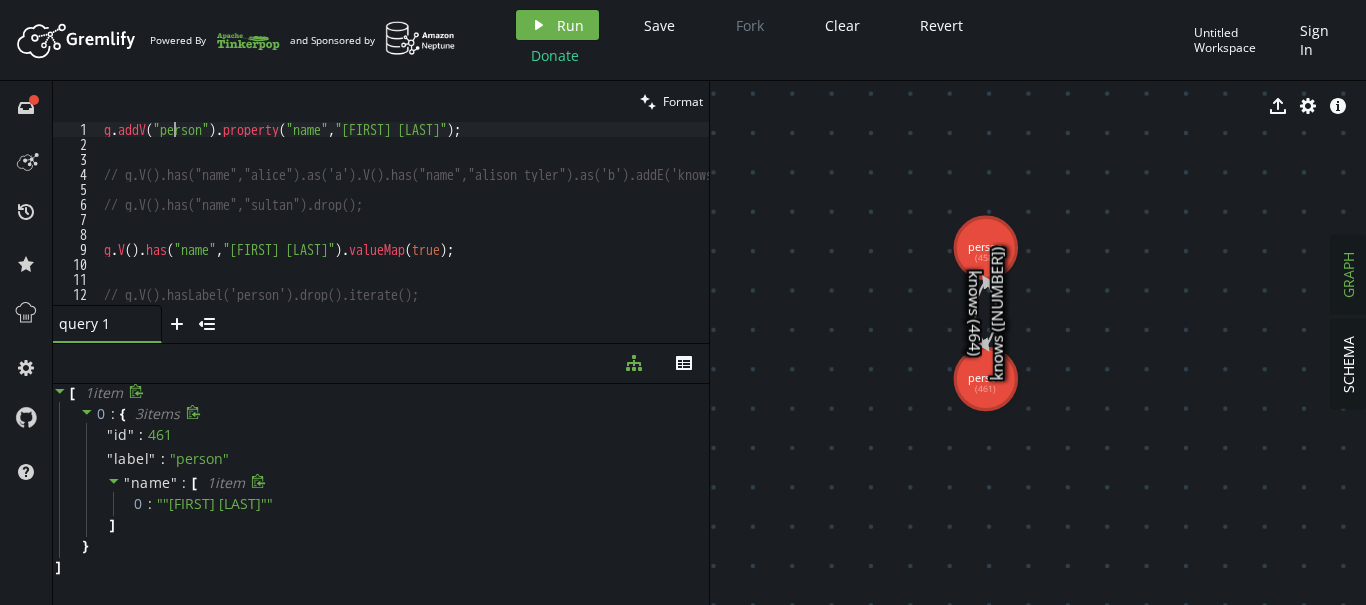 click on "g . addV ( "person" ) . property ( "name" , "[FIRST] [LAST]" ) ; // g.V().has("name","[FIRST] [LAST]").as('a').V().has("name","[FIRST] [LAST]").as('b').addE('knows').from('b').to('a'); // g.V().has("name","sultan").drop(); g . V ( ) . has ( "name" , "[FIRST] [LAST]" ) . valueMap ( true ) ; // g.V().hasLabel('person').drop().iterate();         query 1 small-cross plus menu-closed diagram-tree th [ 1  item 0 : { 3  item s " id " : 447 " label " : " person " " properties " : { 1  item " name " : [ 1  item 0 : { 3  item s " id " : 448 " value " : "sultan " " "" at bounding box center (482, 228) 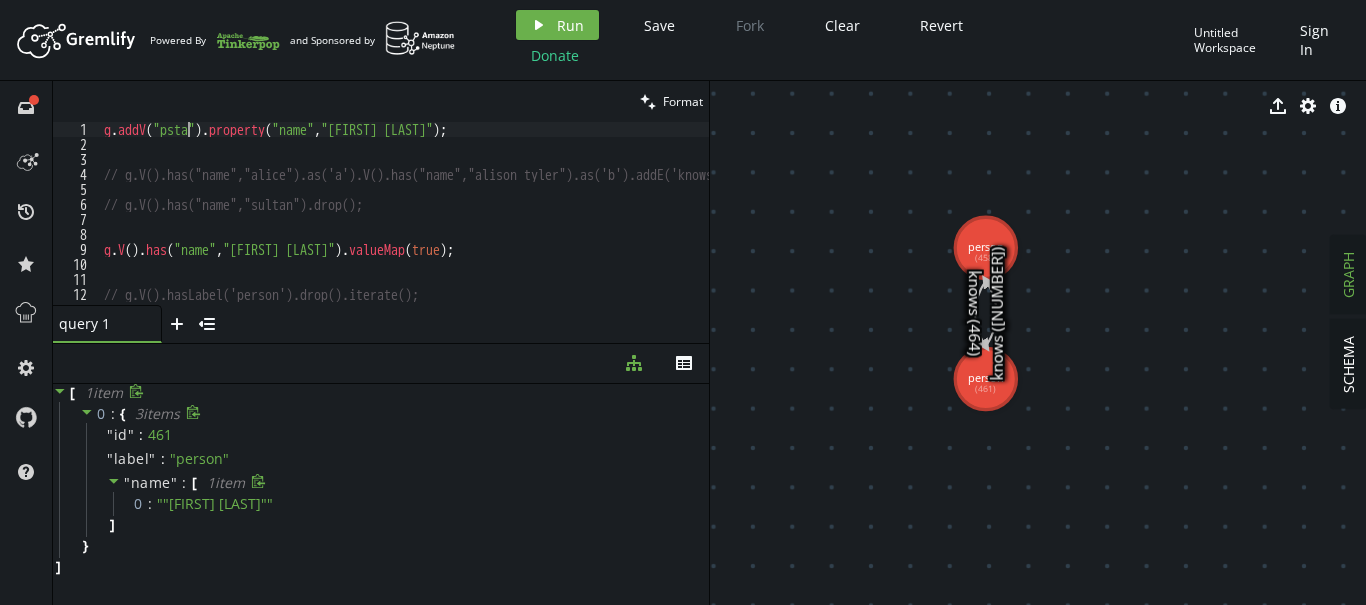 scroll, scrollTop: 0, scrollLeft: 90, axis: horizontal 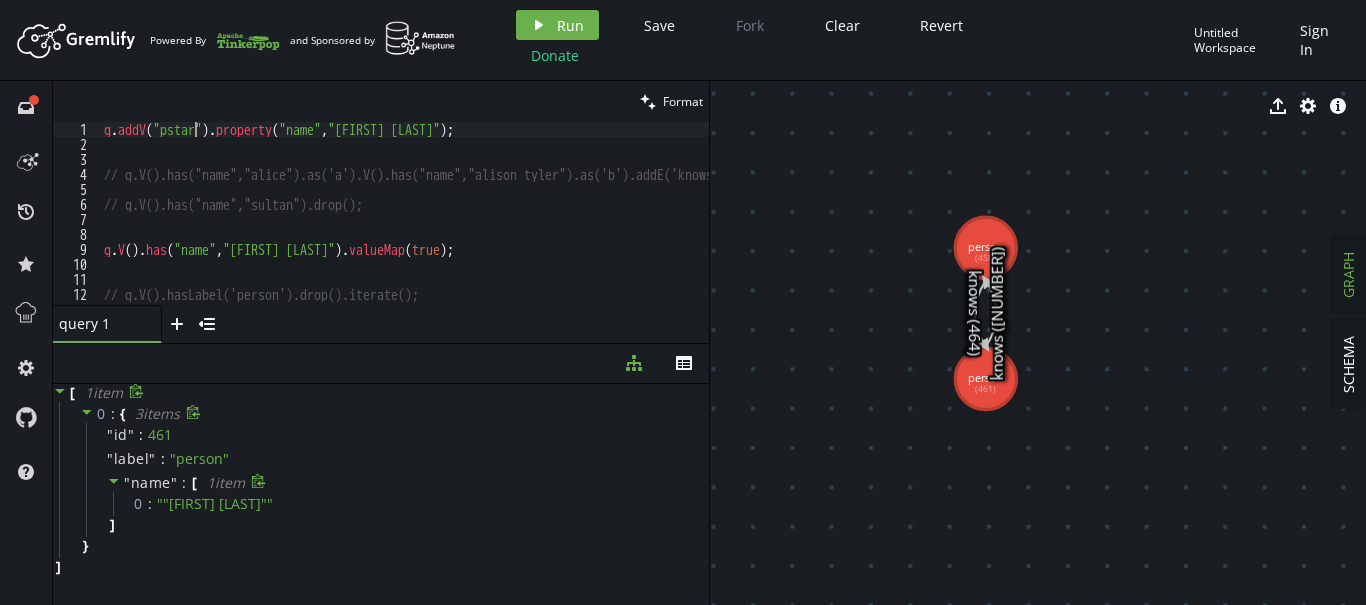 click on "g . addV ( "pstar" ) . property ( "name" , "alison tyler" ) ; // g.V().has("name","[FIRST]").as('a').V().has("name","alison tyler").as('b').addE('knows').from('b').to('a'); // g.V().has("name","sultan").drop(); g . V ( ) . has ( "name" , "alison tyler" ) . valueMap ( true ) ; // g.V().hasLabel('person').drop().iterate();" at bounding box center [482, 228] 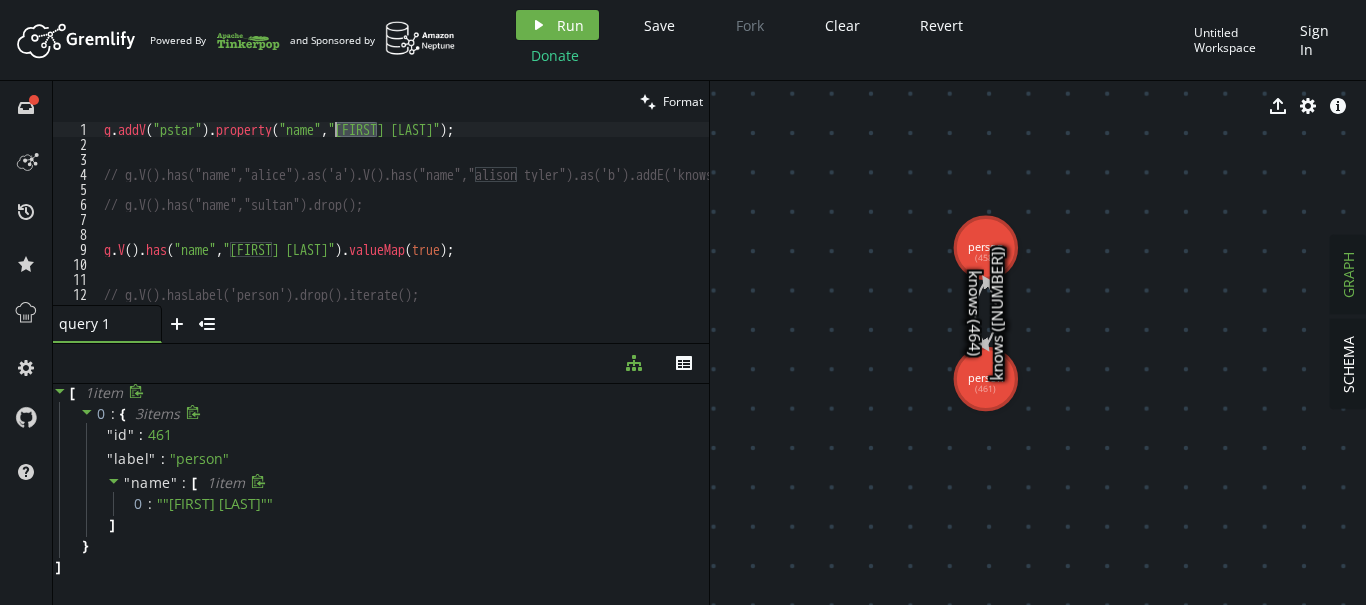click on "g . addV ( "pstar" ) . property ( "name" , "alison tyler" ) ; // g.V().has("name","[FIRST]").as('a').V().has("name","alison tyler").as('b').addE('knows').from('b').to('a'); // g.V().has("name","sultan").drop(); g . V ( ) . has ( "name" , "alison tyler" ) . valueMap ( true ) ; // g.V().hasLabel('person').drop().iterate();" at bounding box center (482, 228) 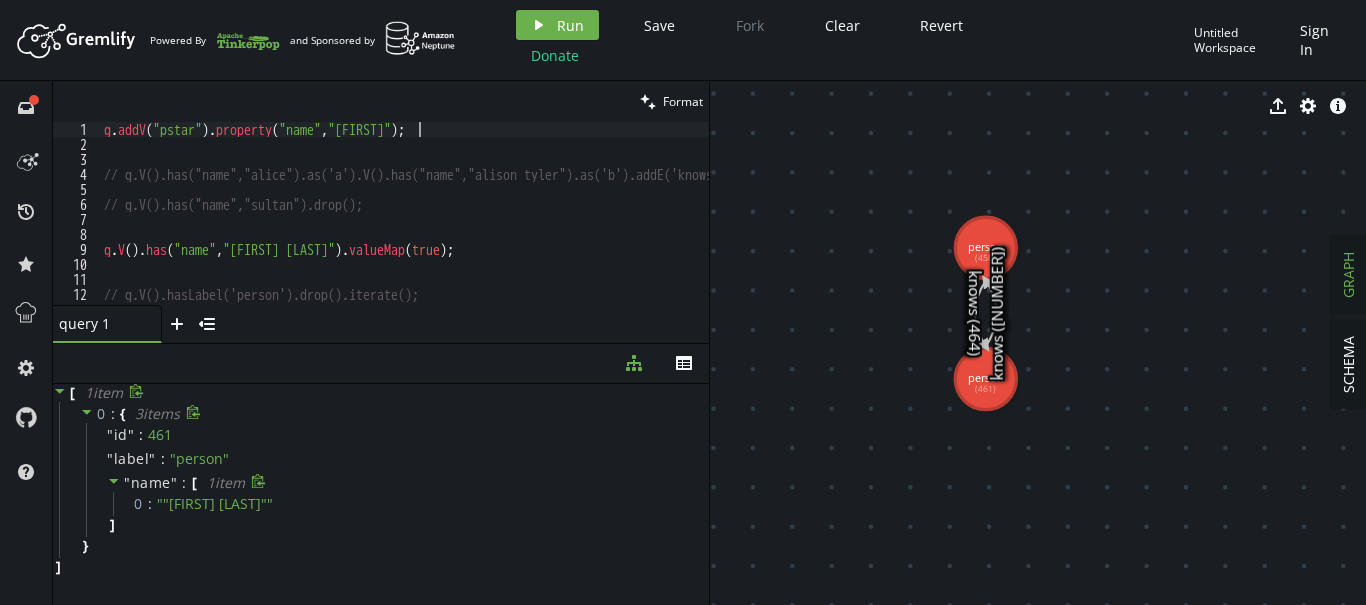 scroll, scrollTop: 0, scrollLeft: 314, axis: horizontal 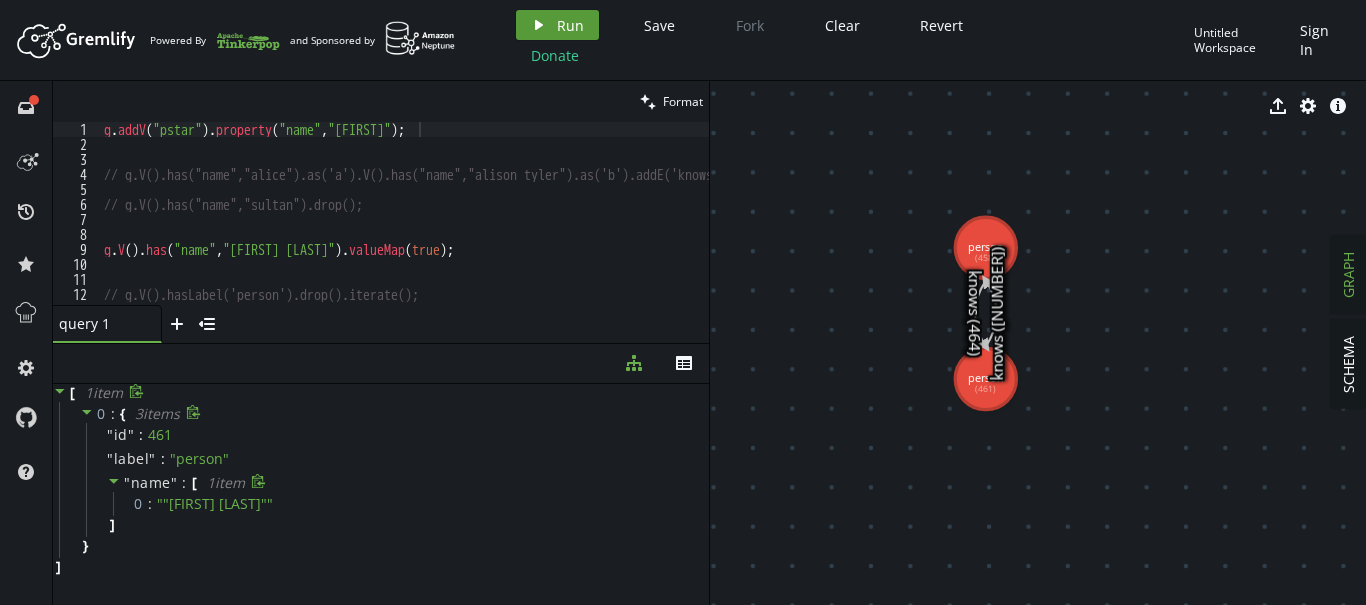 click on "play Run" at bounding box center [557, 25] 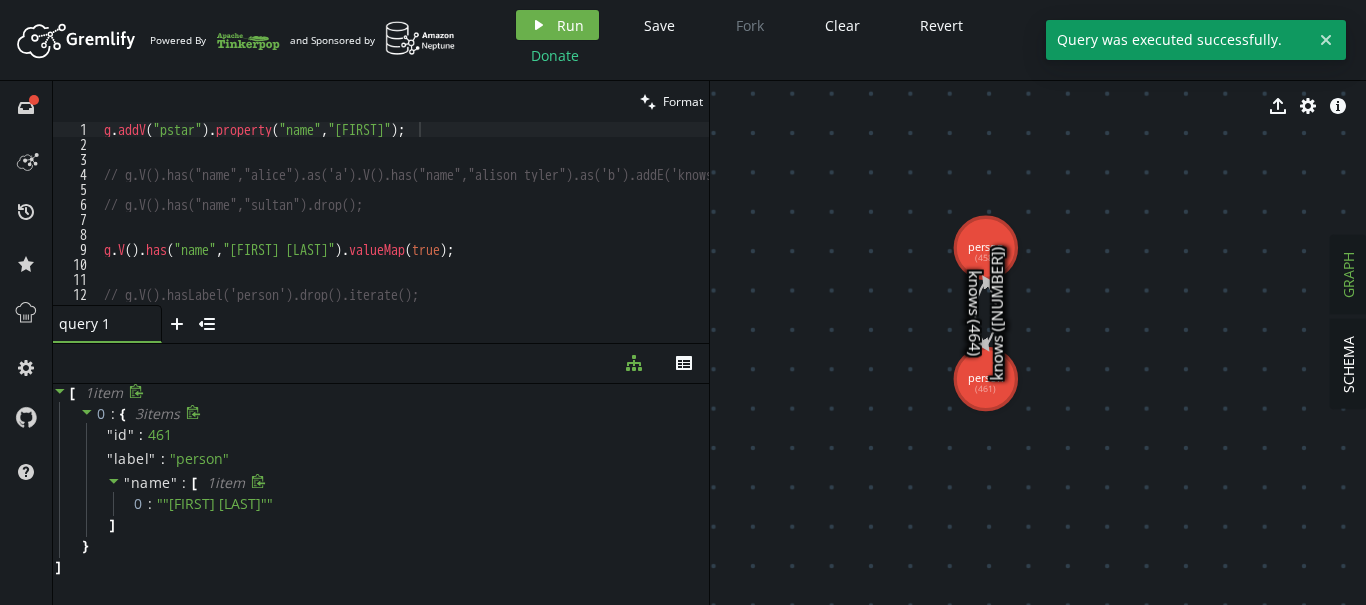 click on "g . addV ( "pstar" ) . property ( "name" , "abigail morr" ) ; // g.V().has("name","alice").as('a').V().has("name","alison tyler").as('b').addE('knows').from('b').to('a'); // g.V().has("name","sultan").drop(); g . V ( ) . has ( "name" , "alison tyler" ) . valueMap ( true ) ; // g.V().hasLabel('person').drop().iterate();" at bounding box center [482, 228] 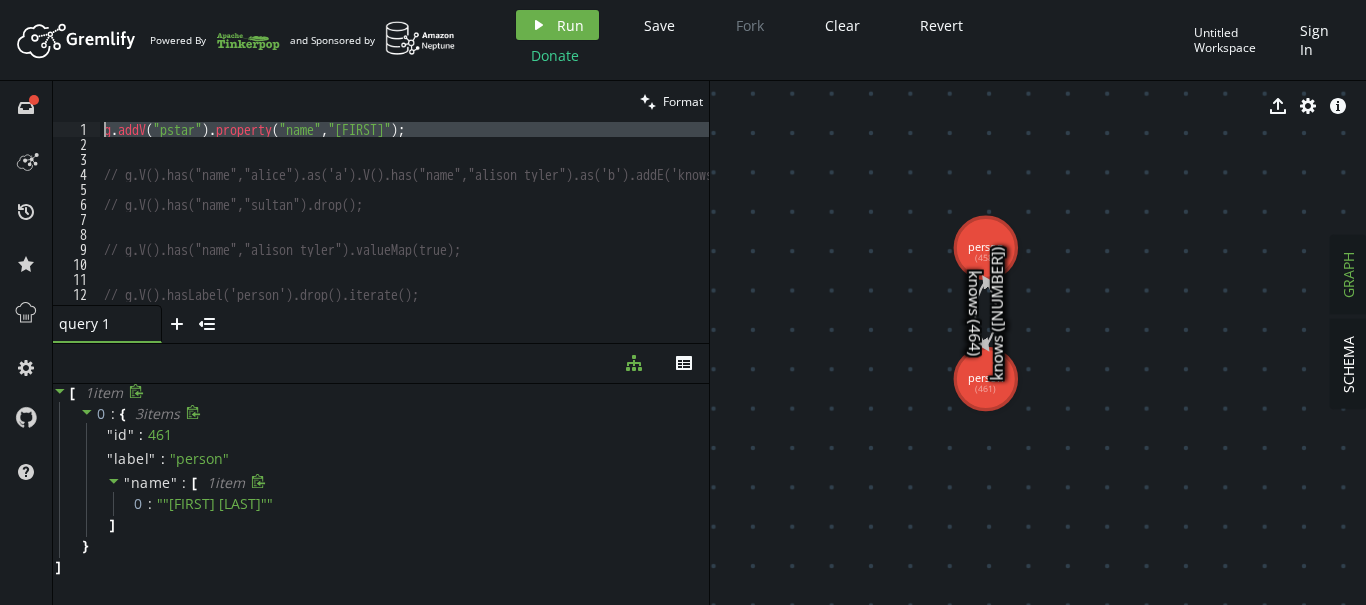 drag, startPoint x: 473, startPoint y: 140, endPoint x: 83, endPoint y: 117, distance: 390.6776 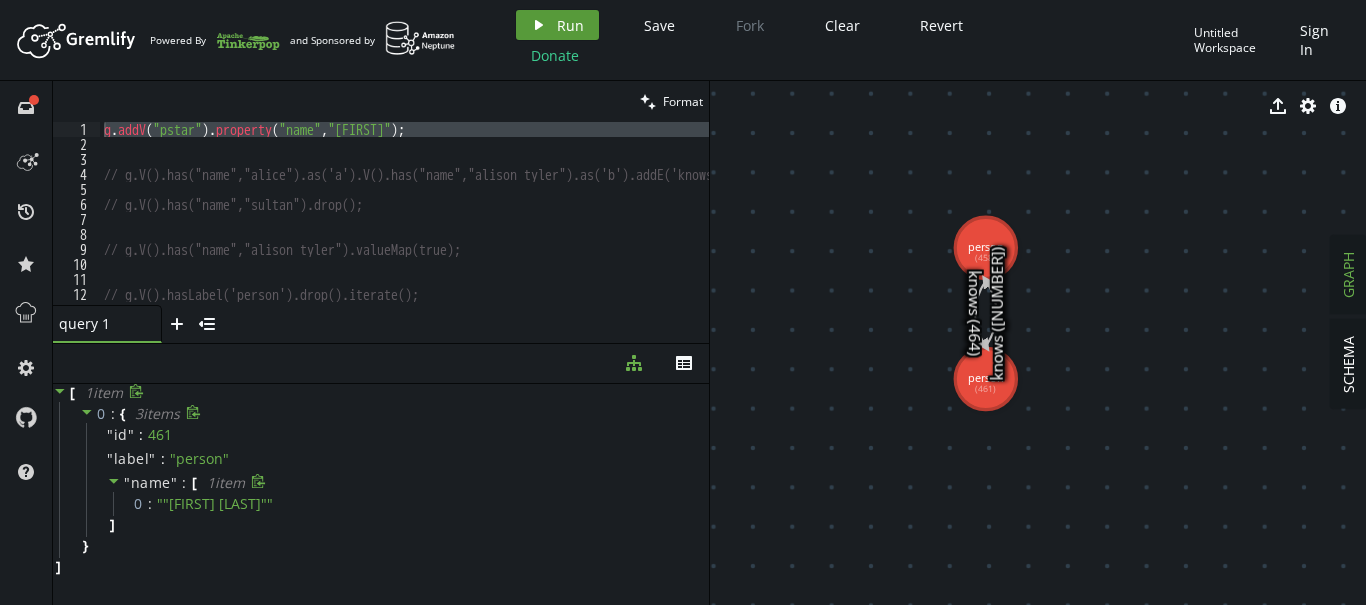 click on "play Run" at bounding box center [557, 25] 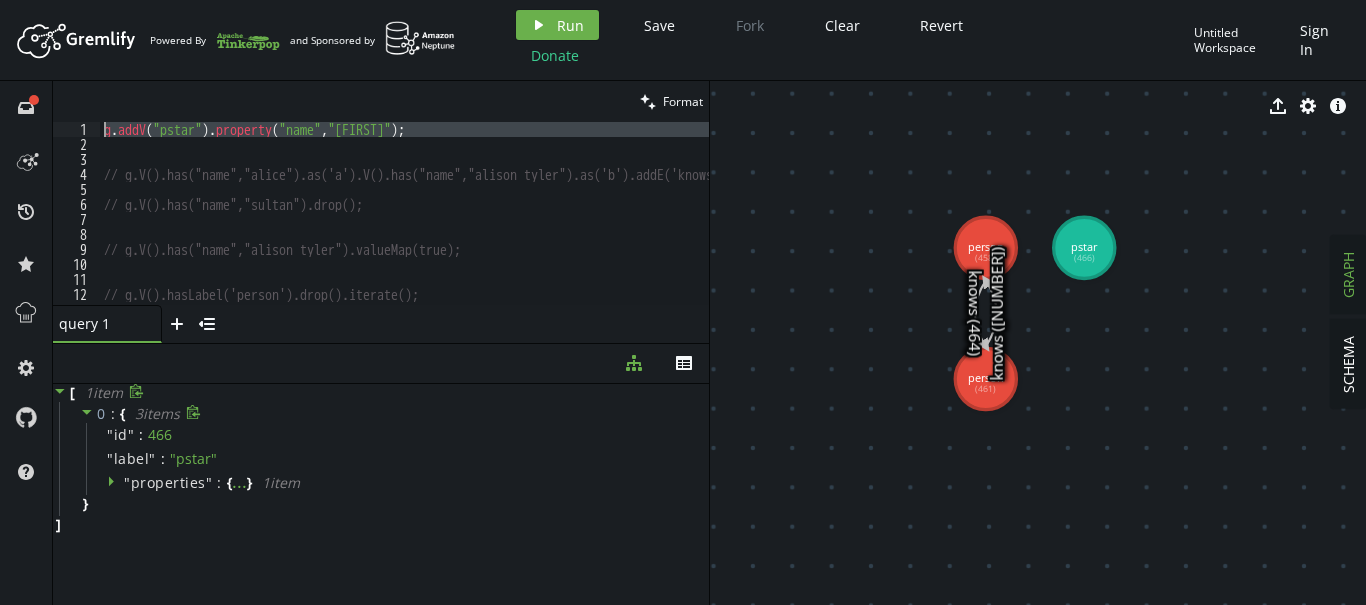 click on "g . addV ( "pstar" ) . property ( "name" , "abigail morr" ) ; // g.V().has("name","alice").as('a').V().has("name","alison tyler").as('b').addE('knows').from('b').to('a'); // g.V().has("name","sultan").drop(); // g.V().has("name","alison tyler").valueMap(true); // g.V().hasLabel('person').drop().iterate();" at bounding box center [404, 213] 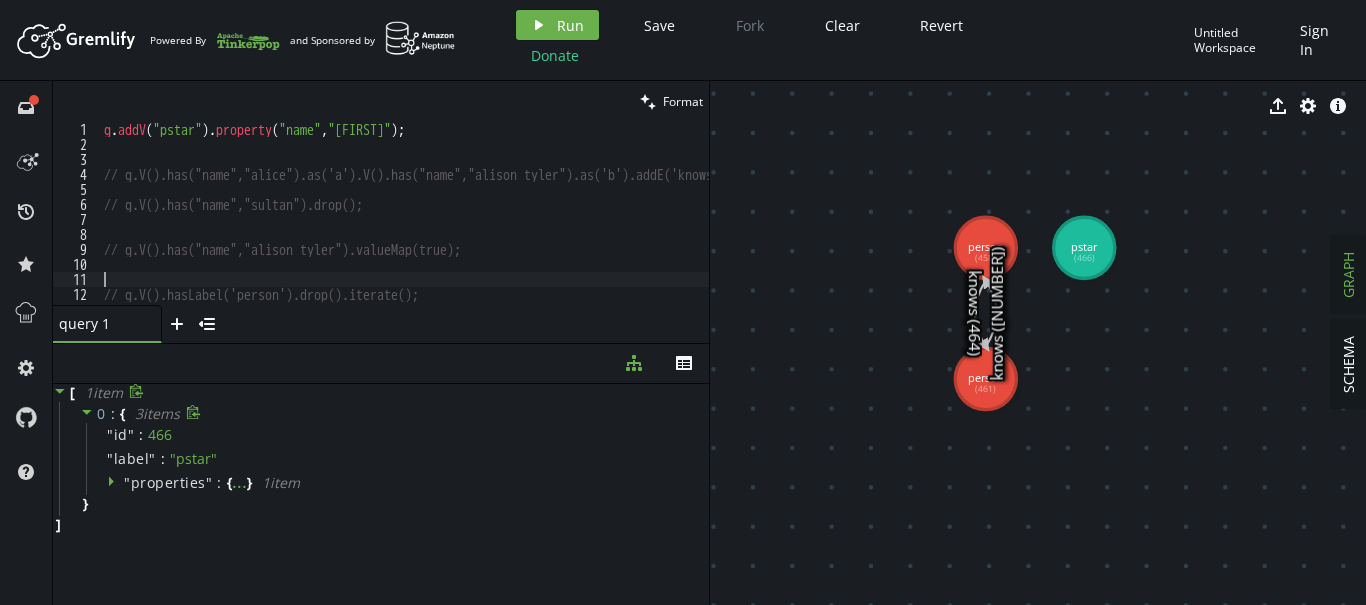 click on "g . addV ( "pstar" ) . property ( "name" , "abigail morr" ) ; // g.V().has("name","alice").as('a').V().has("name","alison tyler").as('b').addE('knows').from('b').to('a'); // g.V().has("name","sultan").drop(); // g.V().has("name","alison tyler").valueMap(true); // g.V().hasLabel('person').drop().iterate();" at bounding box center (482, 228) 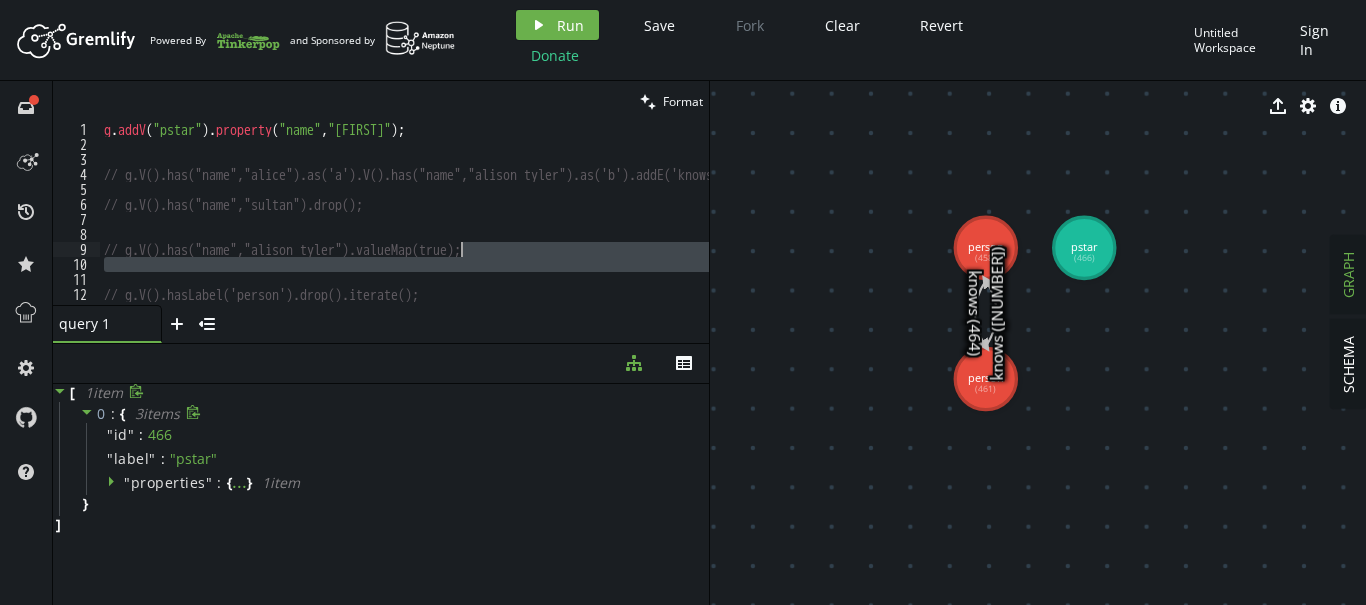 drag, startPoint x: 442, startPoint y: 282, endPoint x: 501, endPoint y: 236, distance: 74.8131 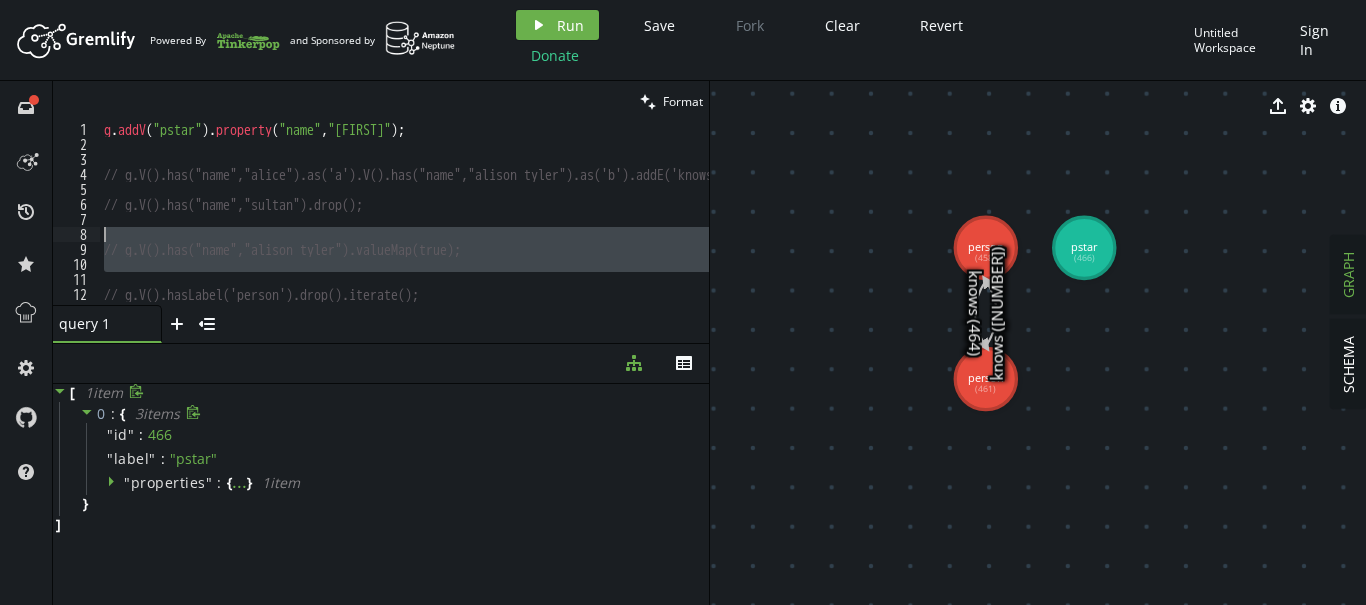 click on "g . addV ( "pstar" ) . property ( "name" , "abigail morr" ) ; // g.V().has("name","alice").as('a').V().has("name","alison tyler").as('b').addE('knows').from('b').to('a'); // g.V().has("name","sultan").drop(); // g.V().has("name","alison tyler").valueMap(true); // g.V().hasLabel('person').drop().iterate();" at bounding box center (404, 213) 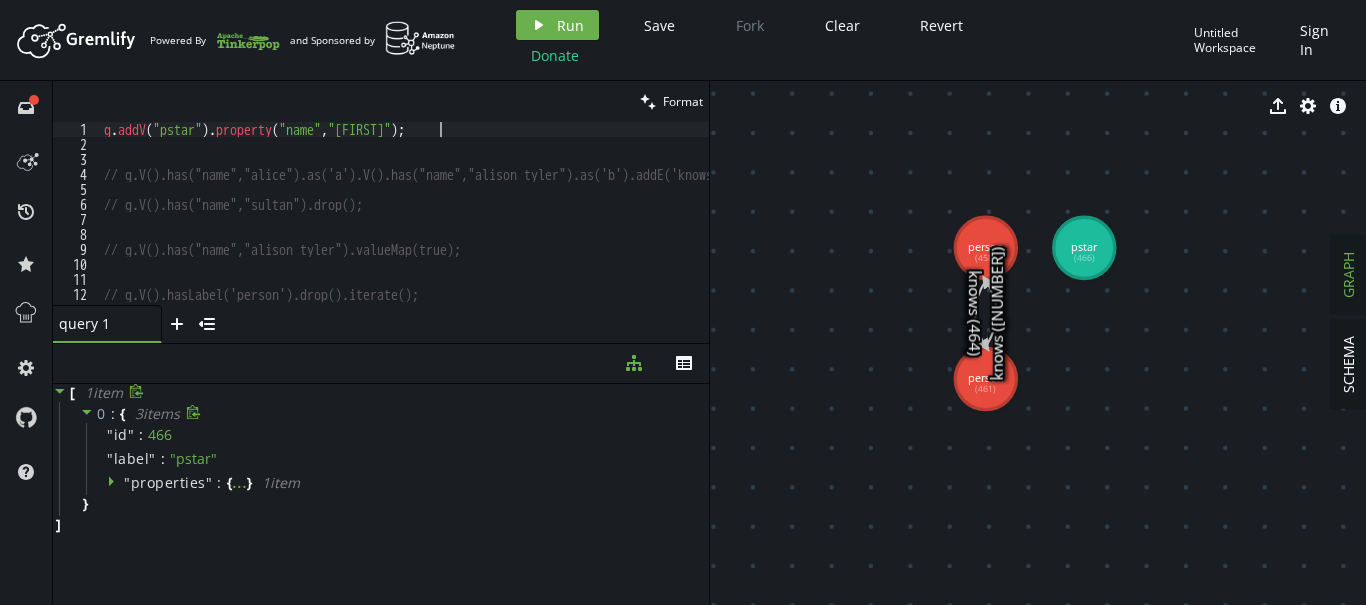 click on "g . addV ( "pstar" ) . property ( "name" , "abigail morr" ) ; // g.V().has("name","alice").as('a').V().has("name","alison tyler").as('b').addE('knows').from('b').to('a'); // g.V().has("name","sultan").drop(); // g.V().has("name","alison tyler").valueMap(true); // g.V().hasLabel('person').drop().iterate();" at bounding box center [482, 228] 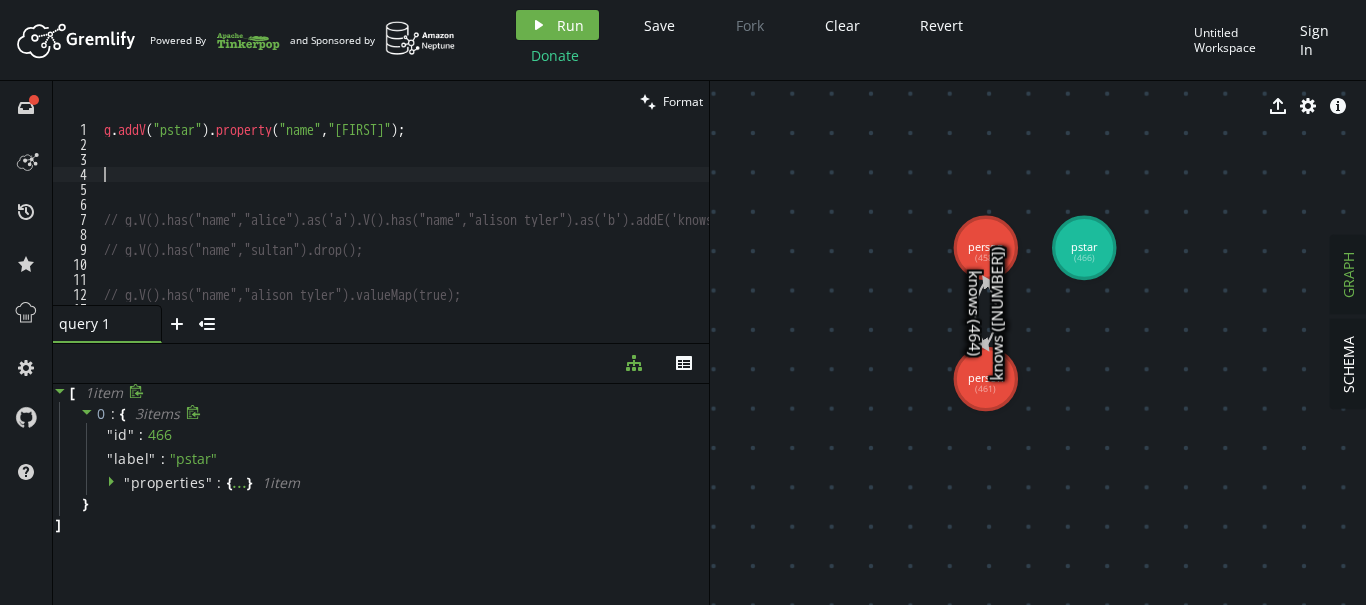 paste on "g.V().has("name", "alice").outE("knows").where(inV().has("name", "sultan"))" 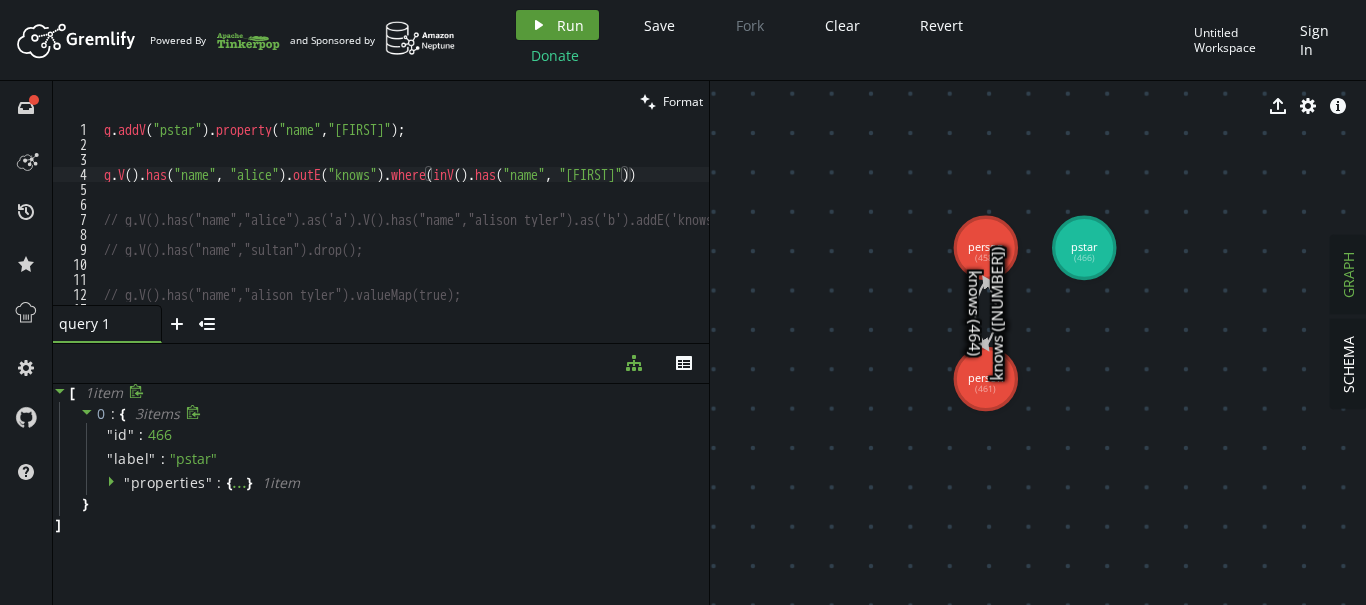 click on "Run" at bounding box center (570, 25) 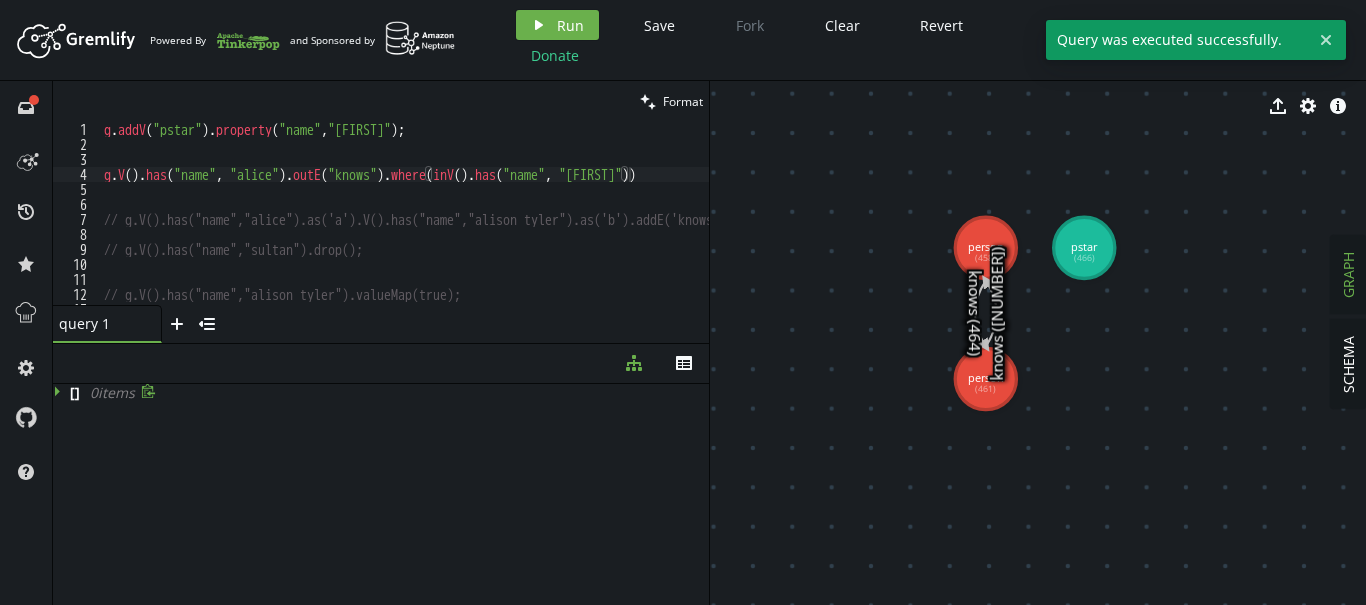 click on "g . addV ( "pstar" ) . property ( "name" , "abigail morr" ) ; g . V ( ) . has ( "name" ,   "alice" ) . outE ( "knows" ) . where ( inV ( ) . has ( "name" ,   "sultan" )) // g.V().has("name","alice").as('a').V().has("name","alison tyler").as('b').addE('knows').from('b').to('a'); // g.V().has("name","sultan").drop(); // g.V().has("name","alison tyler").valueMap(true);" at bounding box center [482, 228] 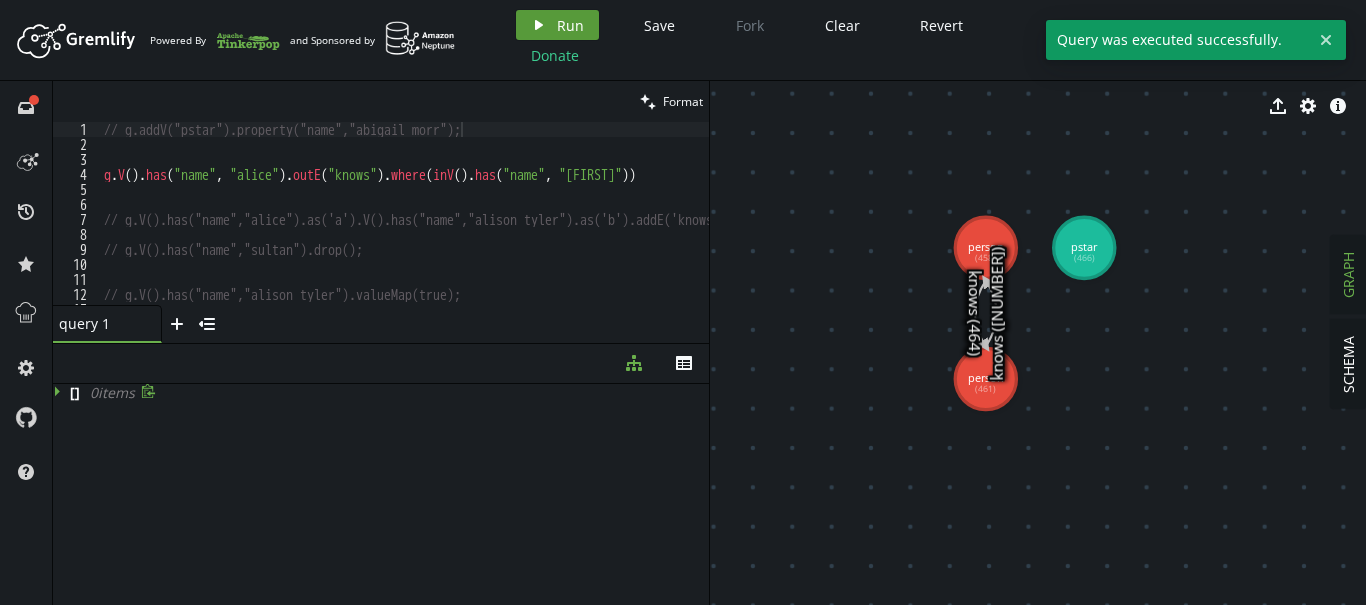 click on "play Run" at bounding box center [557, 25] 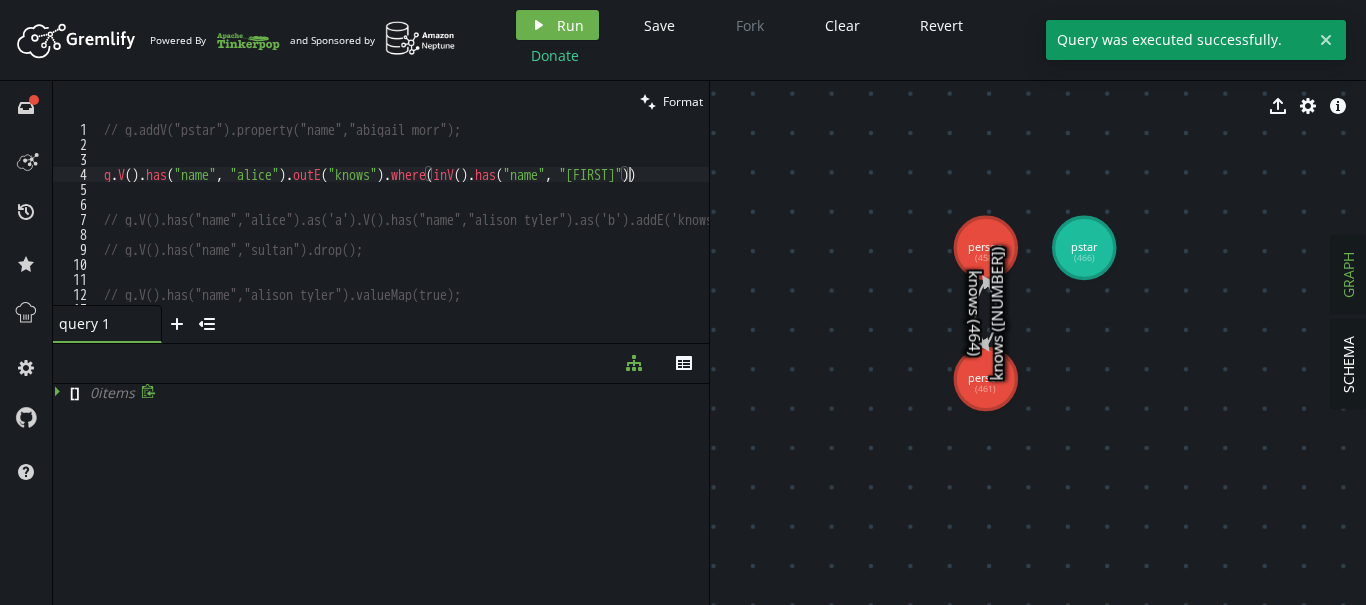 click on "// g.addV("pstar").property("name","abigail morr"); g . V ( ) . has ( "name" ,   "alice" ) . outE ( "knows" ) . where ( inV ( ) . has ( "name" ,   "sultan" )) // g.V().has("name","alice").as('a').V().has("name","alison tyler").as('b').addE('knows').from('b').to('a'); // g.V().has("name","sultan").drop(); // g.V().has("name","alison tyler").valueMap(true);" at bounding box center (482, 228) 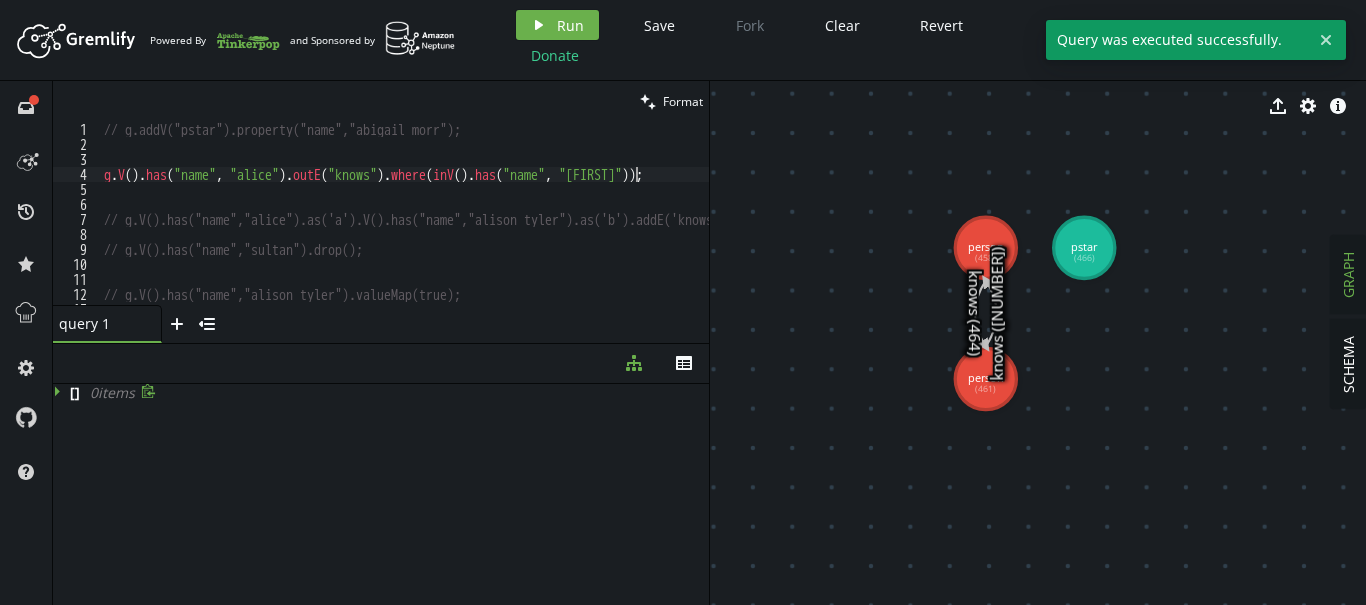 scroll, scrollTop: 0, scrollLeft: 531, axis: horizontal 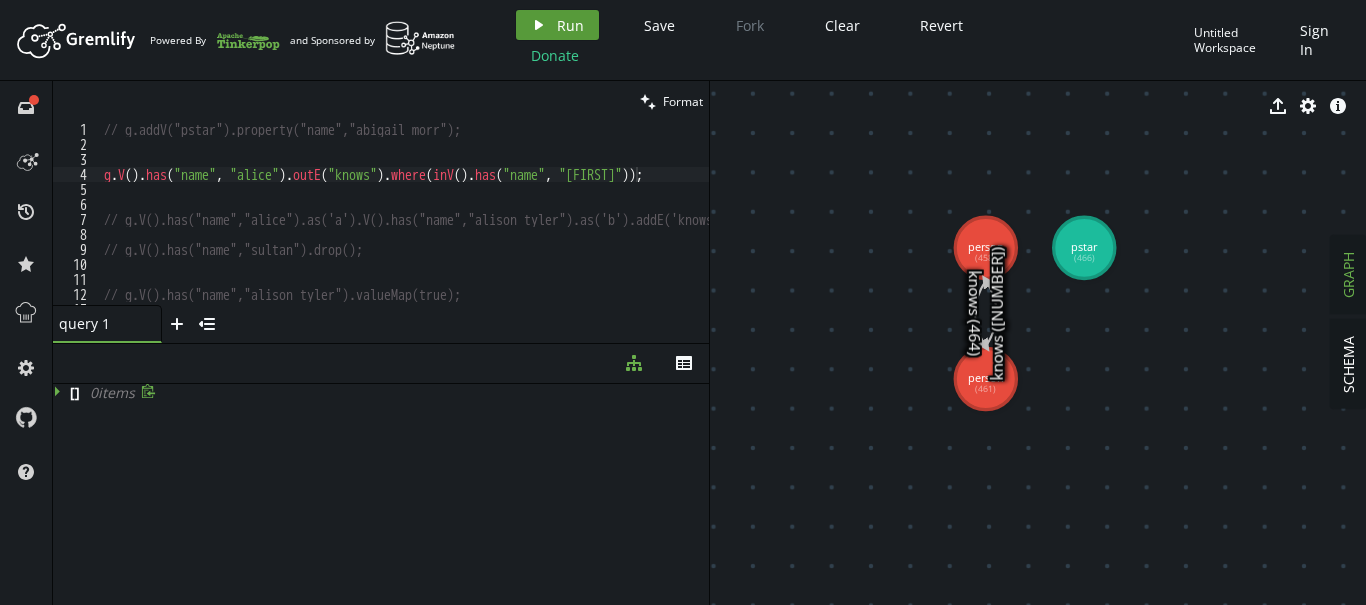 click on "Run" at bounding box center (570, 25) 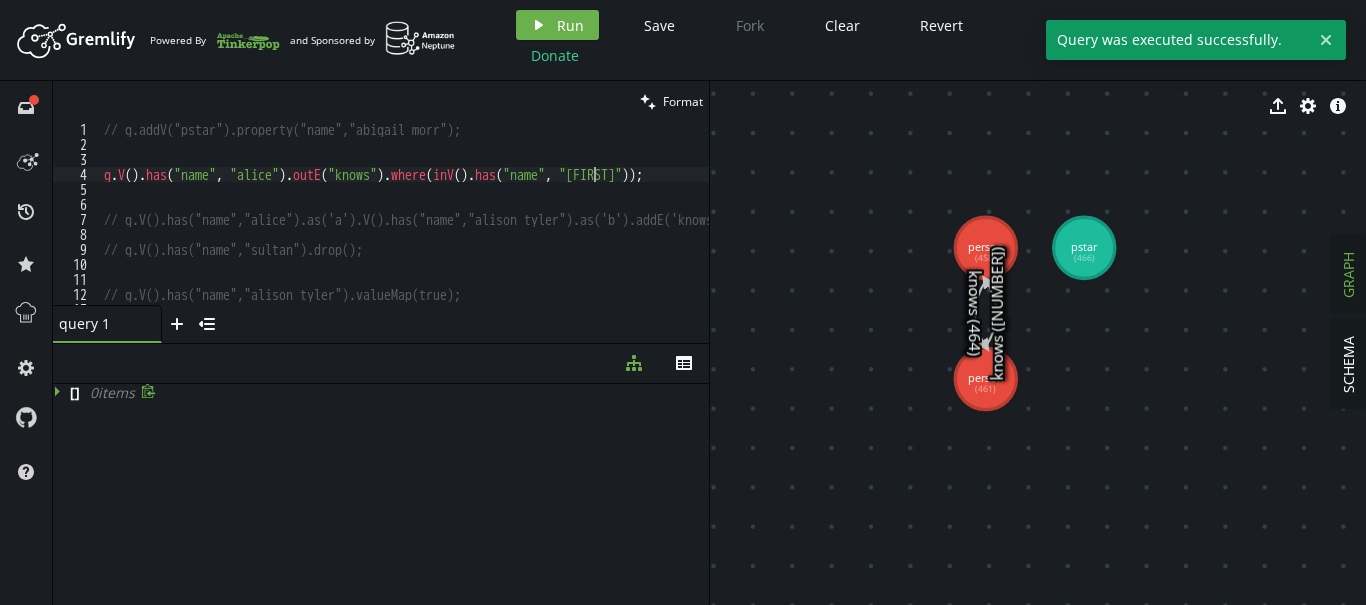 click on "// g.addV("pstar").property("name","abigail morr"); g . V ( ) . has ( "name" ,   "[FIRST]" ) . outE ( "knows" ) . where ( inV ( ) . has ( "name" ,   "sultan" )) ; // g.V().has("name","[FIRST]").as('a').V().has("name","alison tyler").as('b').addE('knows').from('b').to('a'); // g.V().has("name","sultan").drop(); // g.V().has("name","alison tyler").valueMap(true);" at bounding box center [482, 228] 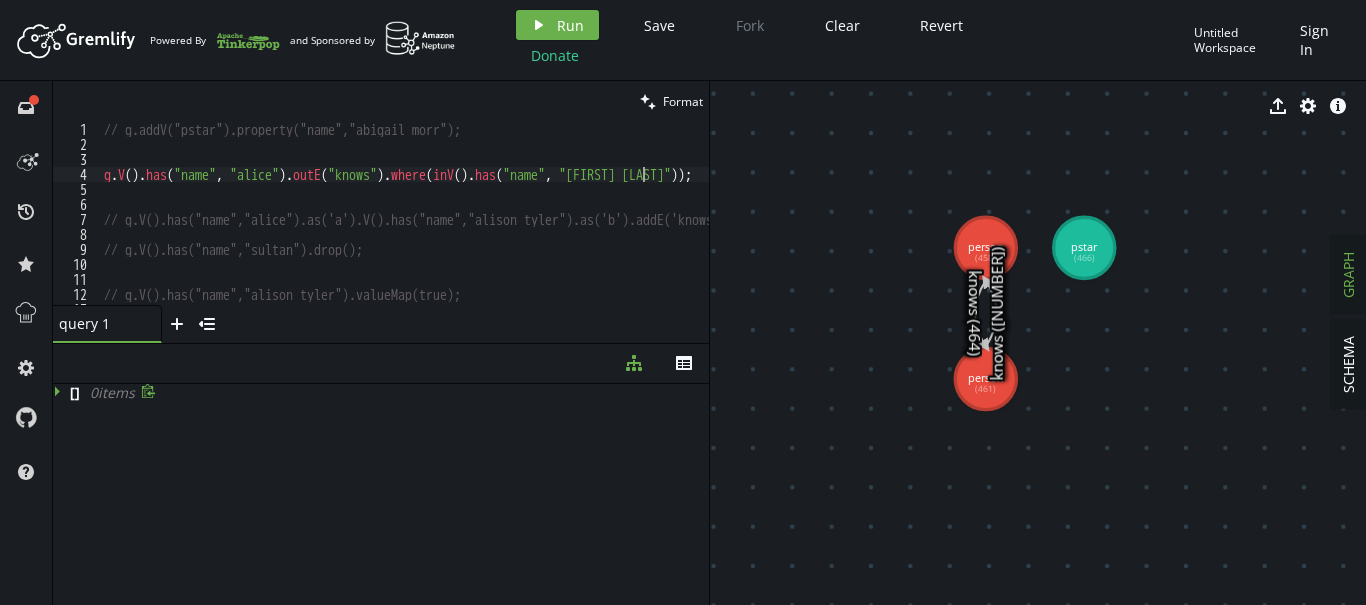 scroll, scrollTop: 0, scrollLeft: 545, axis: horizontal 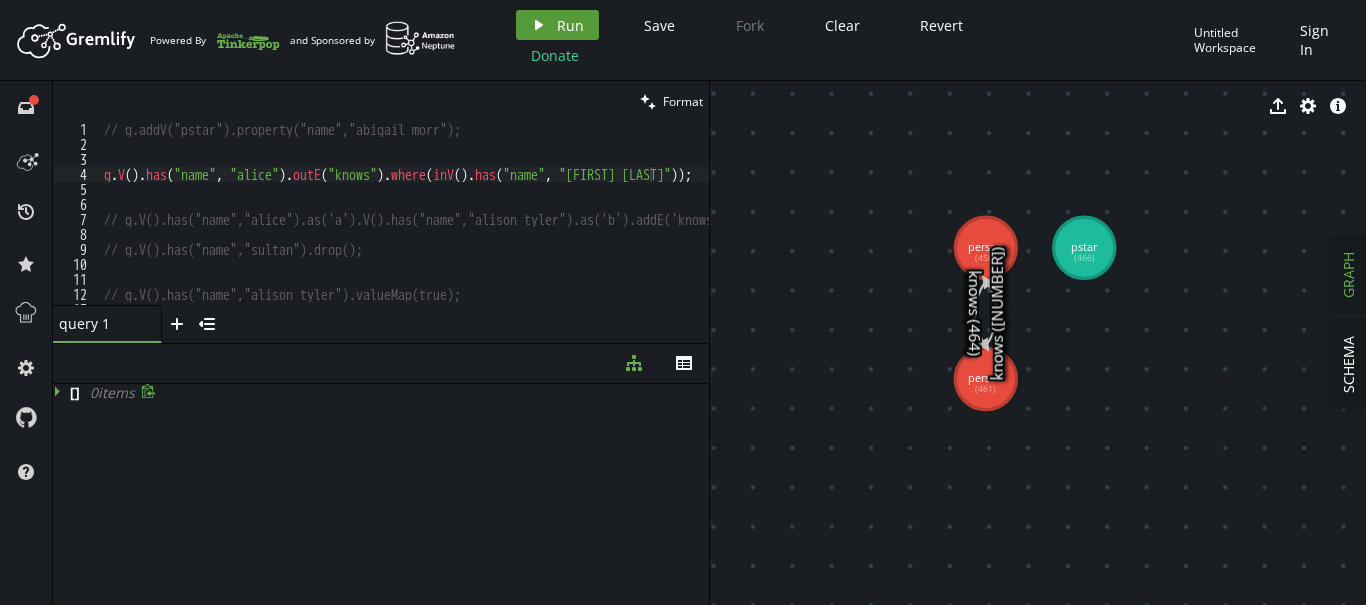 click on "Run" at bounding box center [570, 25] 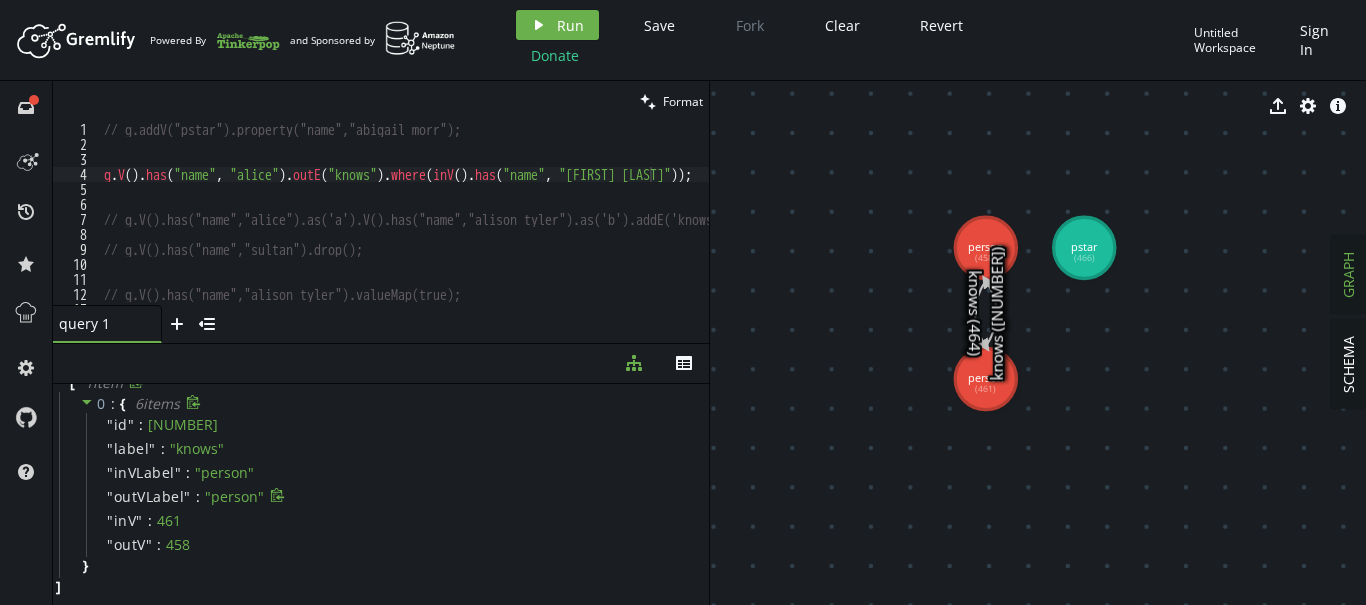 scroll, scrollTop: 0, scrollLeft: 0, axis: both 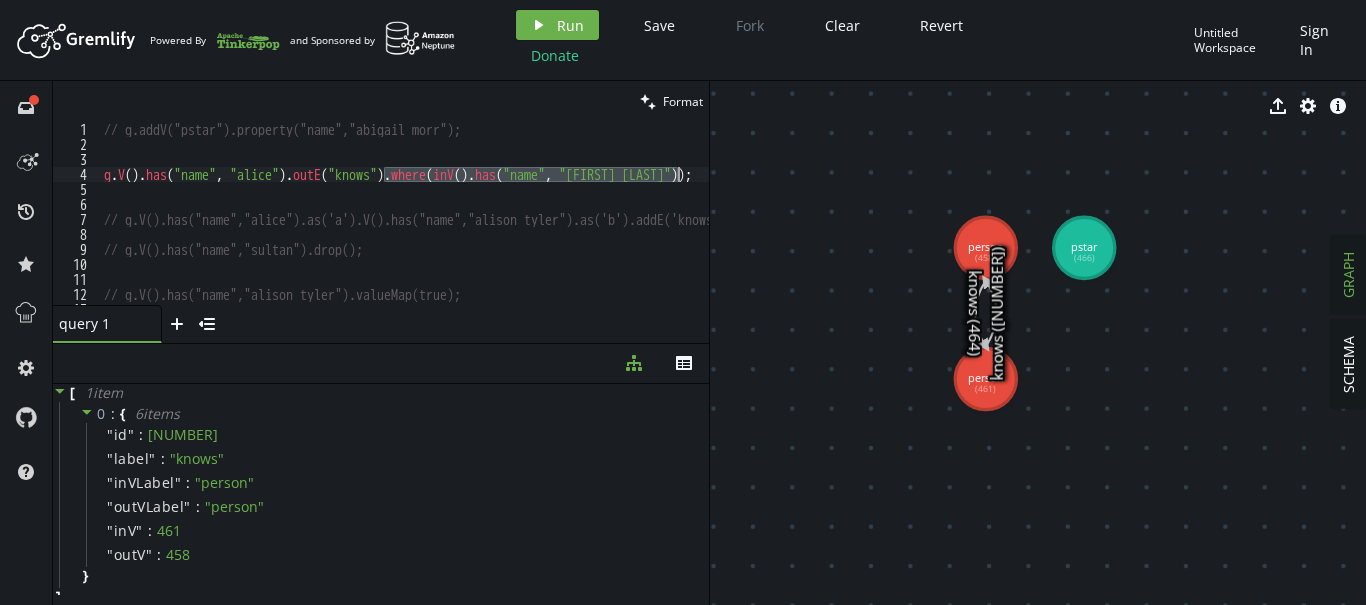 drag, startPoint x: 387, startPoint y: 178, endPoint x: 685, endPoint y: 172, distance: 298.0604 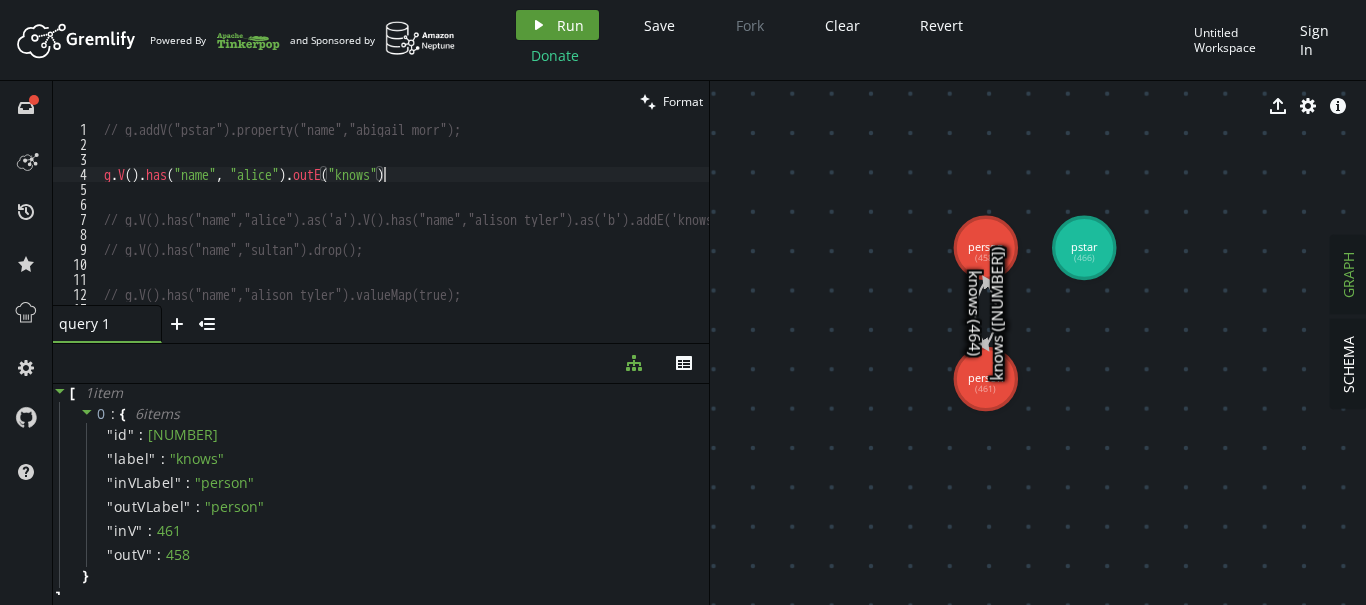 click on "Run" at bounding box center [570, 25] 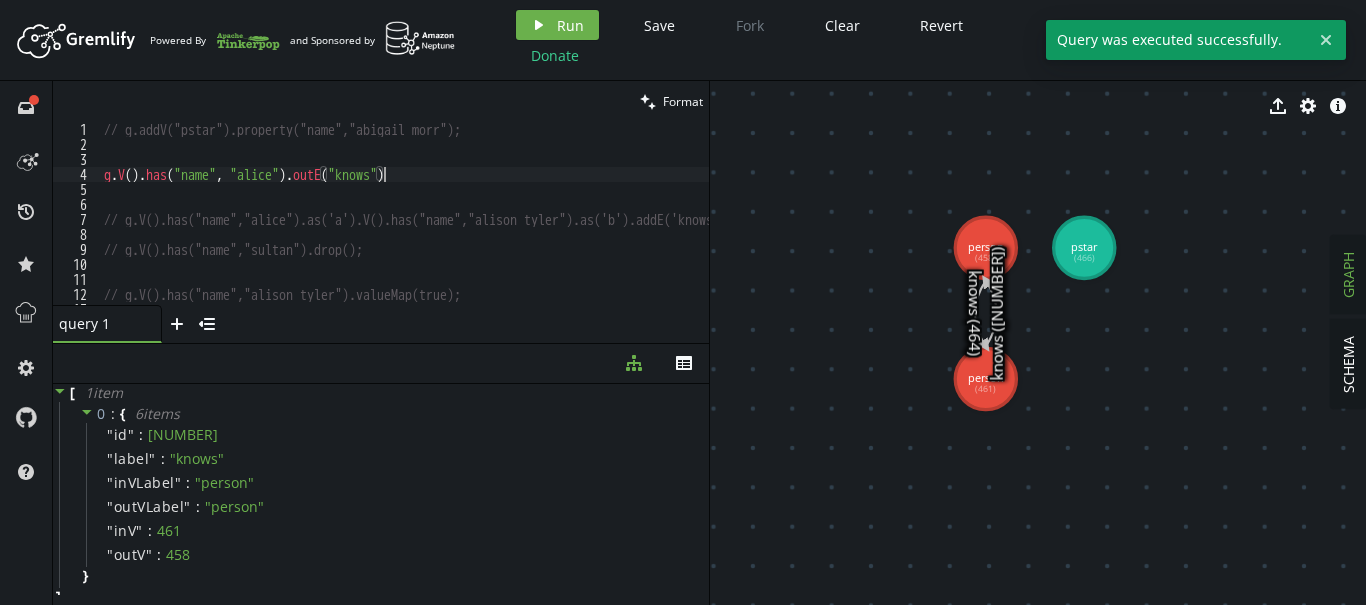 click on "// g.addV("pstar").property("name","abigail morr"); g . V ( ) . has ( "name" ,   "[FIRST]" ) . outE ( "knows" ) // g.V().has("name","[FIRST]").as('a').V().has("name","alison tyler").as('b').addE('knows').from('b').to('a'); // g.V().has("name","sultan").drop(); // g.V().has("name","alison tyler").valueMap(true);" at bounding box center [482, 228] 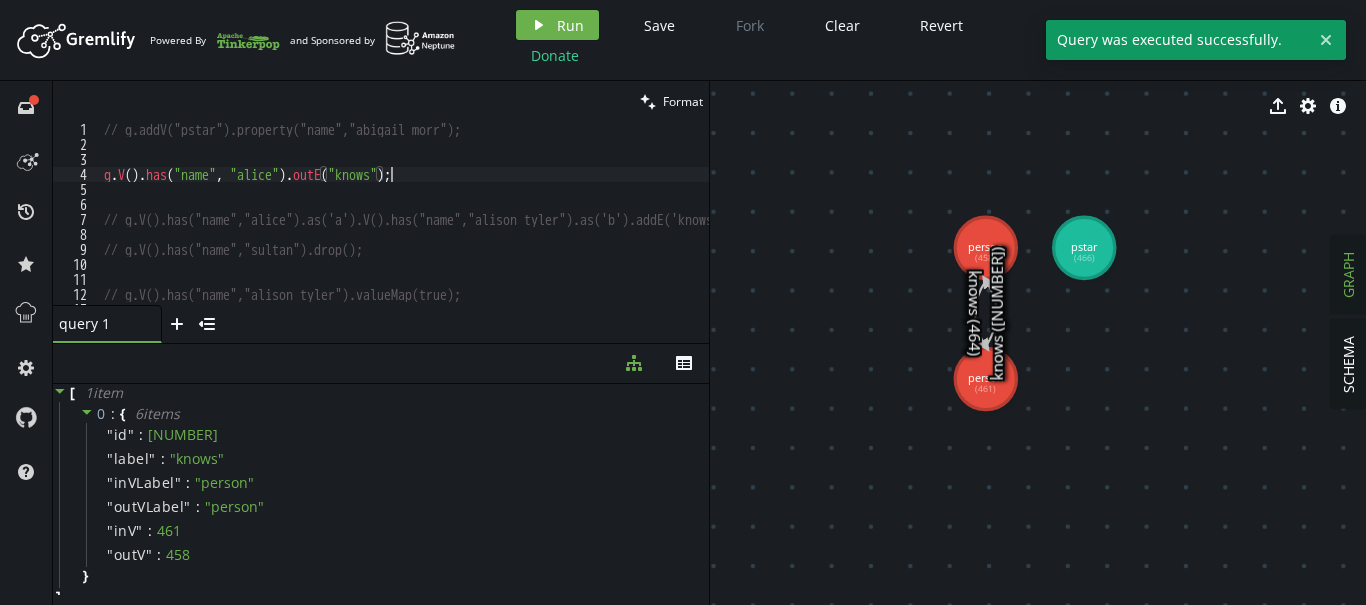 scroll, scrollTop: 0, scrollLeft: 286, axis: horizontal 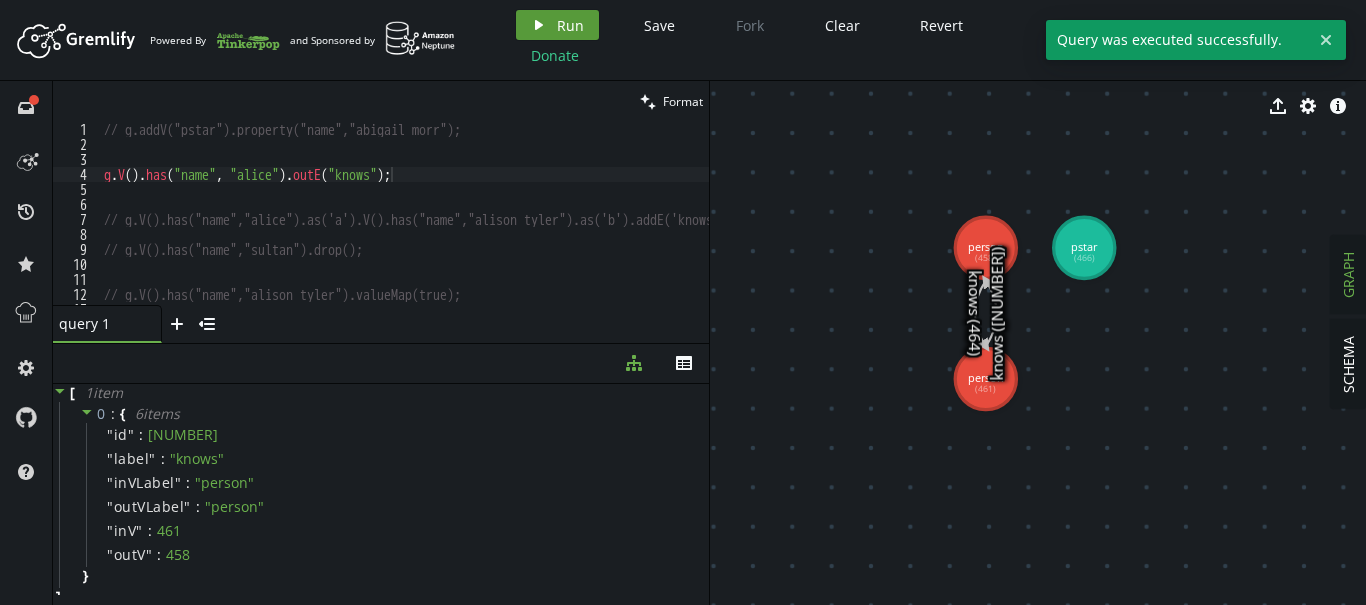 click on "play Run" at bounding box center (557, 25) 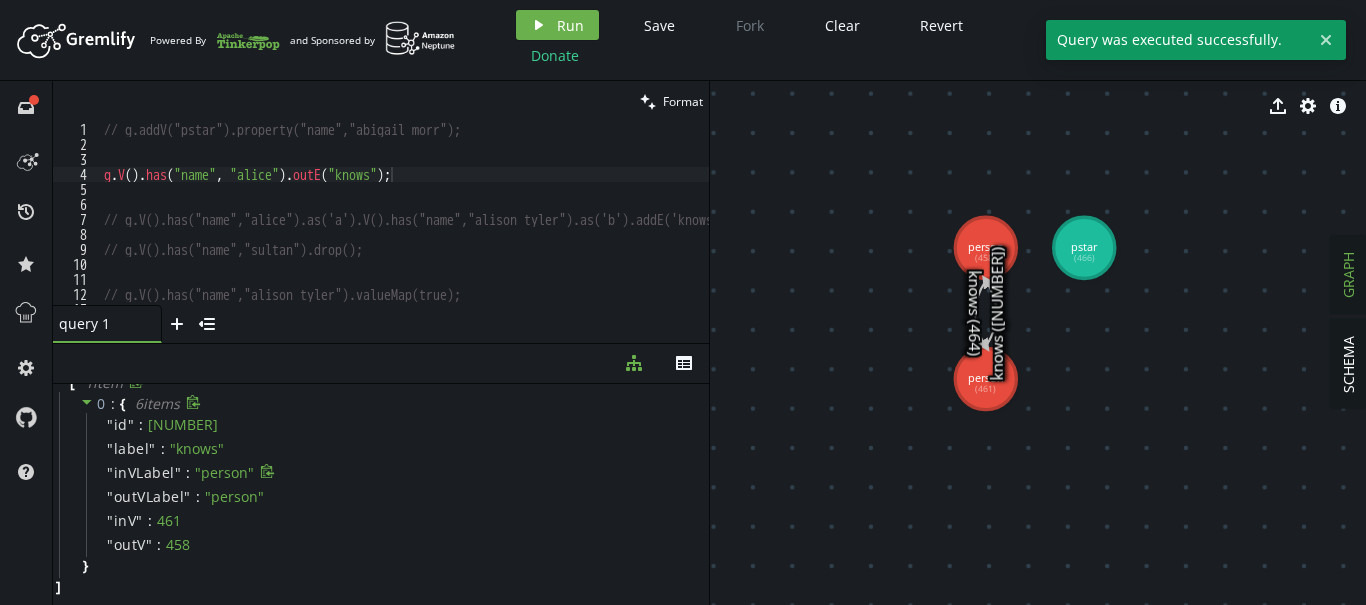 scroll, scrollTop: 0, scrollLeft: 0, axis: both 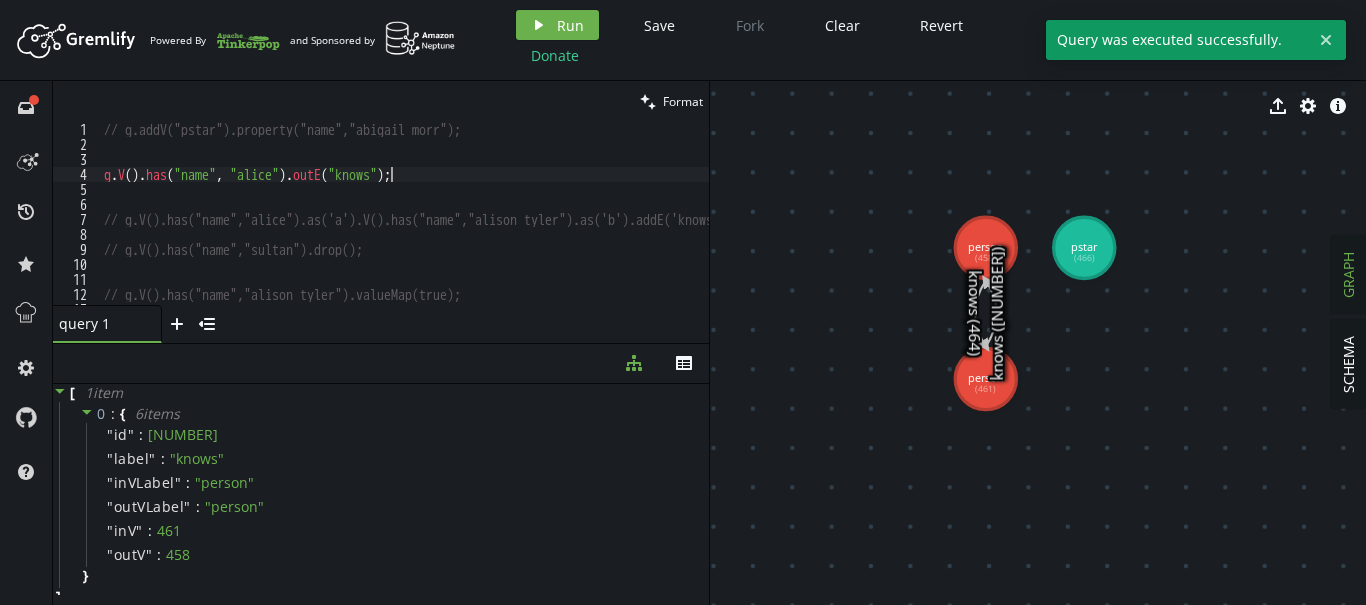 click on "// g.addV("pstar").property("name","abigail morr"); g . V ( ) . has ( "name" ,   "alice" ) . outE ( "knows" ) ; // g.V().has("name","alice").as('a').V().has("name","alison tyler").as('b').addE('knows').from('b').to('a'); // g.V().has("name","sultan").drop(); // g.V().has("name","alison tyler").valueMap(true);" at bounding box center (482, 228) 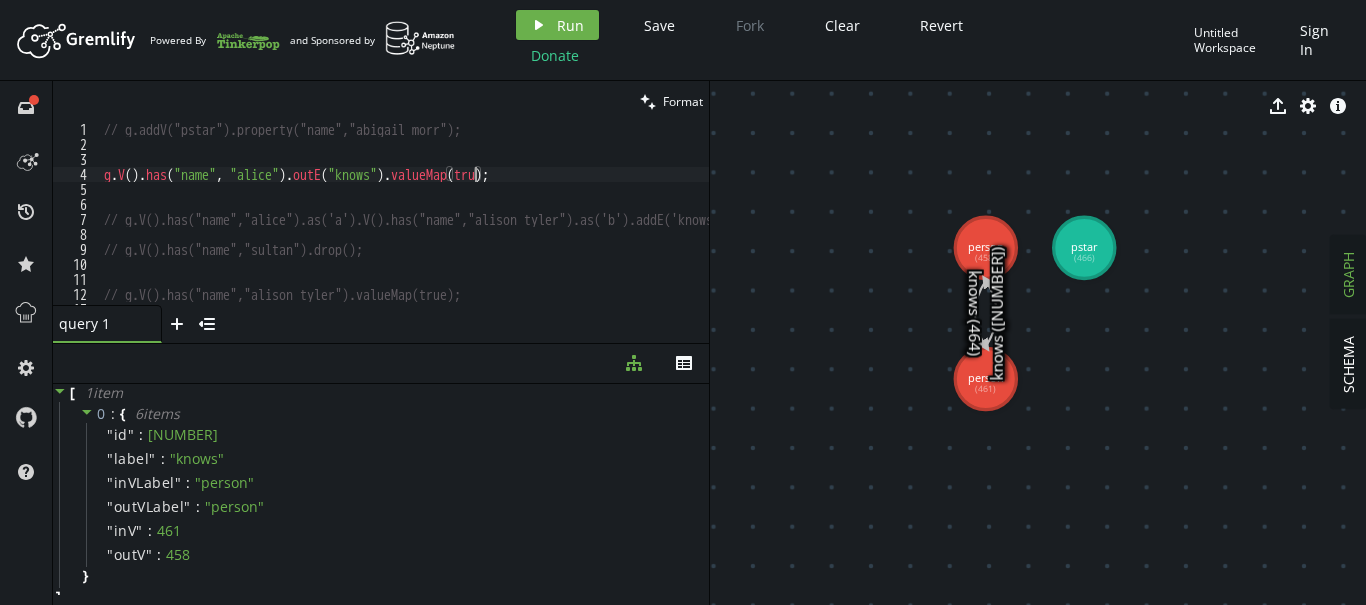 scroll, scrollTop: 0, scrollLeft: 377, axis: horizontal 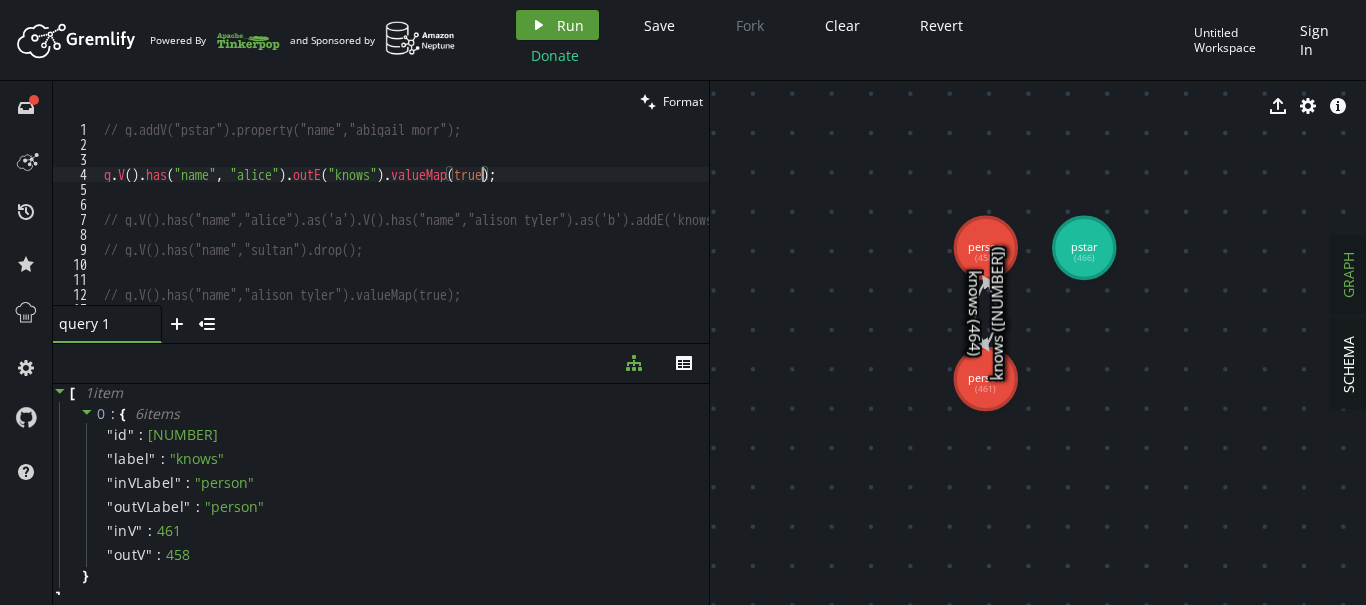 type on "g.V().has("name", "[FIRST] [LAST]").outE("knows").valueMap(true);" 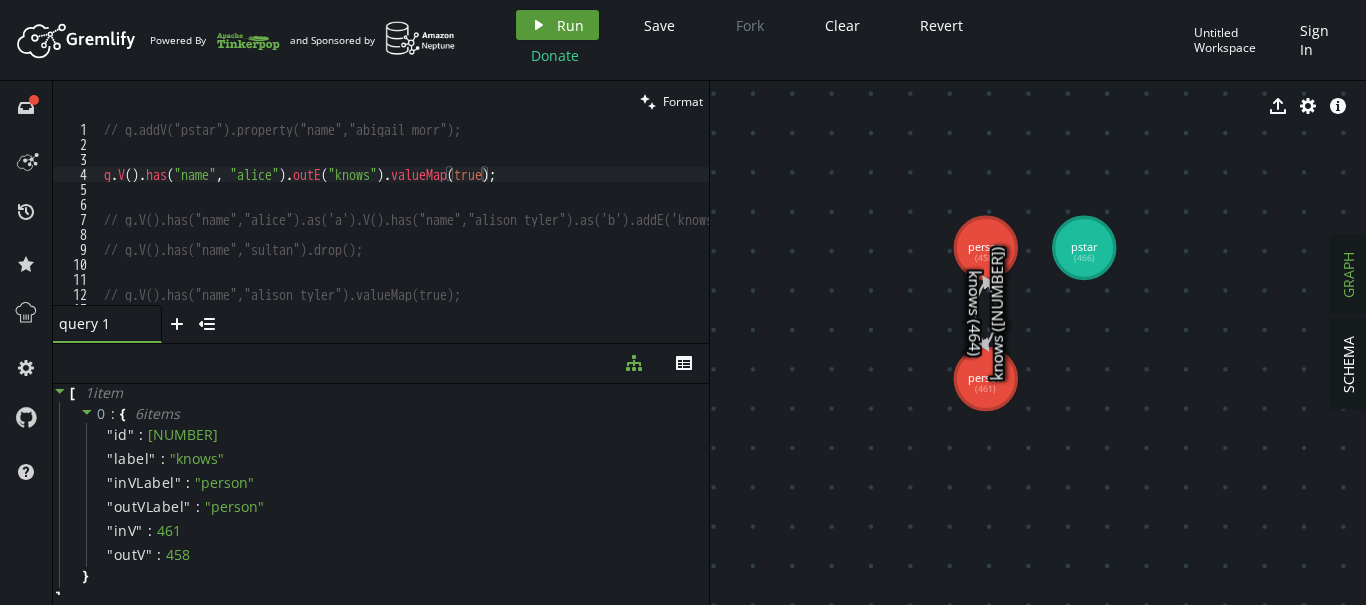 click on "play Run" at bounding box center [557, 25] 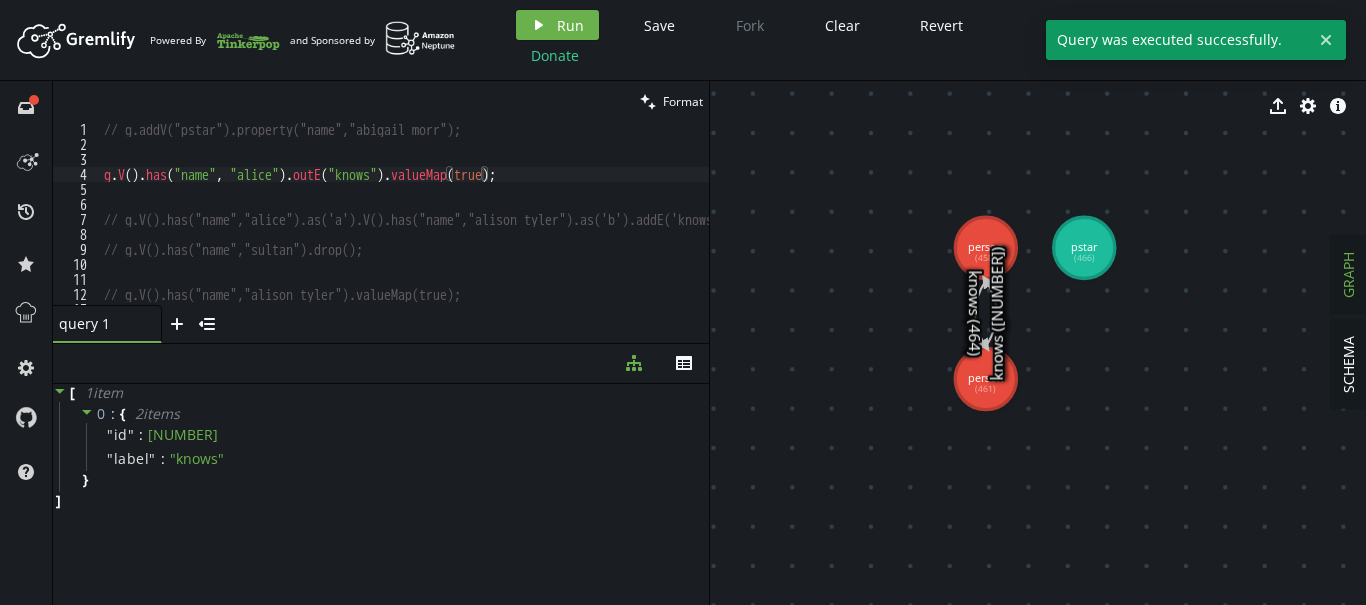 click on "// g.addV("pstar").property("name","abigail morr"); g . V ( ) . has ( "name" ,   "alice" ) . outE ( "knows" ) . valueMap ( true ) ; // g.V().has("name","alice").as('a').V().has("name","alison tyler").as('b').addE('knows').from('b').to('a'); // g.V().has("name","sultan").drop(); // g.V().has("name","alison tyler").valueMap(true);" at bounding box center [482, 228] 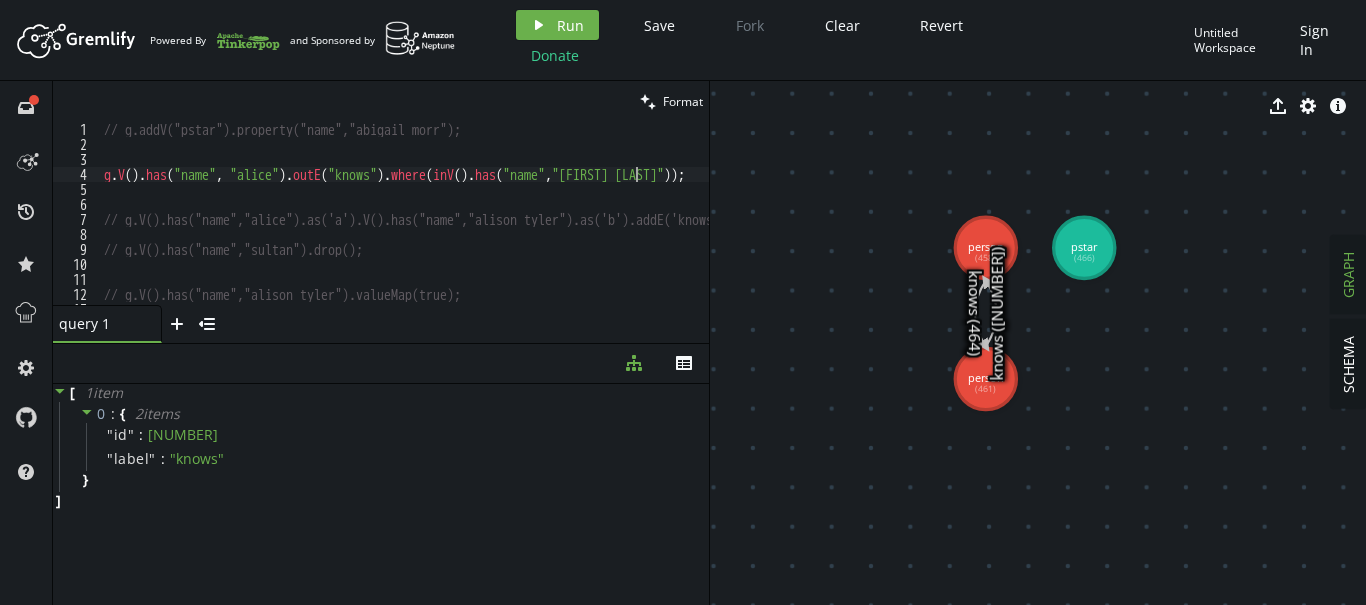 scroll, scrollTop: 0, scrollLeft: 538, axis: horizontal 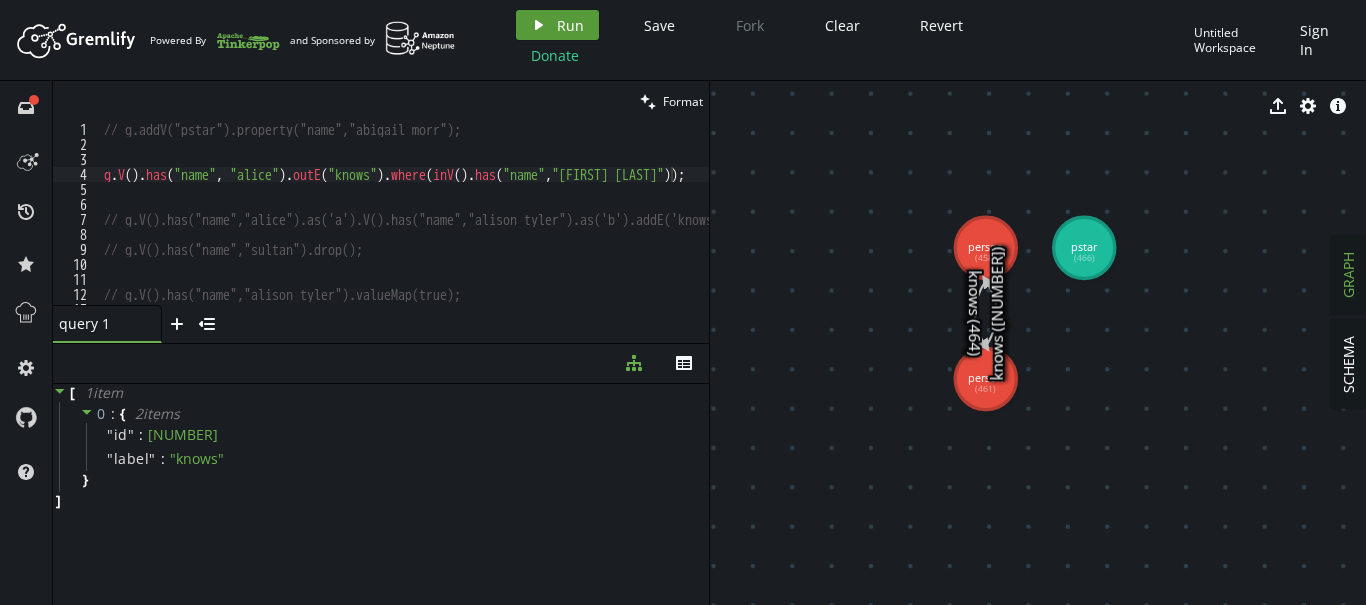 click on "Run" at bounding box center [570, 25] 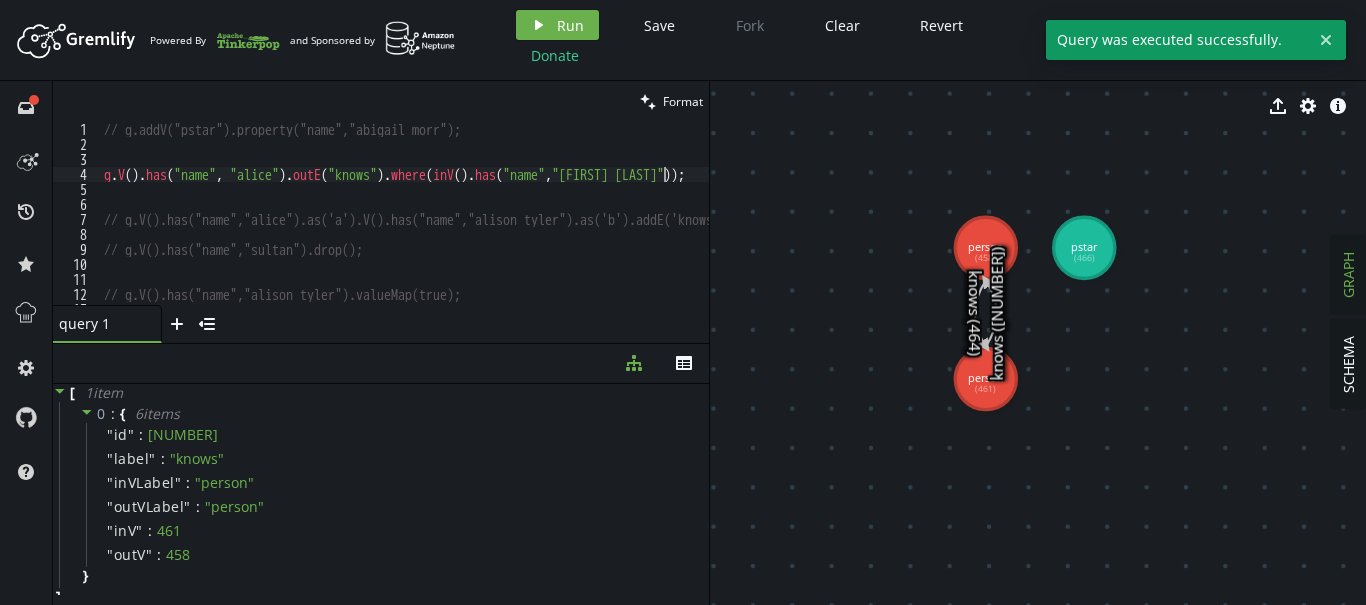 click on "// g.addV("pstar").property("name","abigail morr"); g . V ( ) . has ( "name" ,   "[FIRST] [LAST]" ) . outE ( "knows" ) . where ( inV ( ) . has ( "name" , "alison tyler" )) ; // g.V().has("name","alice").as('a').V().has("name","alison tyler").as('b').addE('knows').from('b').to('a'); // g.V().has("name","sultan").drop(); // g.V().has("name","alison tyler").valueMap(true);" at bounding box center (482, 228) 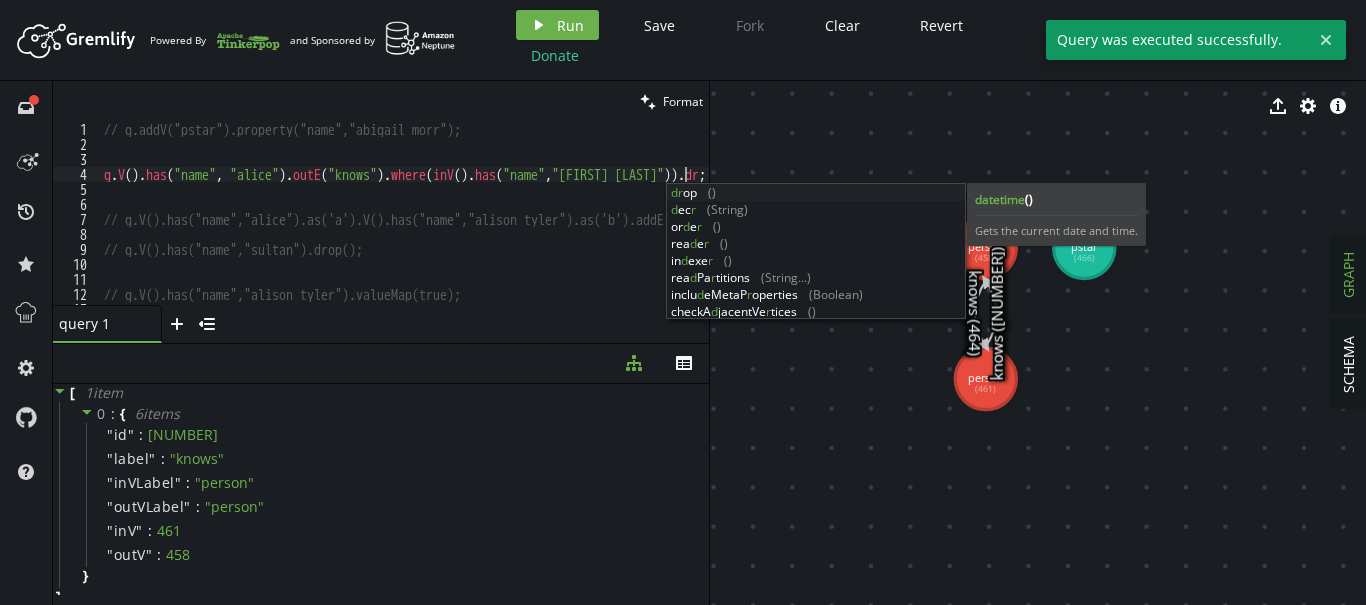 scroll, scrollTop: 0, scrollLeft: 594, axis: horizontal 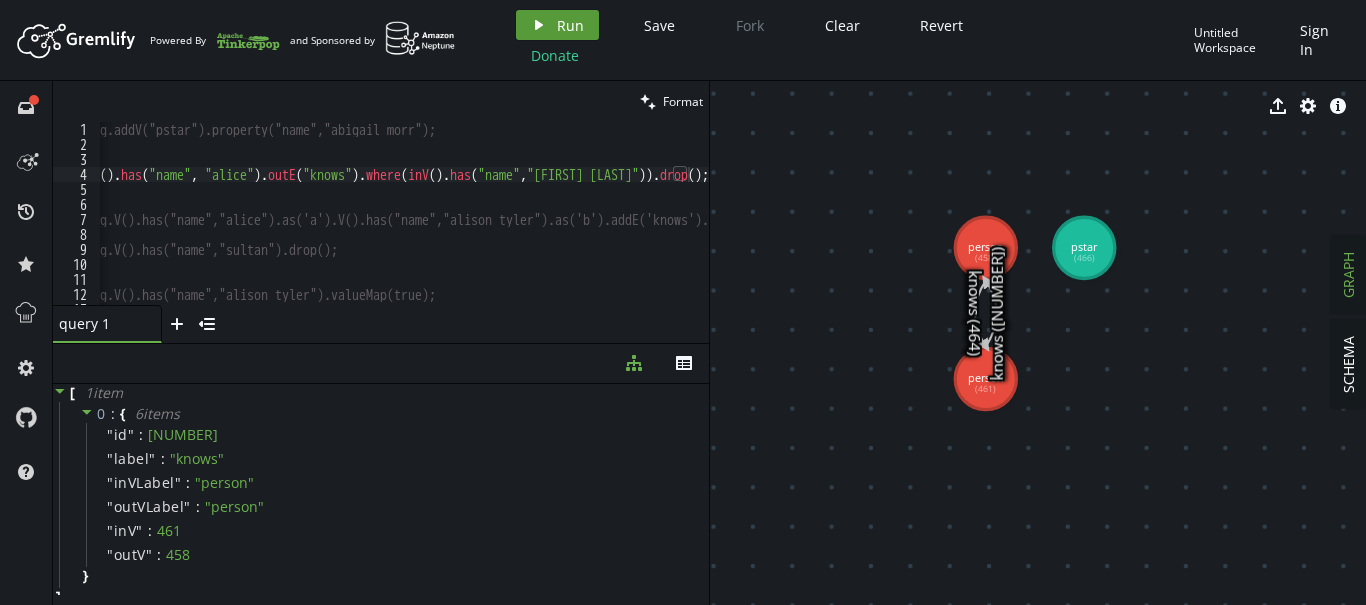 click on "play Run" at bounding box center [557, 25] 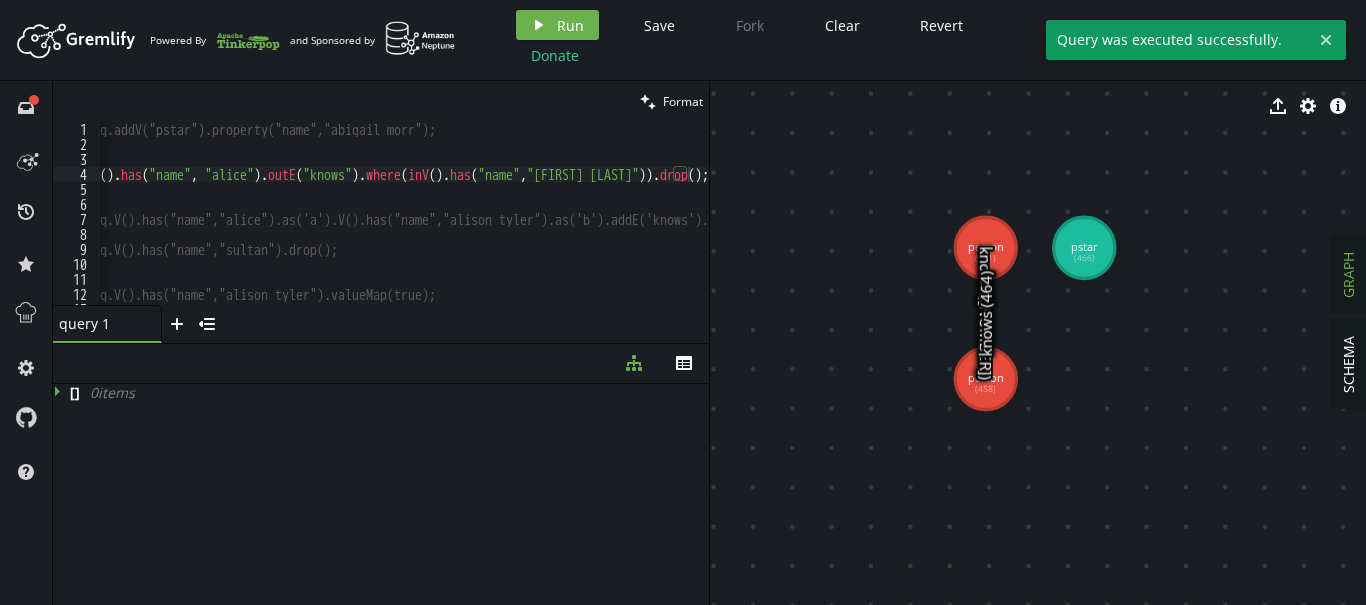 click 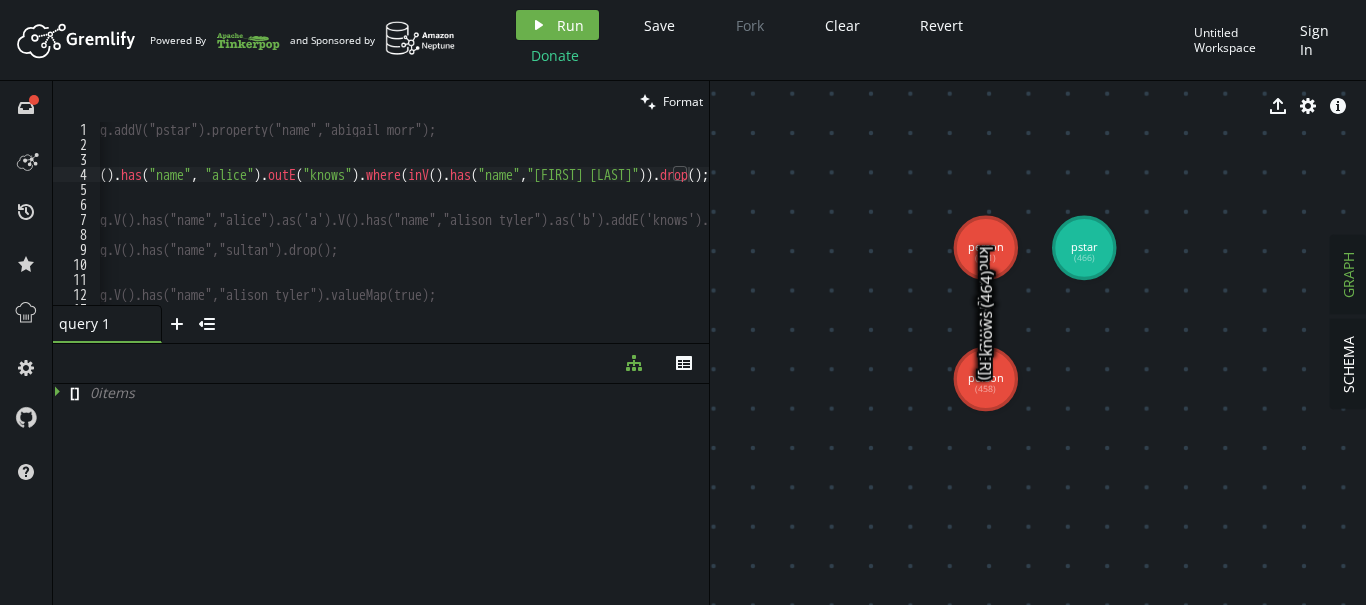 click 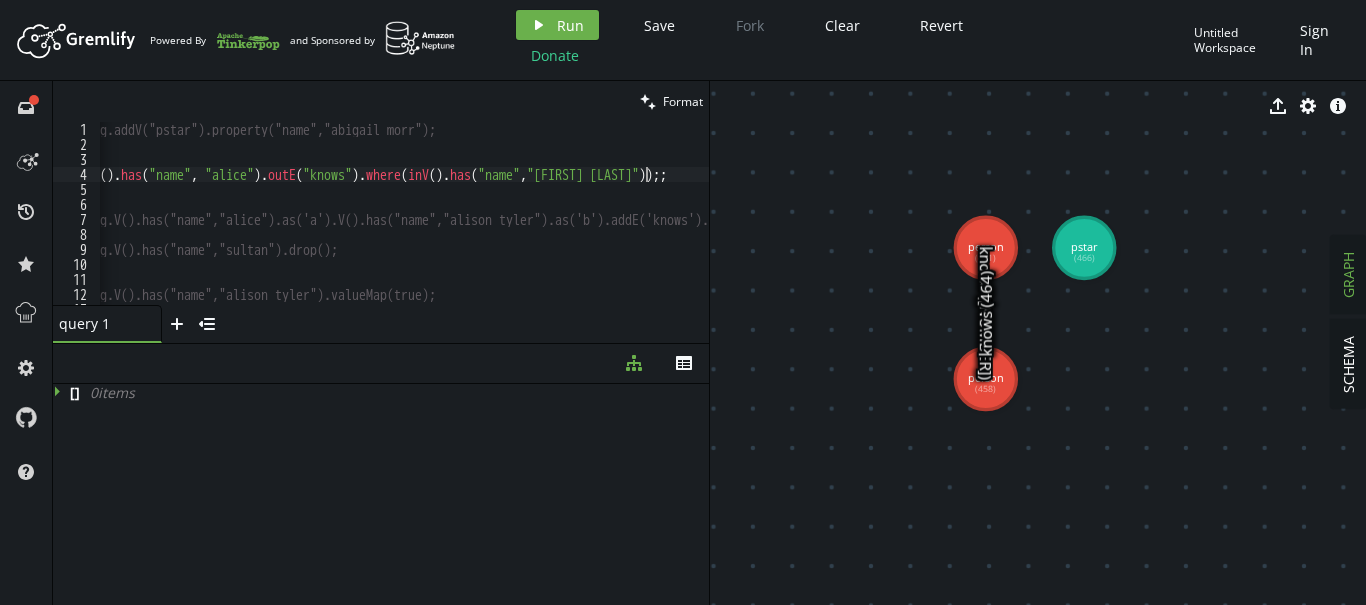 scroll, scrollTop: 0, scrollLeft: 566, axis: horizontal 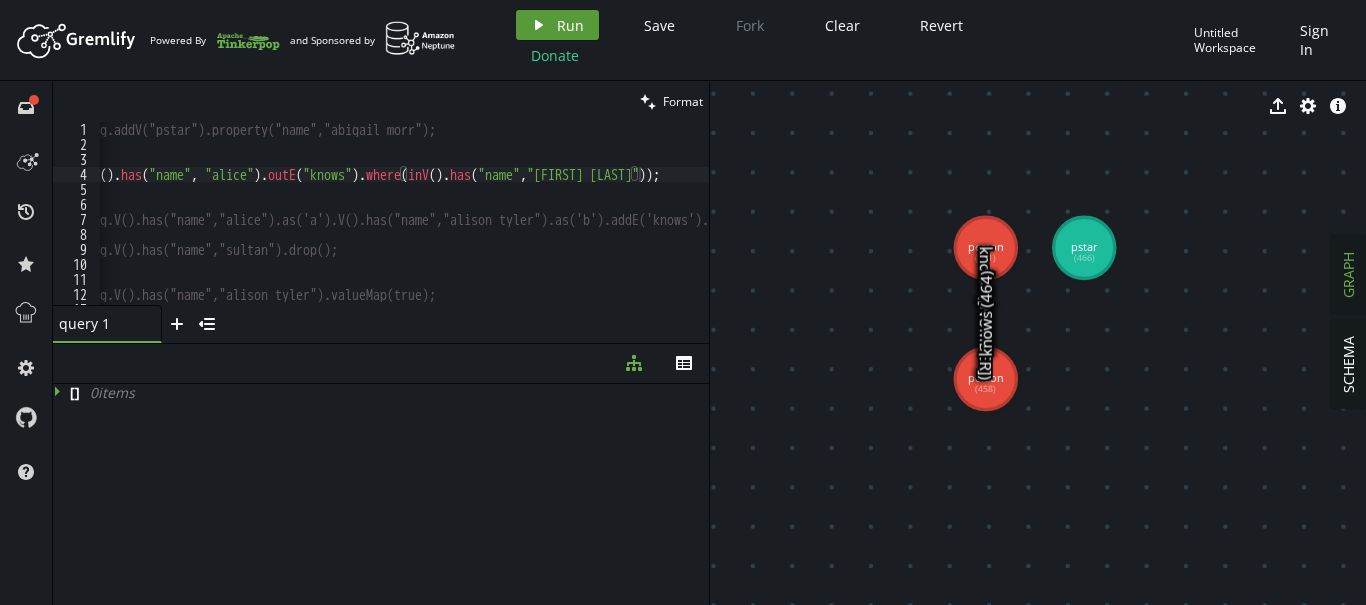 click on "Run" at bounding box center [570, 25] 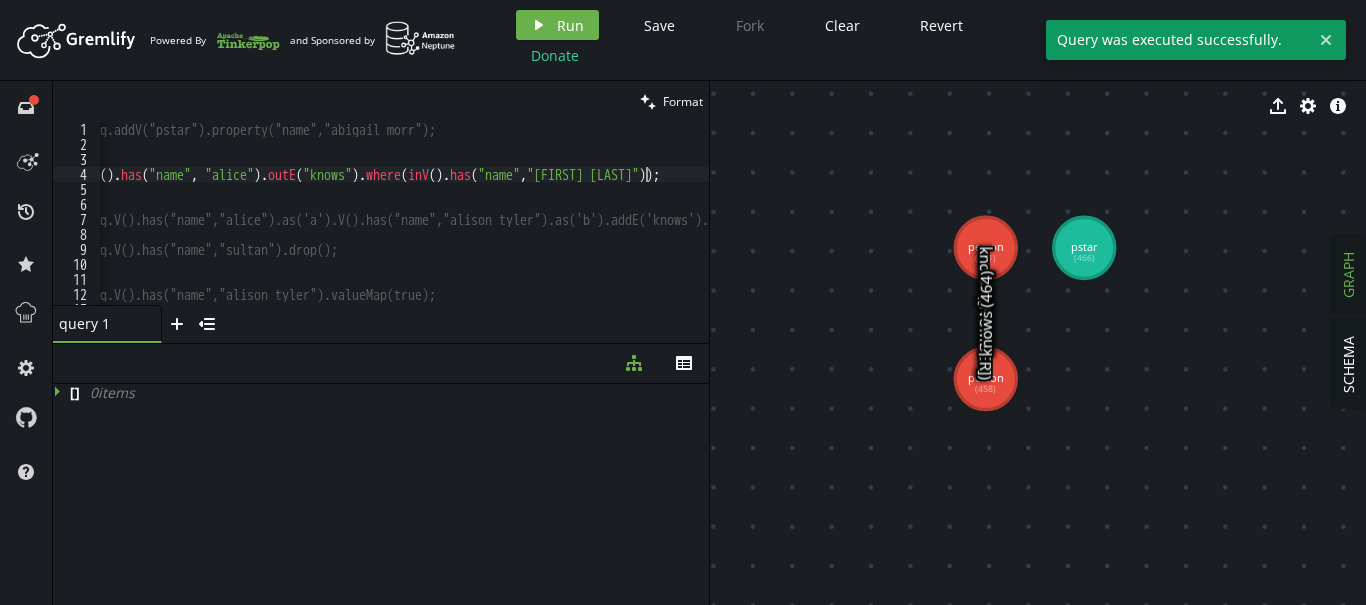 click on "// g.addV("pstar").property("name","abigail morr"); g . V ( ) . has ( "name" ,   "[FIRST] [LAST]" ) . outE ( "knows" ) . where ( inV ( ) . has ( "name" , "alison tyler" )) ; // g.V().has("name","alice").as('a').V().has("name","alison tyler").as('b').addE('knows').from('b').to('a'); // g.V().has("name","sultan").drop(); // g.V().has("name","alison tyler").valueMap(true);" at bounding box center [457, 228] 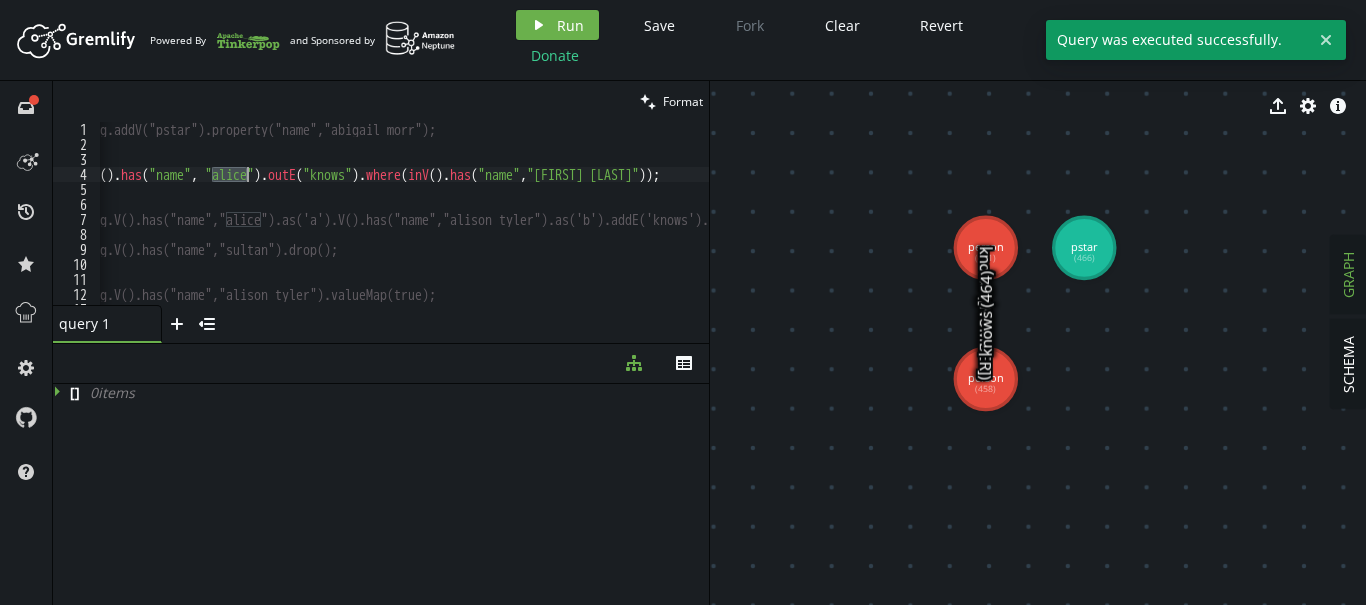 click on "// g.addV("pstar").property("name","abigail morr"); g . V ( ) . has ( "name" ,   "[FIRST] [LAST]" ) . outE ( "knows" ) . where ( inV ( ) . has ( "name" , "alison tyler" )) ; // g.V().has("name","alice").as('a').V().has("name","alison tyler").as('b').addE('knows').from('b').to('a'); // g.V().has("name","sultan").drop(); // g.V().has("name","alison tyler").valueMap(true);" at bounding box center [457, 228] 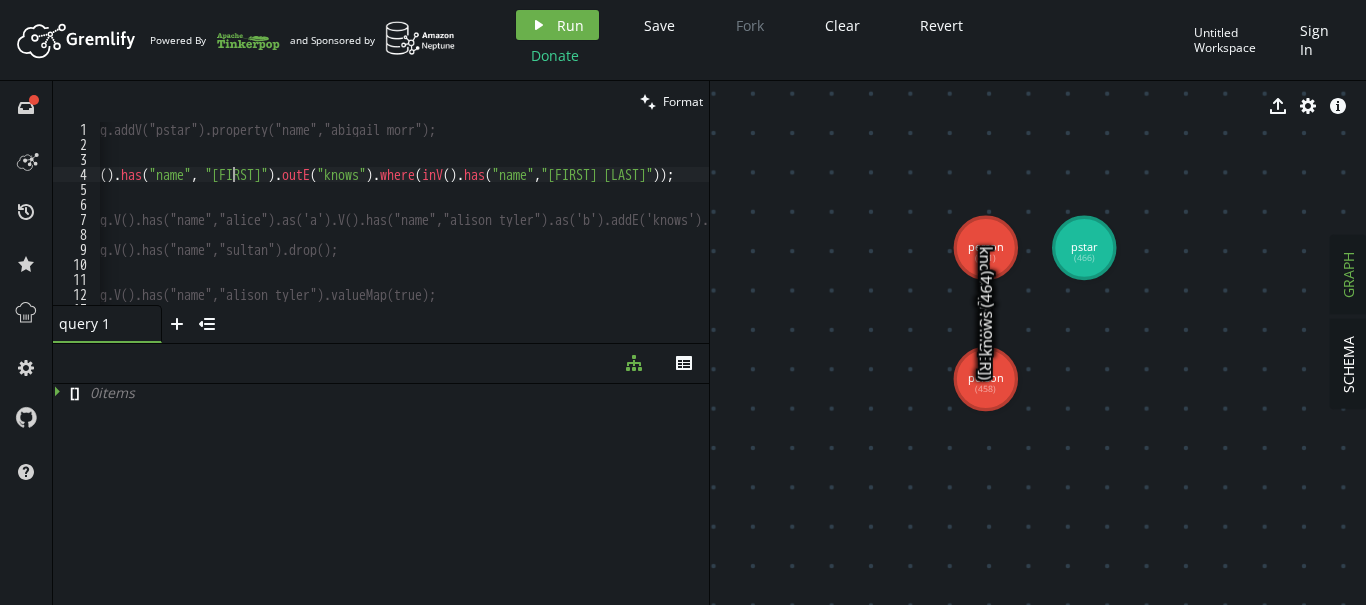 scroll, scrollTop: 0, scrollLeft: 160, axis: horizontal 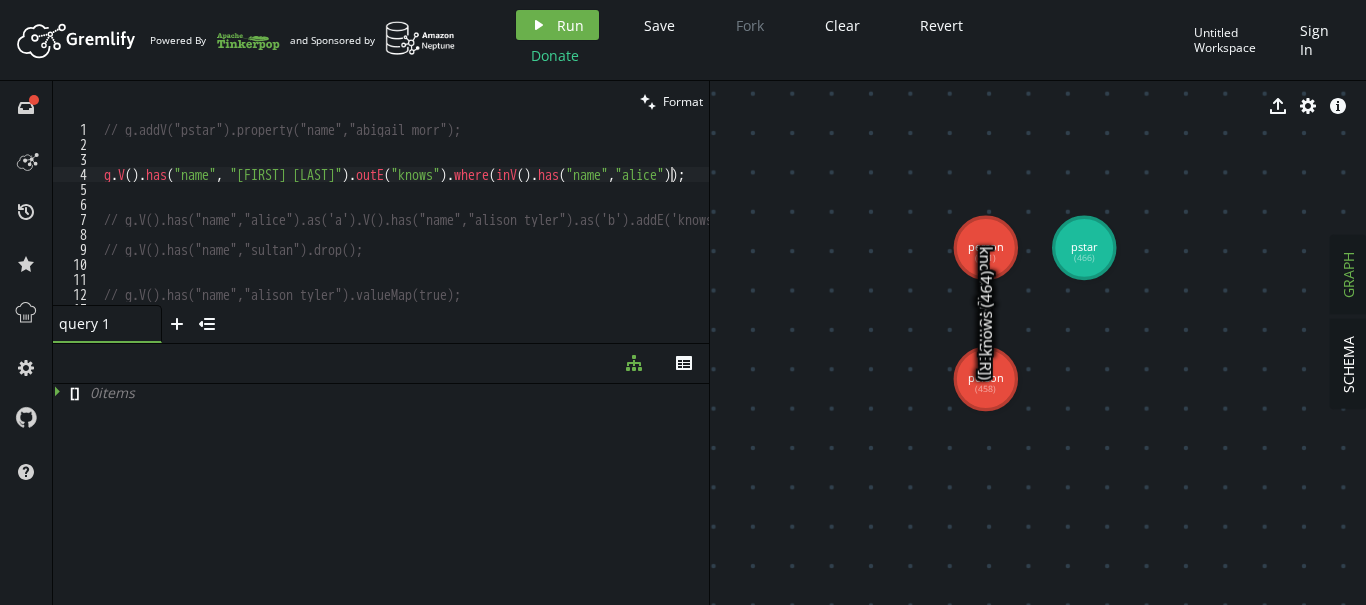 click at bounding box center (699, 234) 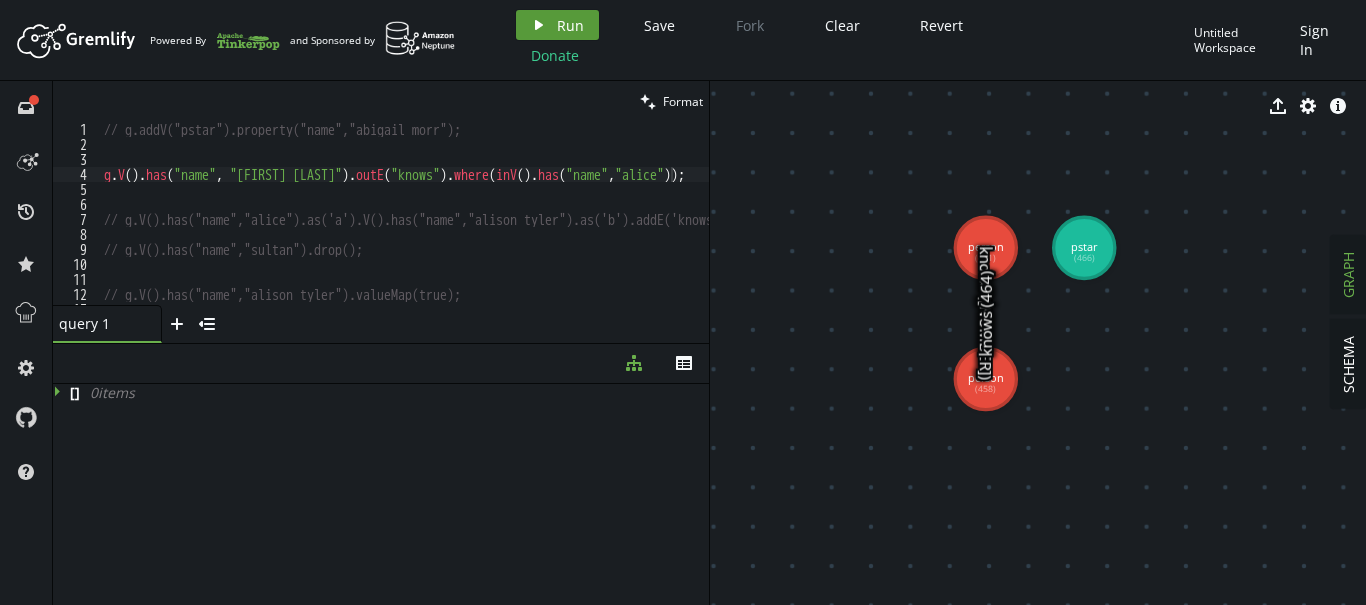 click on "Run" at bounding box center [570, 25] 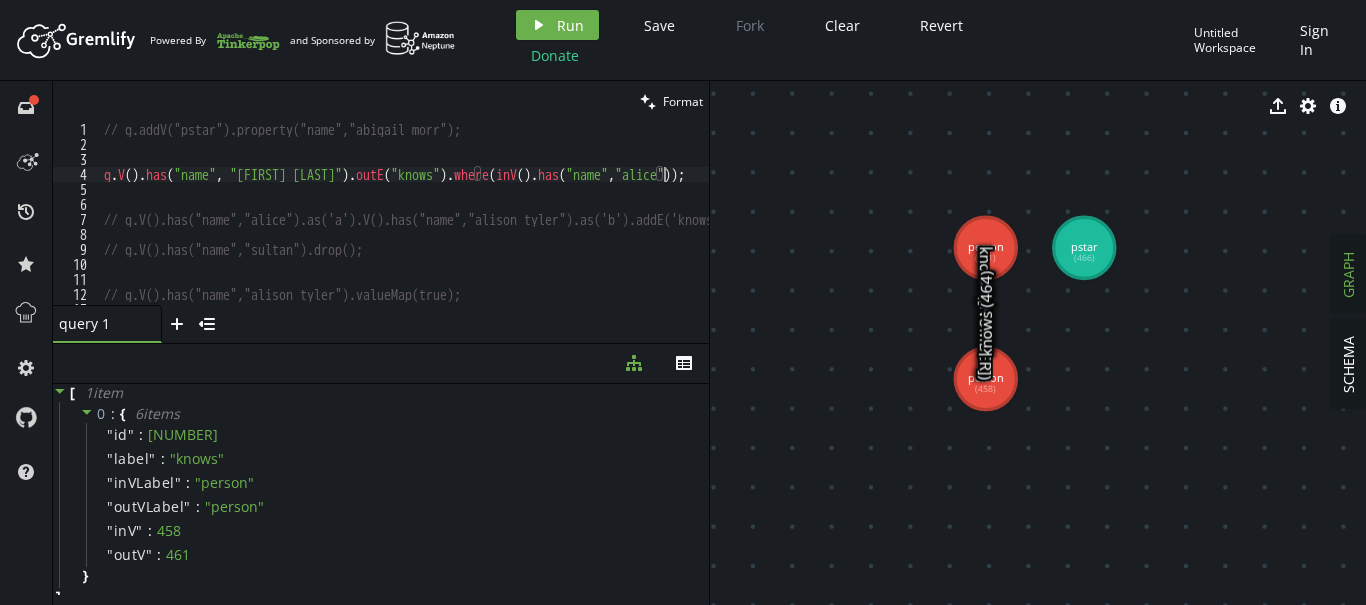 click on "// g.addV("pstar").property("name","abigail morr"); g . V ( ) . has ( "name" ,   "[FIRST] [LAST]" ) . outE ( "knows" ) . where ( inV ( ) . has ( "name" , "alice" )) ; // g.V().has("name","alice").as('a').V().has("name","alison tyler").as('b').addE('knows').from('b').to('a'); // g.V().has("name","sultan").drop(); // g.V().has("name","alison tyler").valueMap(true);" at bounding box center [482, 228] 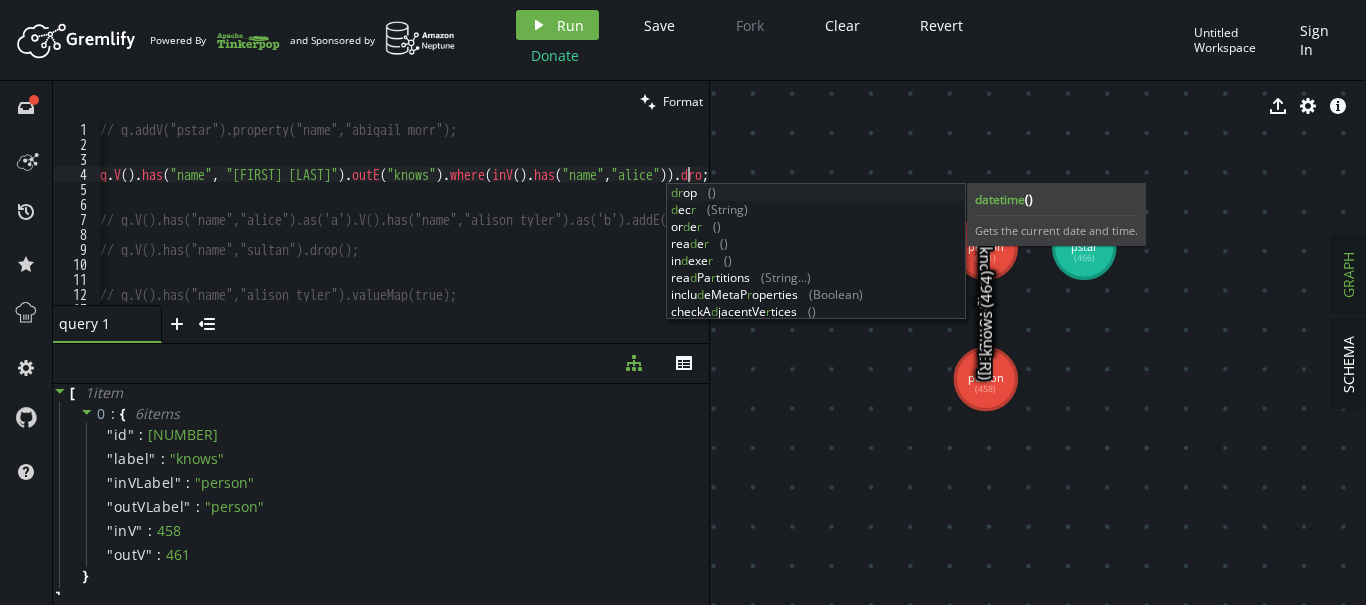 scroll, scrollTop: 0, scrollLeft: 587, axis: horizontal 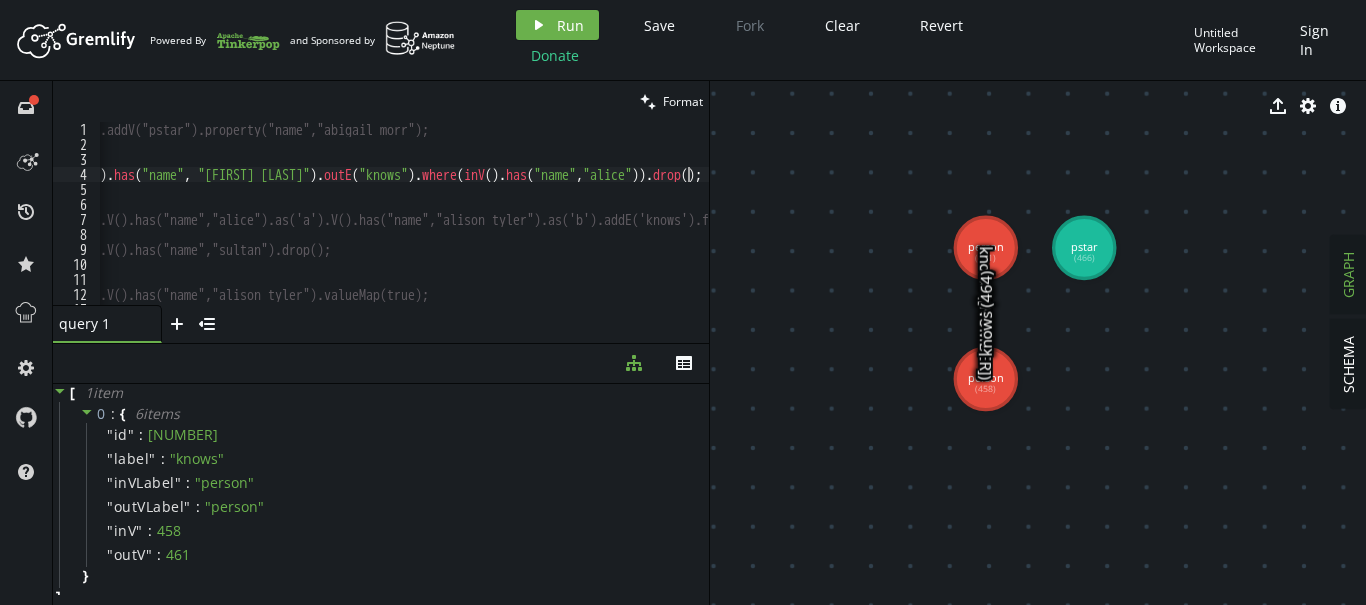 click at bounding box center (699, 234) 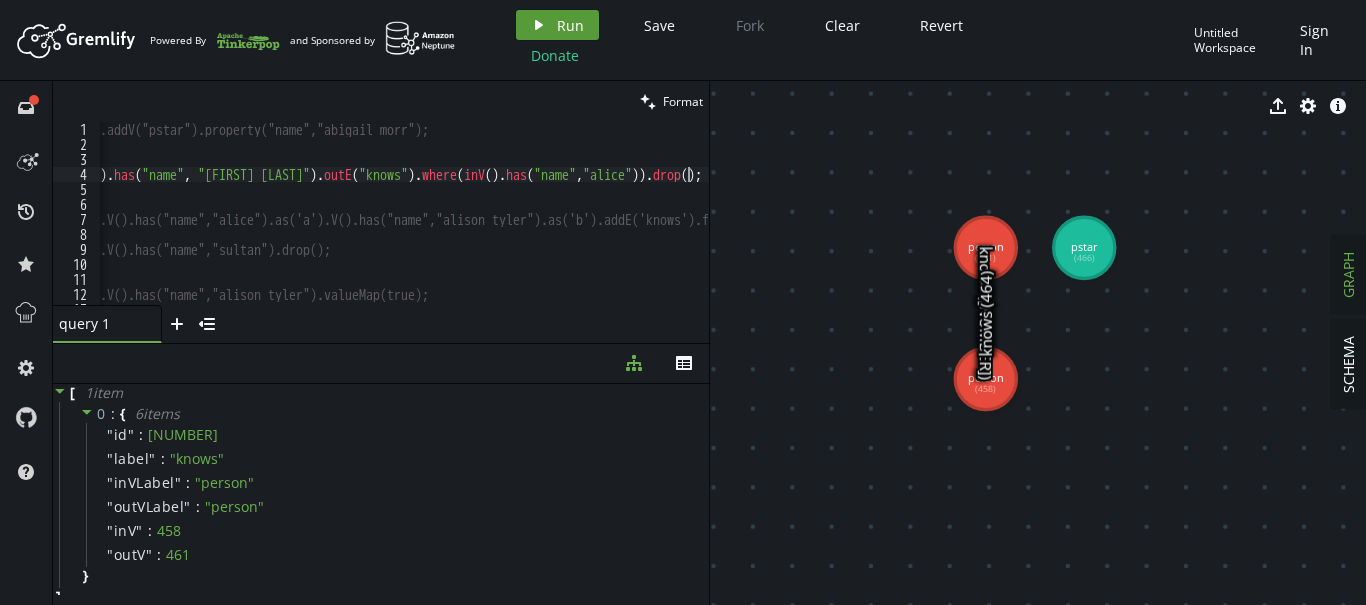 click on "Run" at bounding box center [570, 25] 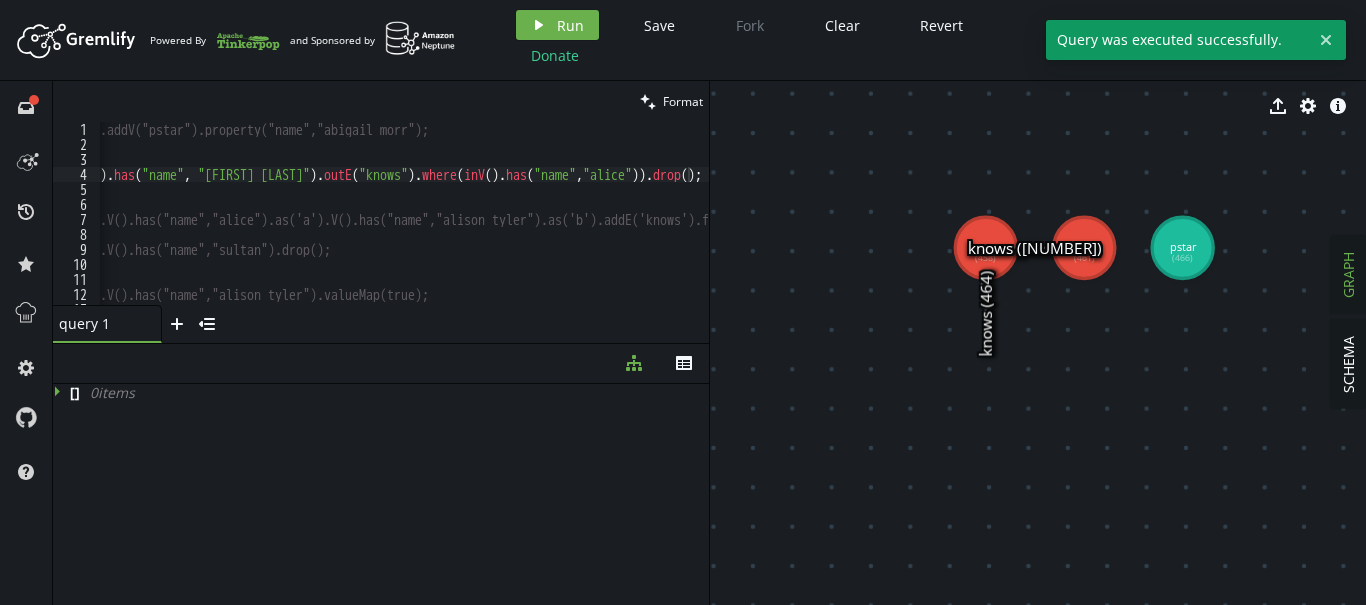 click 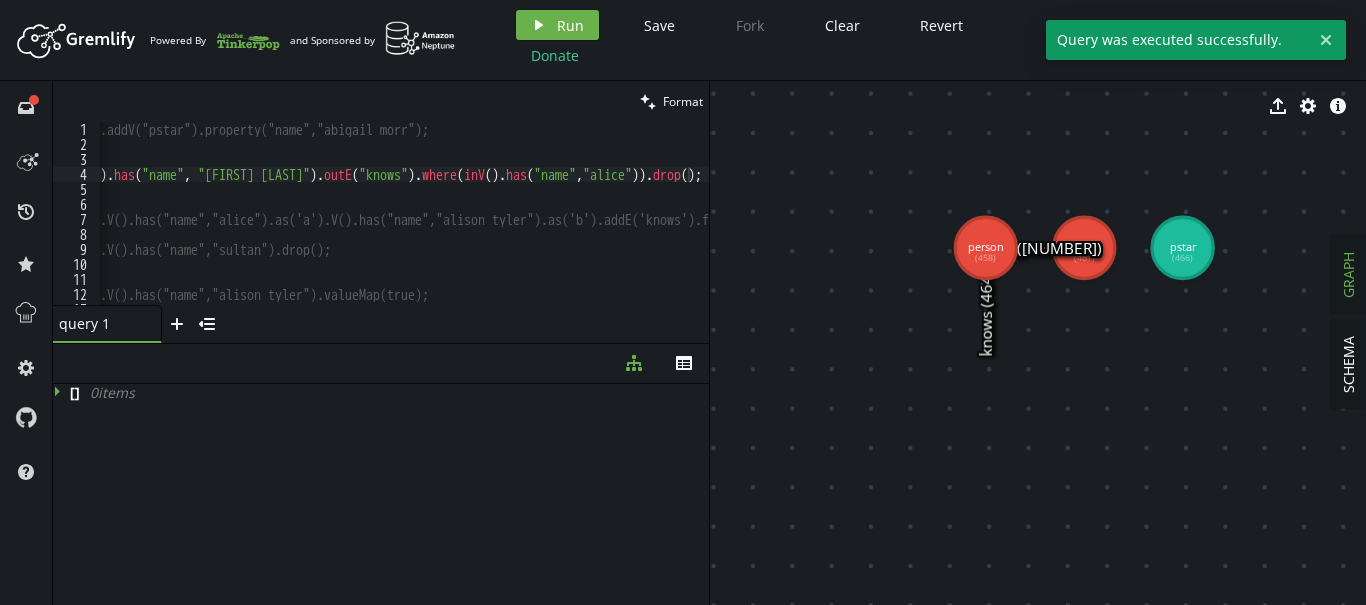 click on "(458)" 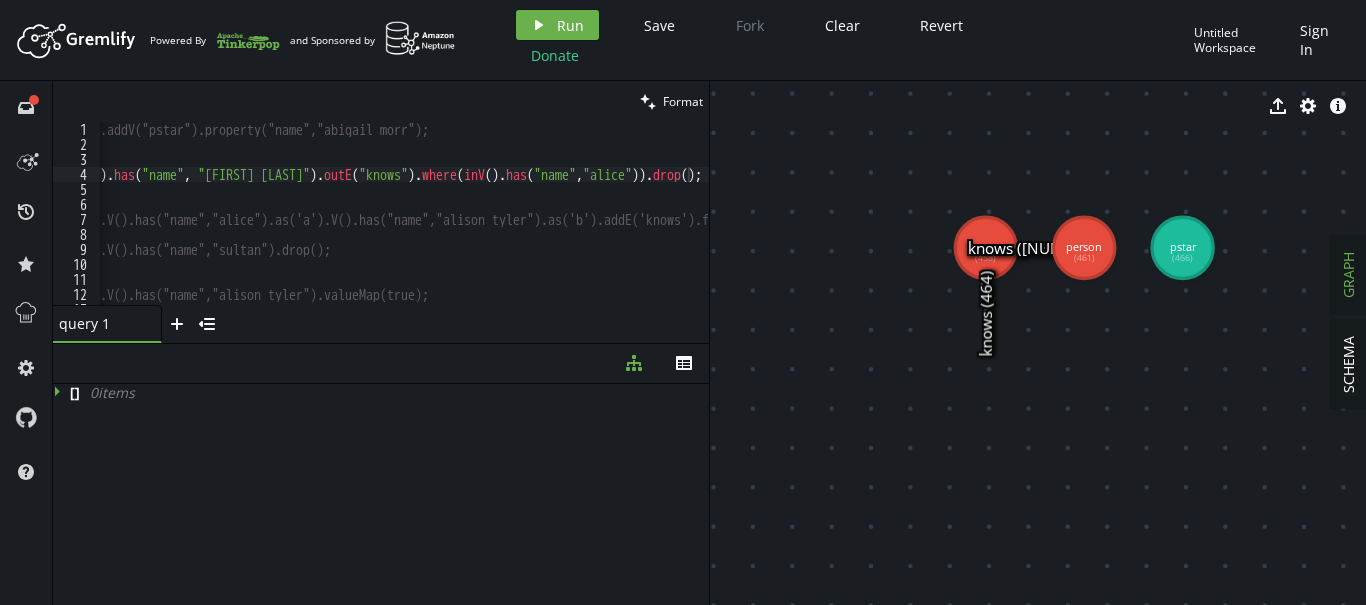 click on "(461)" 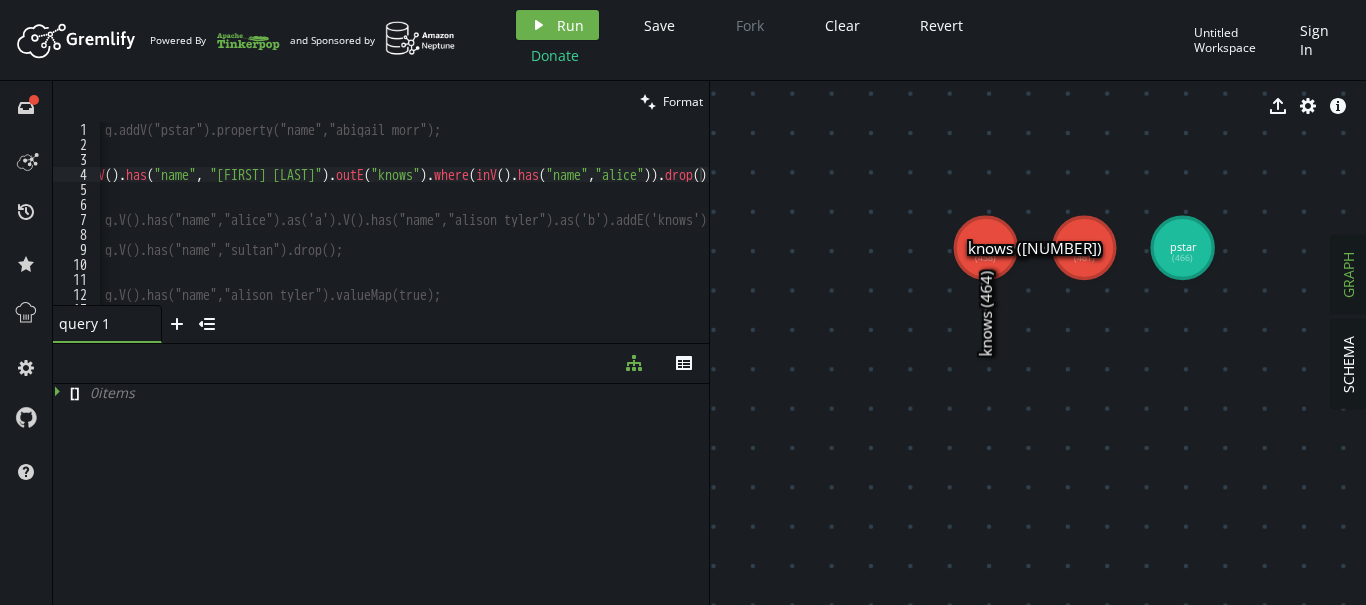 scroll, scrollTop: 0, scrollLeft: 8, axis: horizontal 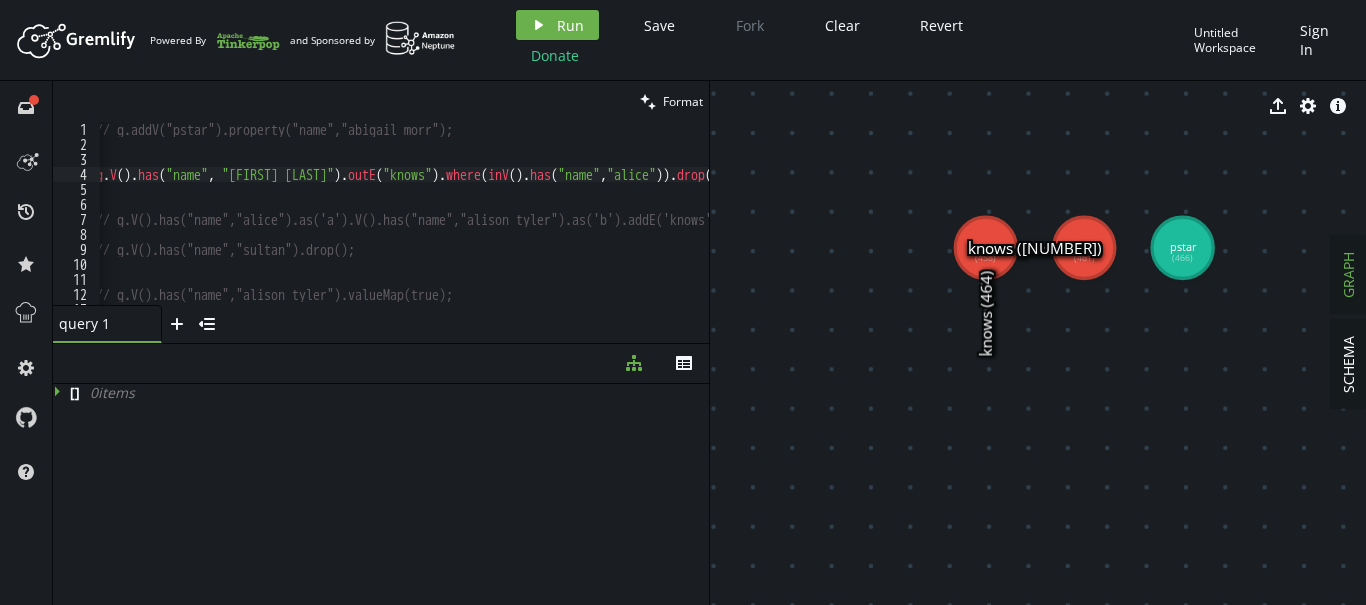 type on "// g.addV("pstar").property("name","abigail morr");" 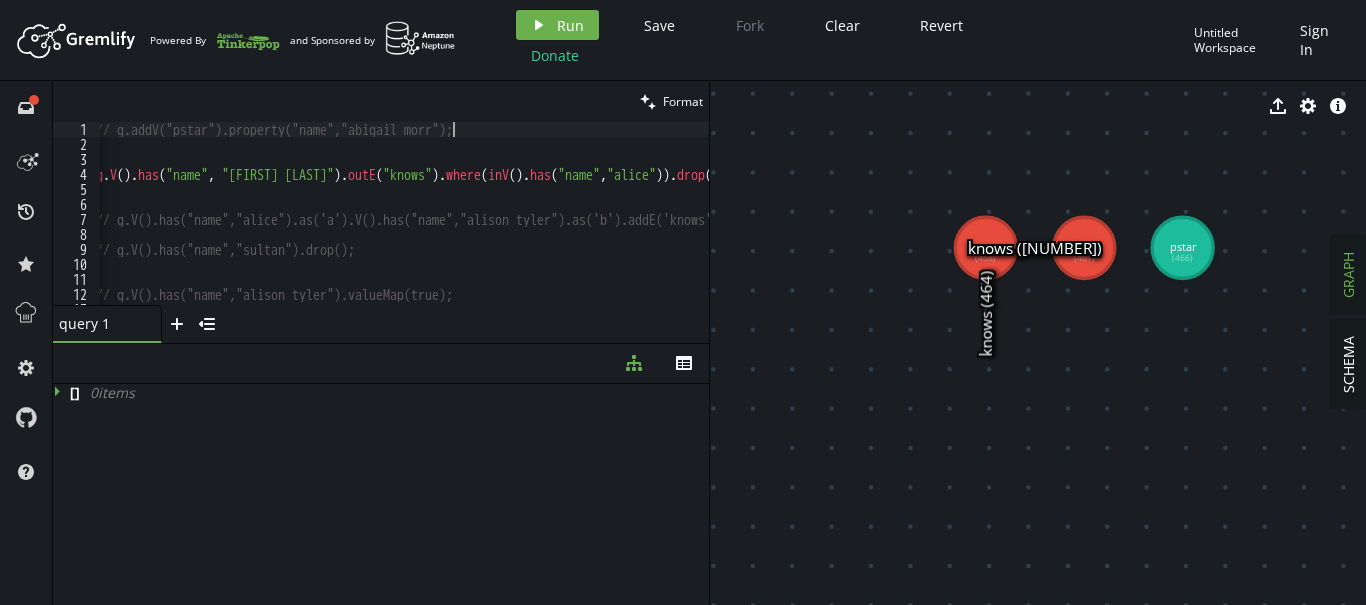 click on "// g.addV("pstar").property("name","[FIRST] [LAST]"); g.V().has("name", "[FIRST] [LAST]").outE("knows").where(inV().has("name","alice")).drop(); // g.V().has("name","alice").as('a').V().has("name","[FIRST] [LAST]").as('b').addE('knows').from('b').to('a'); // g.V().has("name","sultan").drop(); // g.V().has("name","[FIRST] [LAST]").valueMap(true);" at bounding box center [474, 228] 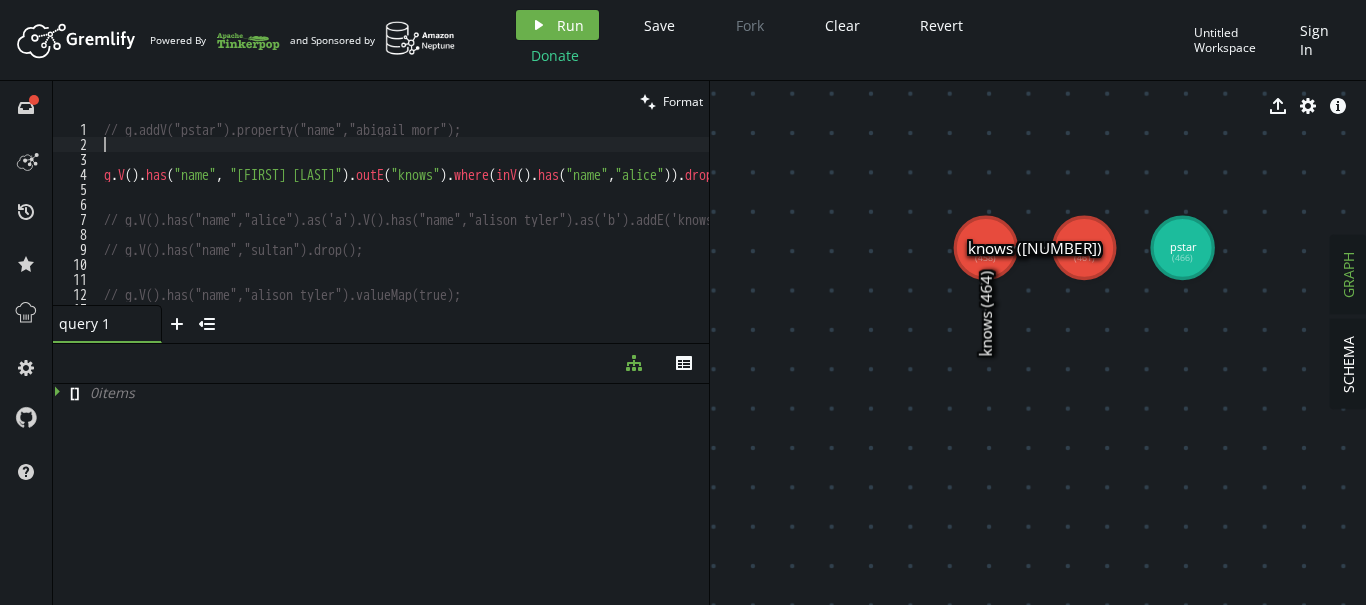 scroll, scrollTop: 0, scrollLeft: 0, axis: both 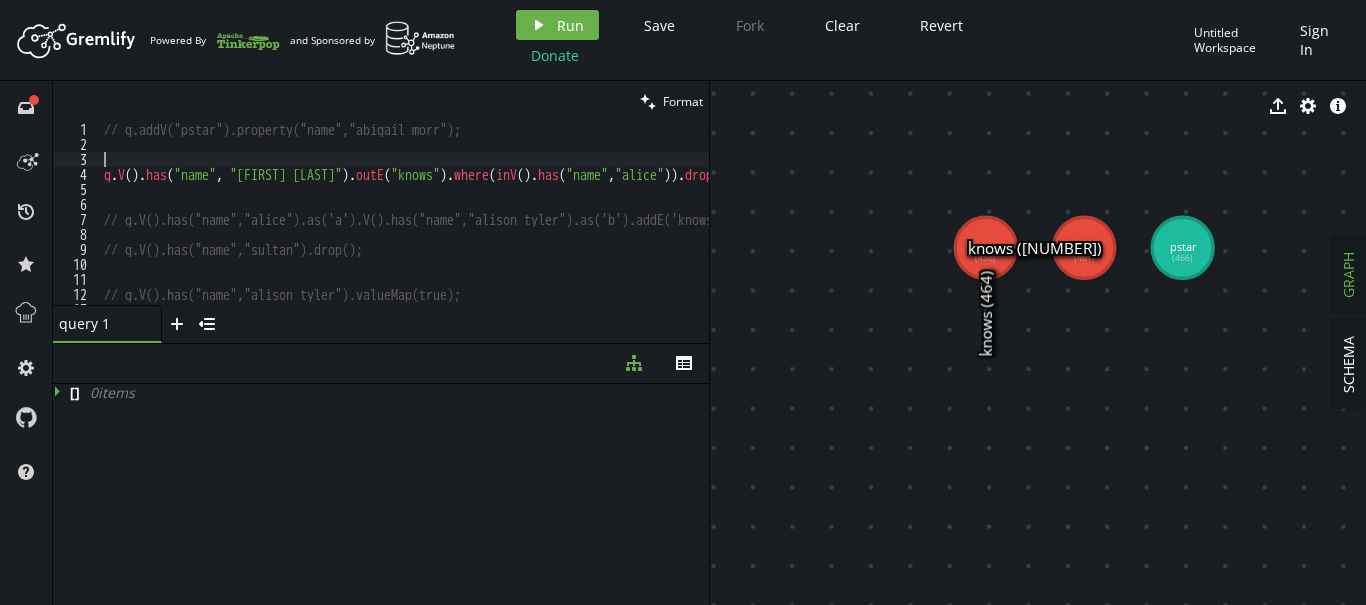 type on "g.V().has("name", "alison tyler").outE("knows").where(inV().has("name","alice")).drop();" 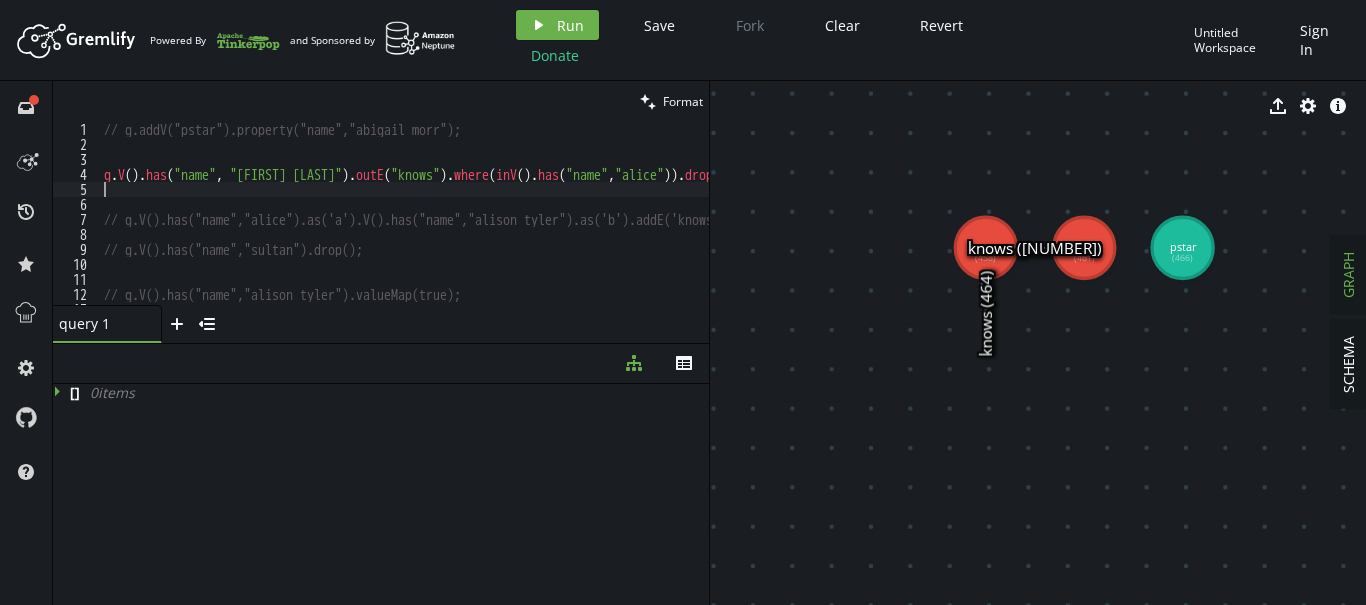 type on "g.V().has("name", "alison tyler").outE("knows").where(inV().has("name","alice")).drop();" 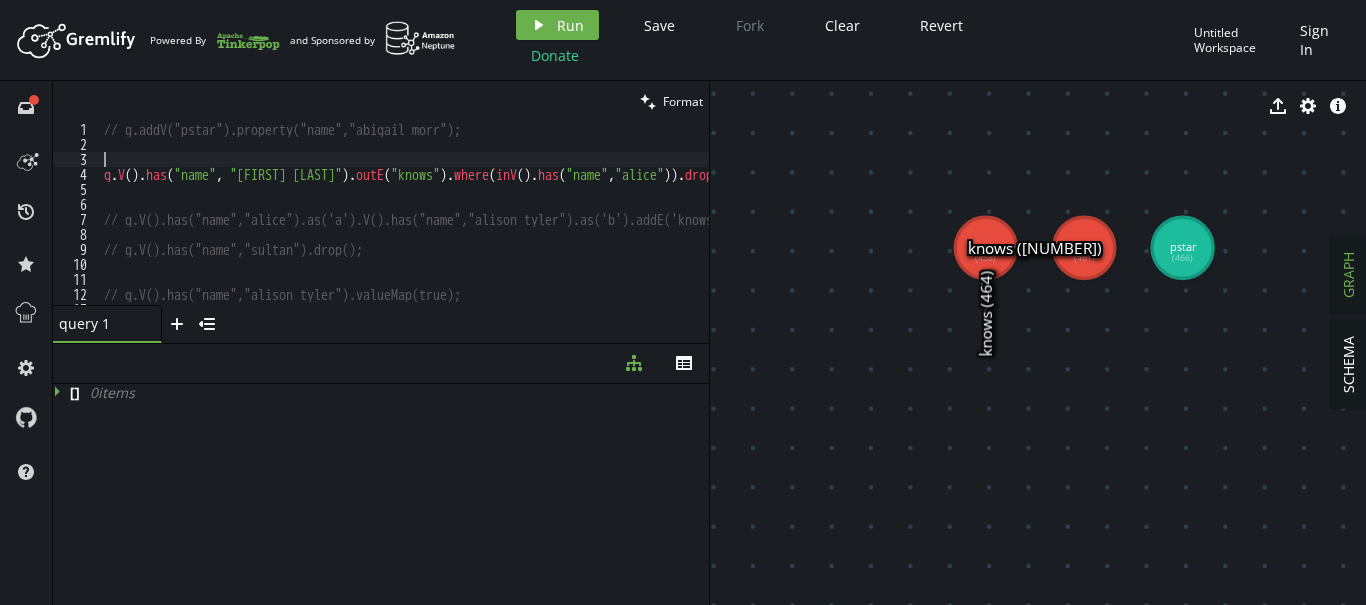 scroll, scrollTop: 0, scrollLeft: 32, axis: horizontal 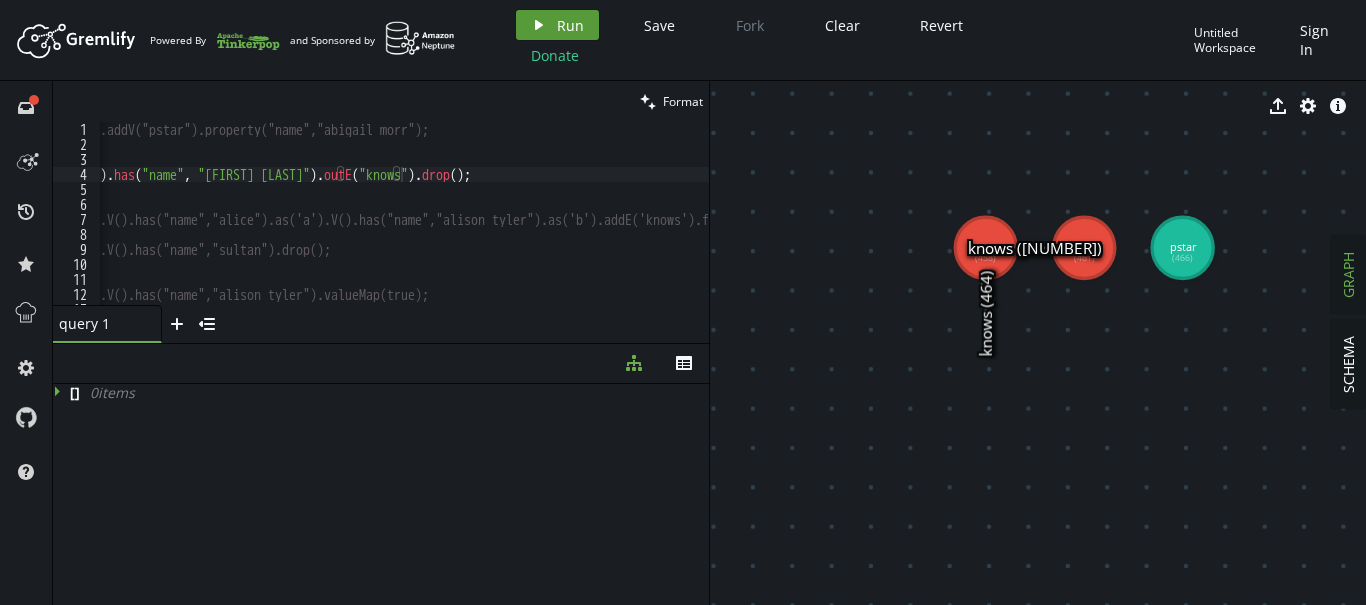 click on "Run" at bounding box center (570, 25) 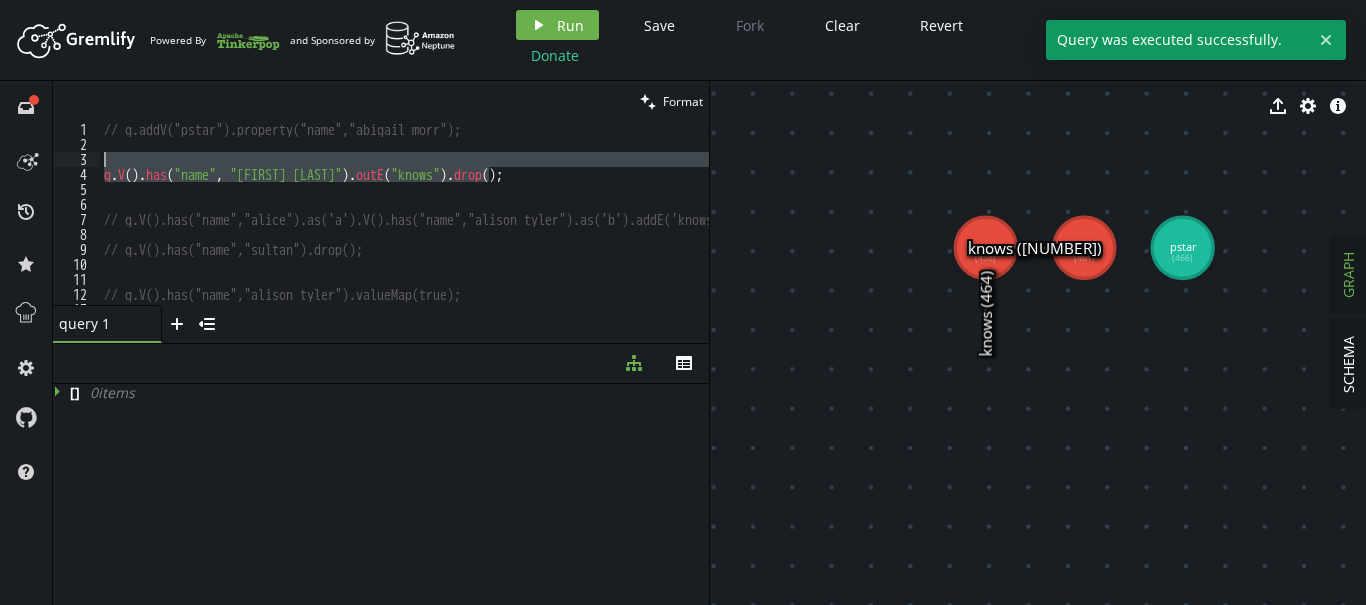 scroll, scrollTop: 0, scrollLeft: 0, axis: both 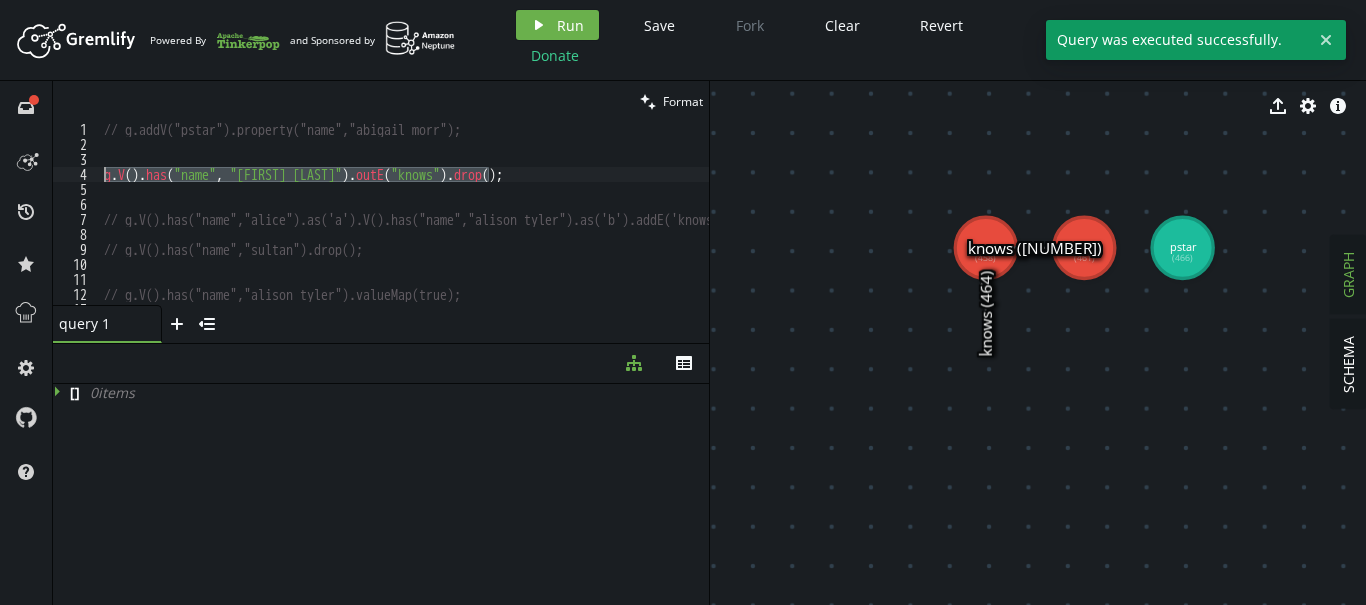 drag, startPoint x: 460, startPoint y: 178, endPoint x: 90, endPoint y: 175, distance: 370.01218 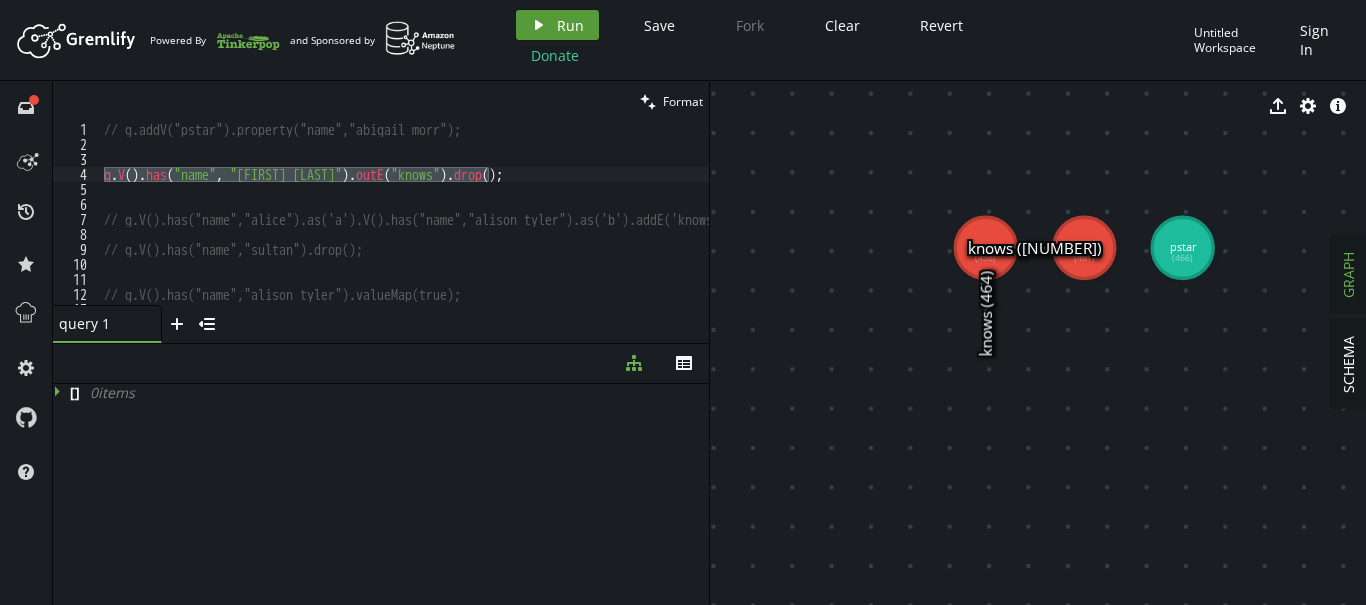click on "play" 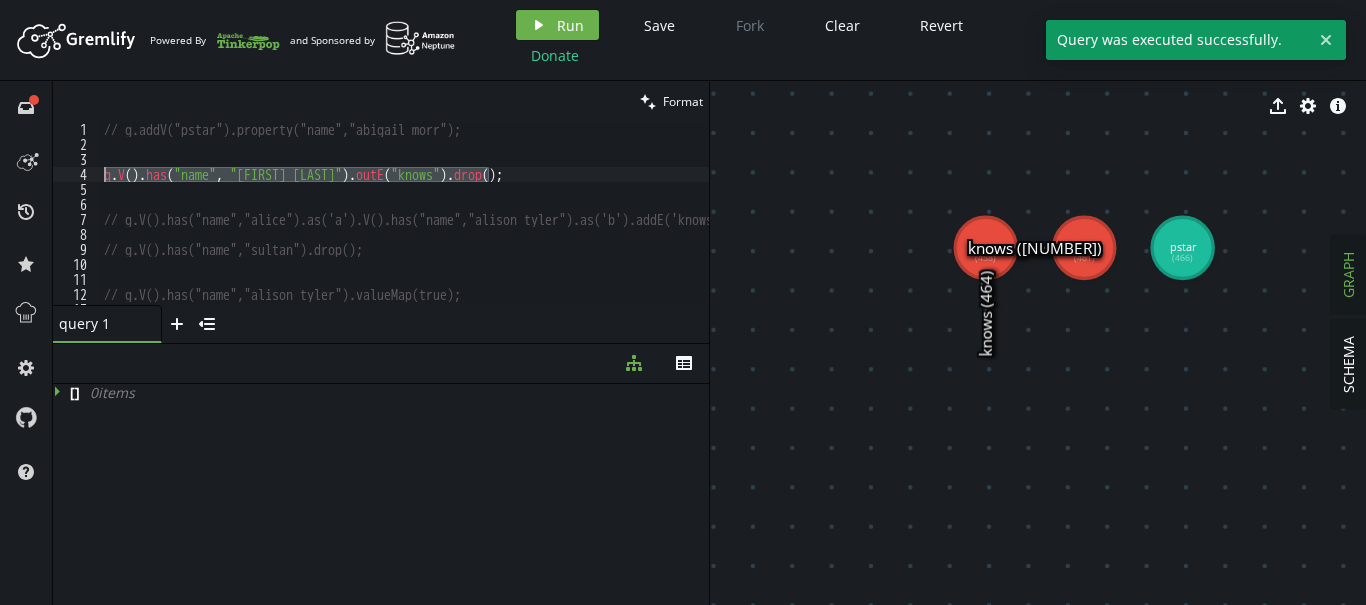 click on "// g.addV("pstar").property("name","abigail morr"); g . V ( ) . has ( "name" ,   "alison tyler" ) . outE ( "knows" ) . drop ( ) ; // g.V().has("name","[FIRST]").as('a').V().has("name","alison tyler").as('b').addE('knows').from('b').to('a'); // g.V().has("name","sultan").drop(); // g.V().has("name","alison tyler").valueMap(true);" at bounding box center [404, 213] 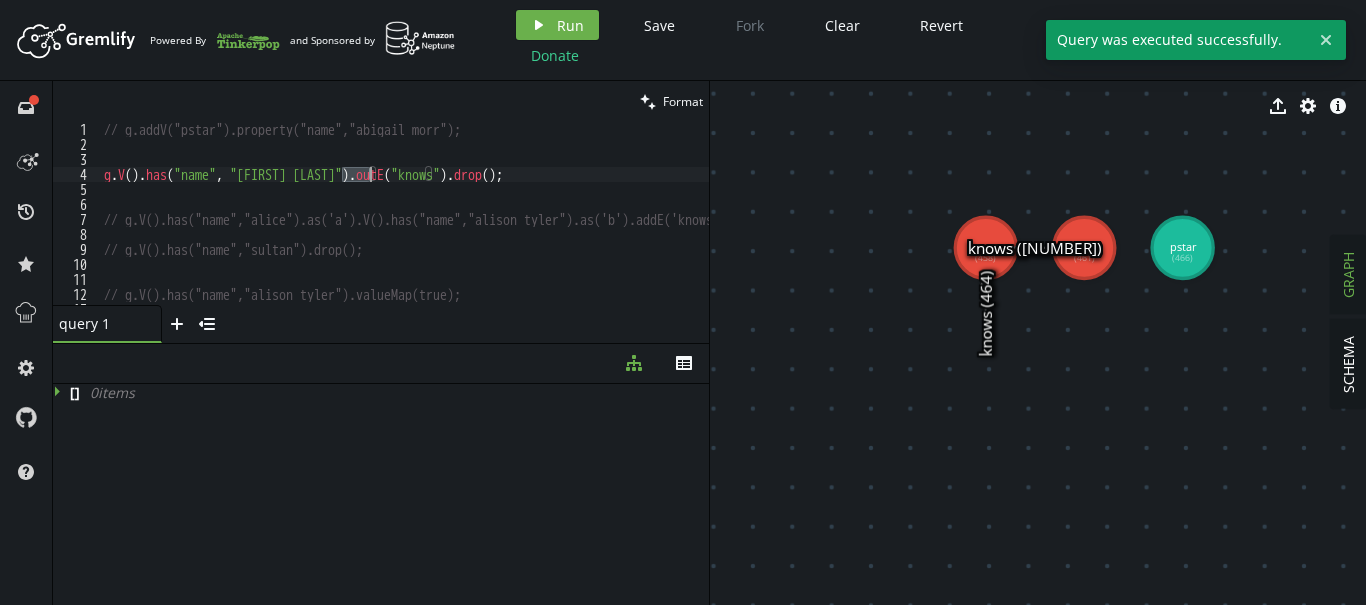 click on "// g.addV("pstar").property("name","abigail morr"); g . V ( ) . has ( "name" ,   "alison tyler" ) . outE ( "knows" ) . drop ( ) ; // g.V().has("name","[FIRST]").as('a').V().has("name","alison tyler").as('b').addE('knows').from('b').to('a'); // g.V().has("name","sultan").drop(); // g.V().has("name","alison tyler").valueMap(true);" at bounding box center (482, 228) 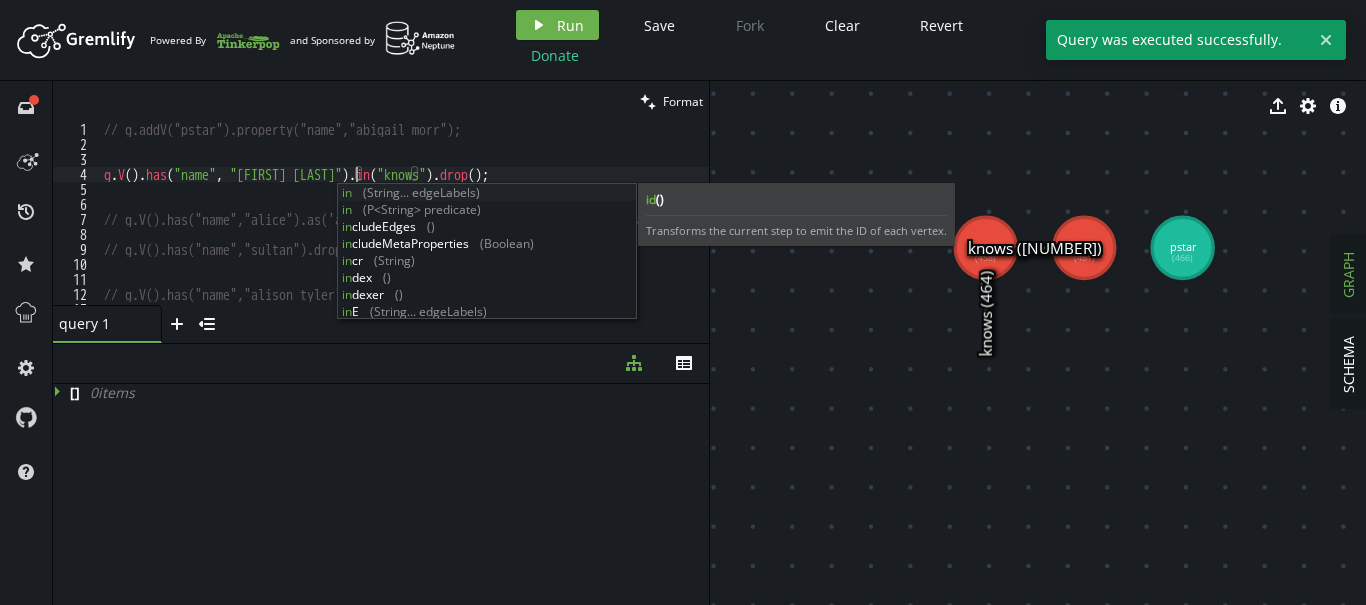 scroll, scrollTop: 0, scrollLeft: 258, axis: horizontal 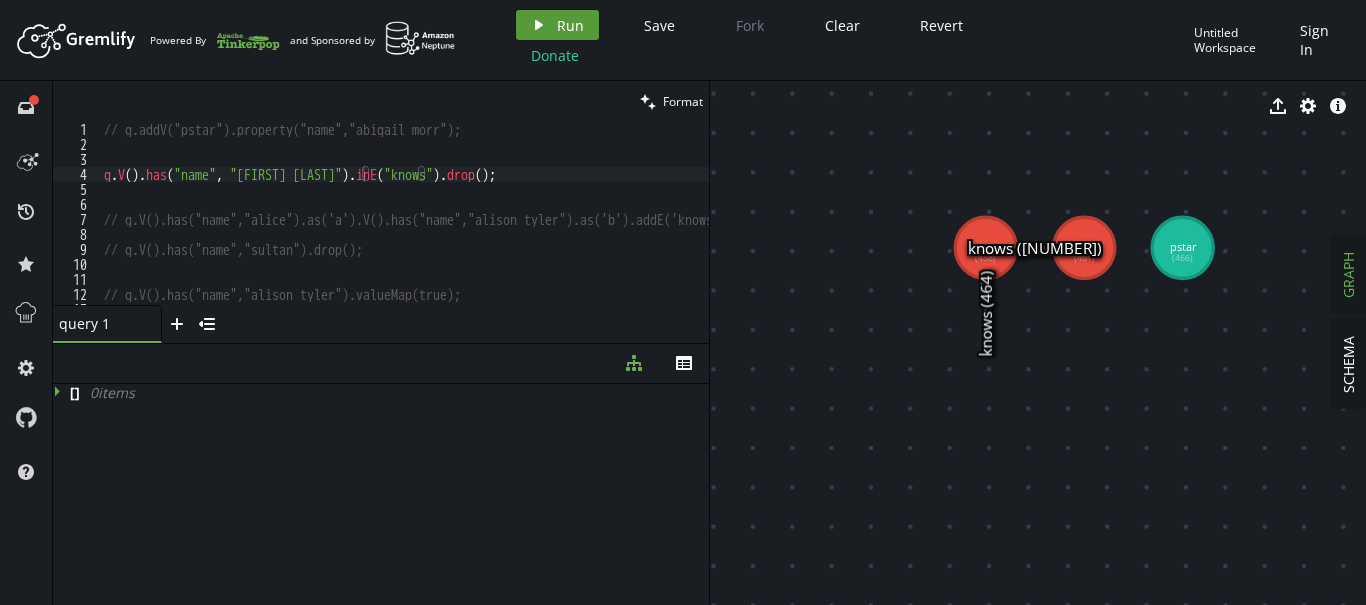 click on "play Run" at bounding box center [557, 25] 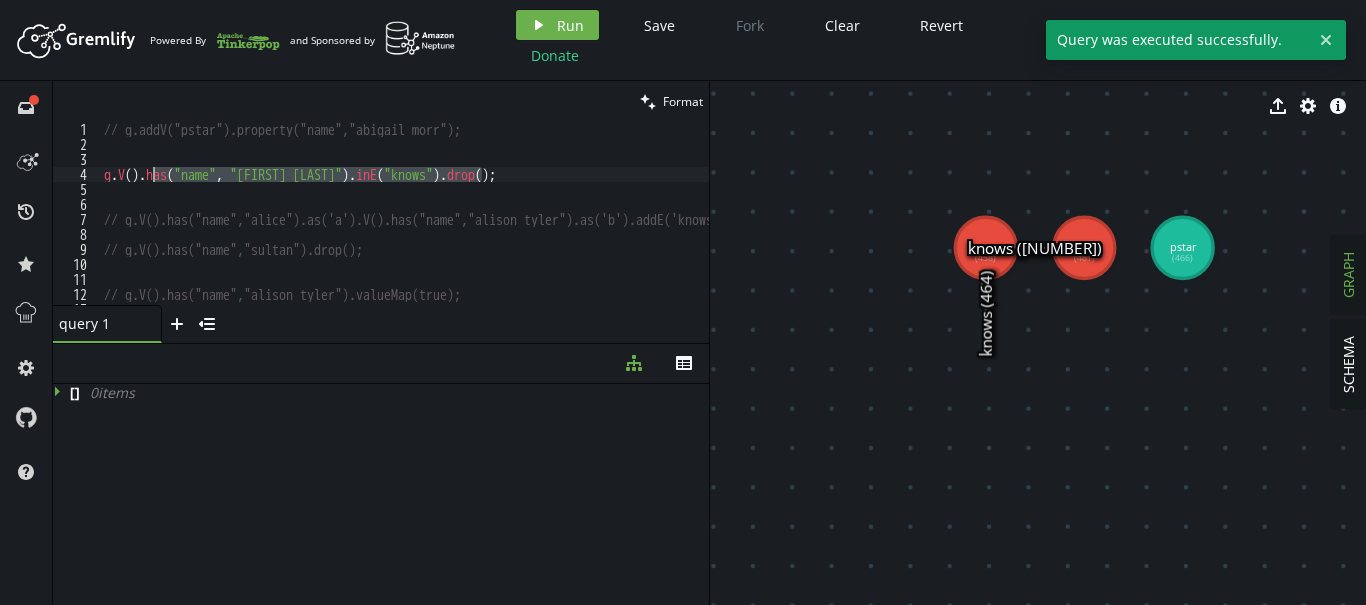 drag, startPoint x: 491, startPoint y: 174, endPoint x: 127, endPoint y: 176, distance: 364.0055 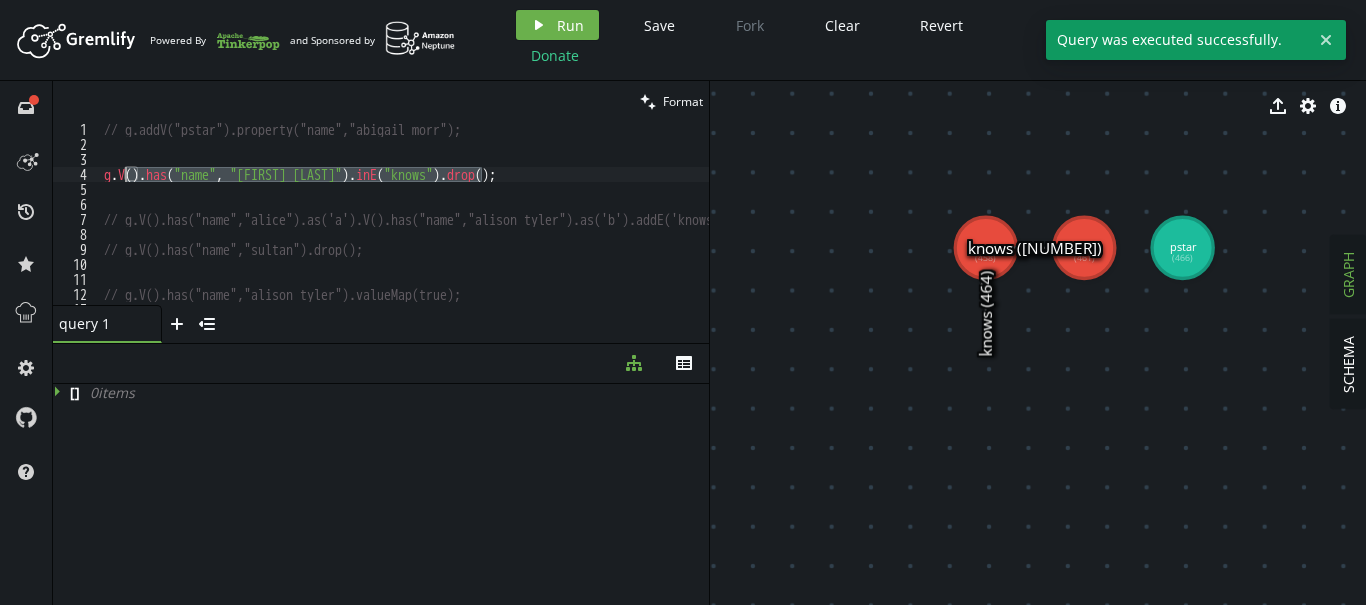 click on "knows (464)" 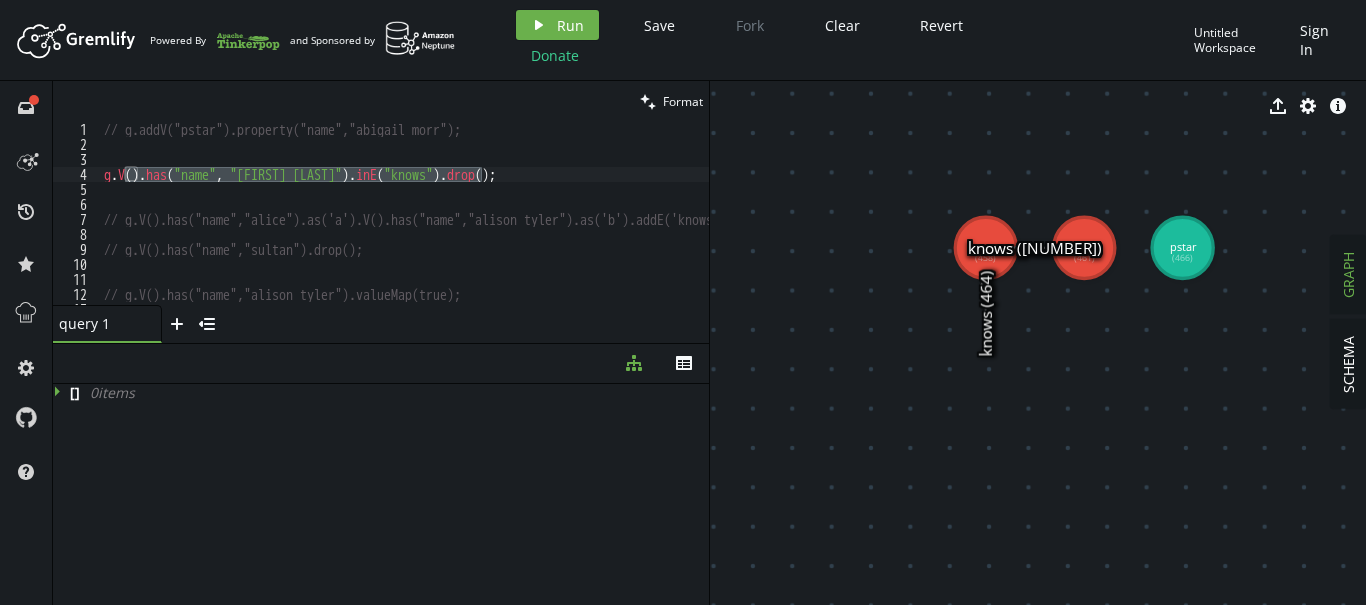 click on "knows (464)" 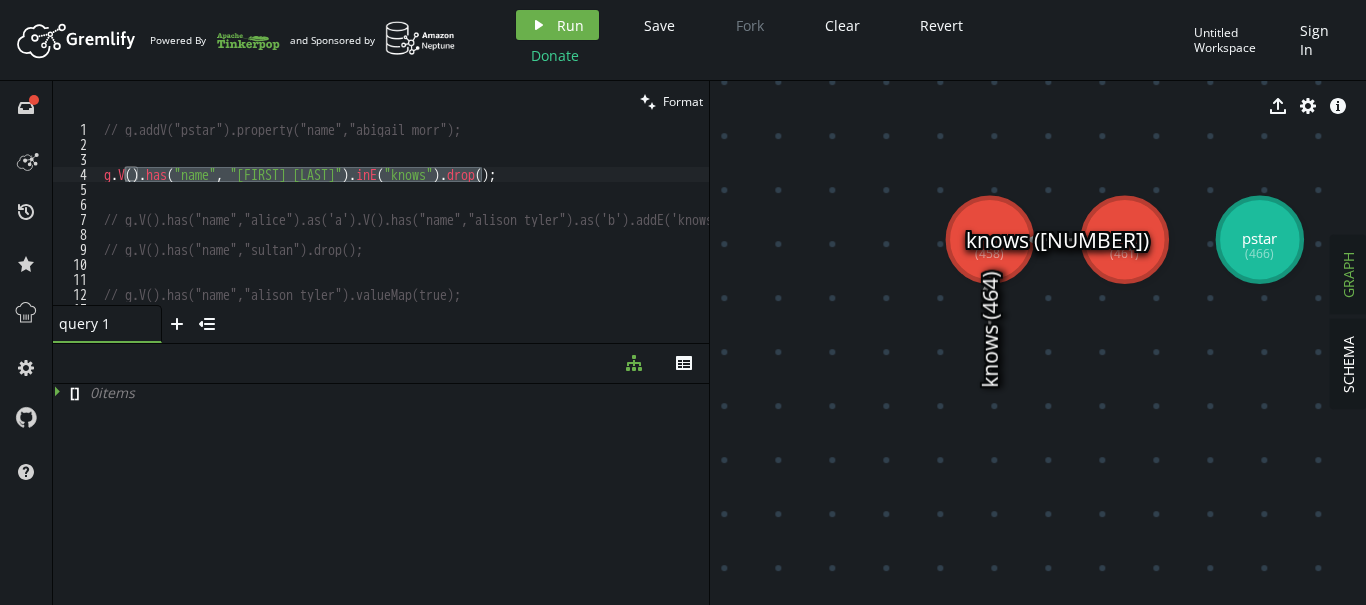 click 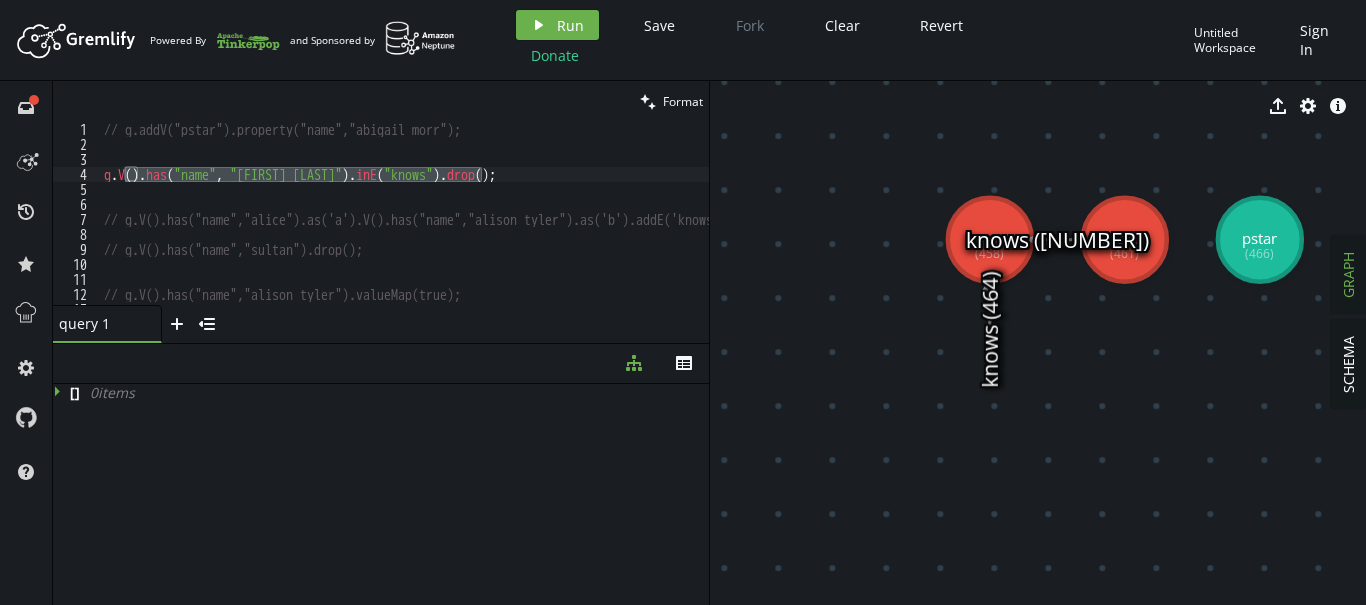 click on "// g.addV("pstar").property("name","abigail morr"); g . V ( ) . has ( "name" ,   "[FIRST] [LAST]" ) . inE ( "knows" ) . drop ( ) ; // g.V().has("name","alice").as('a').V().has("name","alison tyler").as('b').addE('knows').from('b').to('a'); // g.V().has("name","sultan").drop(); // g.V().has("name","alison tyler").valueMap(true);" at bounding box center [404, 213] 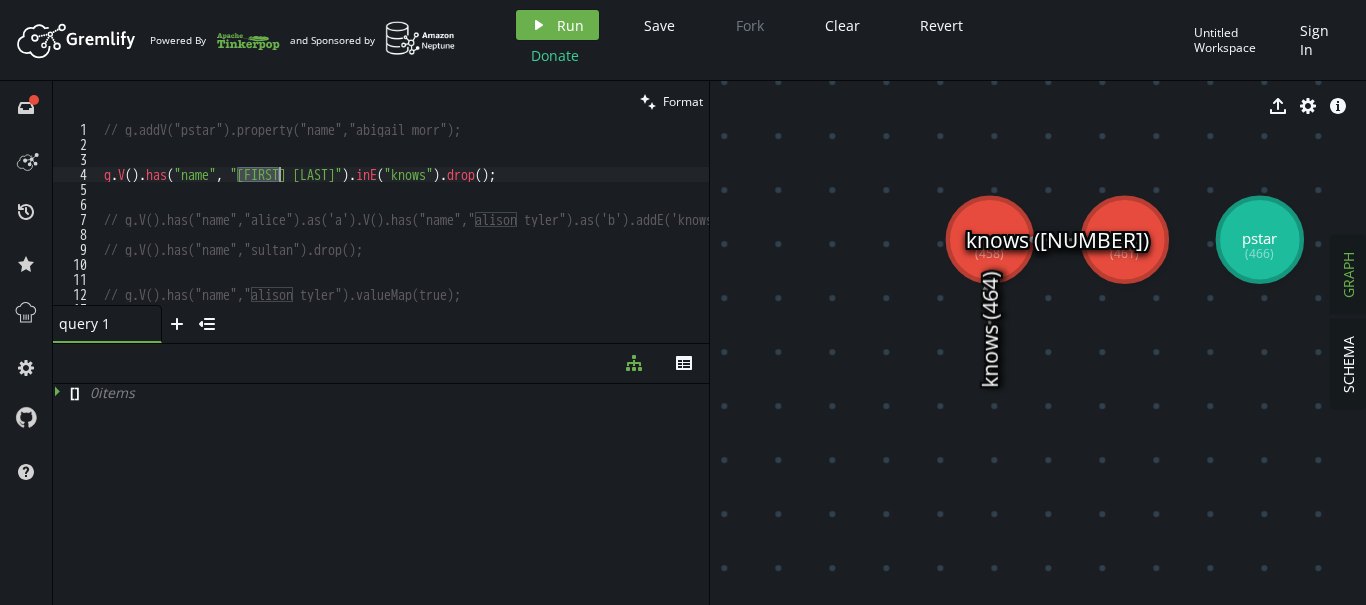 click on "// g.addV("pstar").property("name","abigail morr"); g . V ( ) . has ( "name" ,   "[FIRST] [LAST]" ) . inE ( "knows" ) . drop ( ) ; // g.V().has("name","alice").as('a').V().has("name","alison tyler").as('b').addE('knows').from('b').to('a'); // g.V().has("name","sultan").drop(); // g.V().has("name","alison tyler").valueMap(true);" at bounding box center (482, 228) 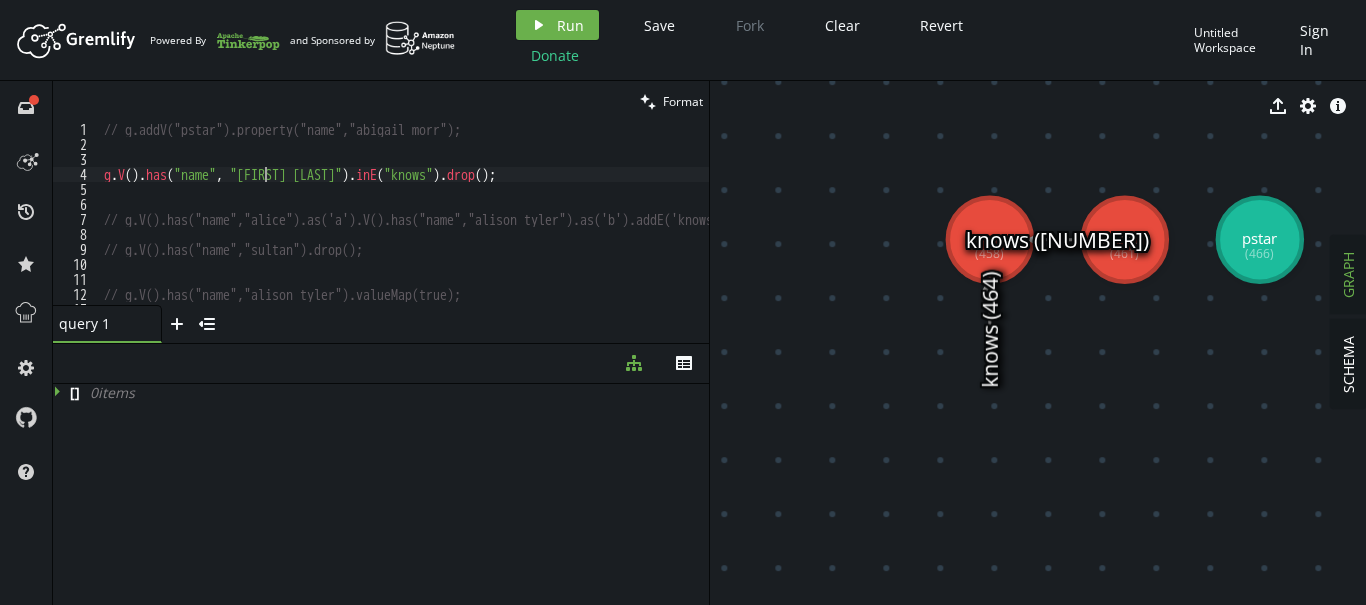 scroll, scrollTop: 0, scrollLeft: 167, axis: horizontal 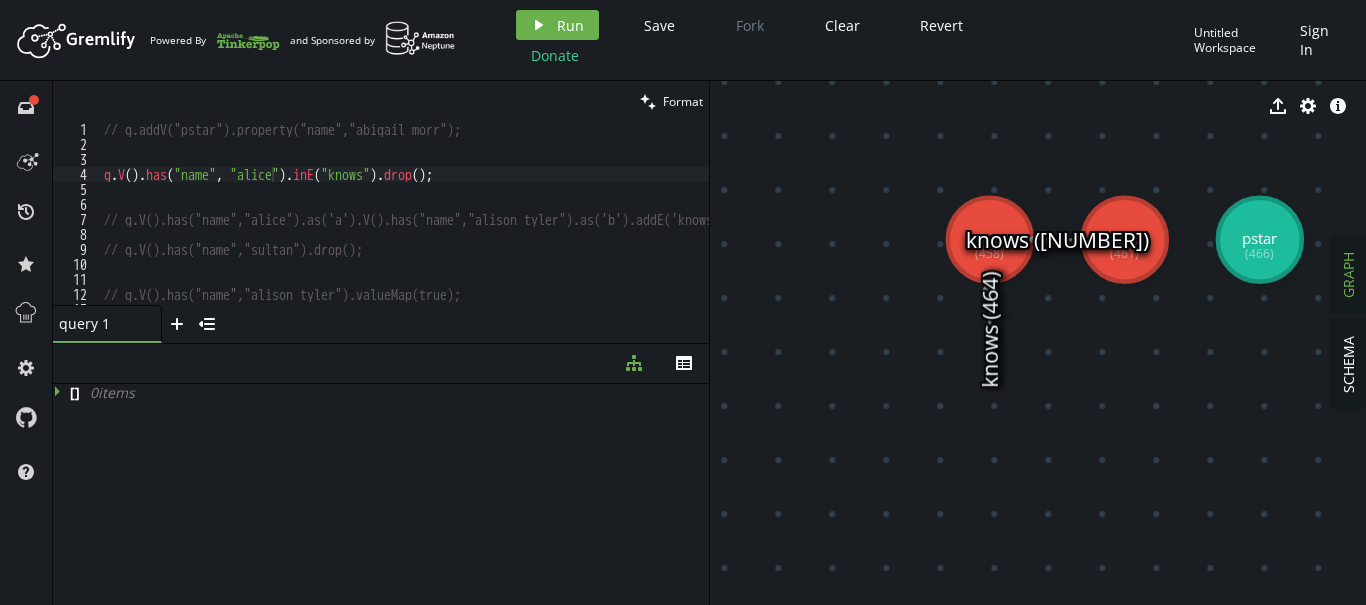 click on "Donate" at bounding box center (555, 55) 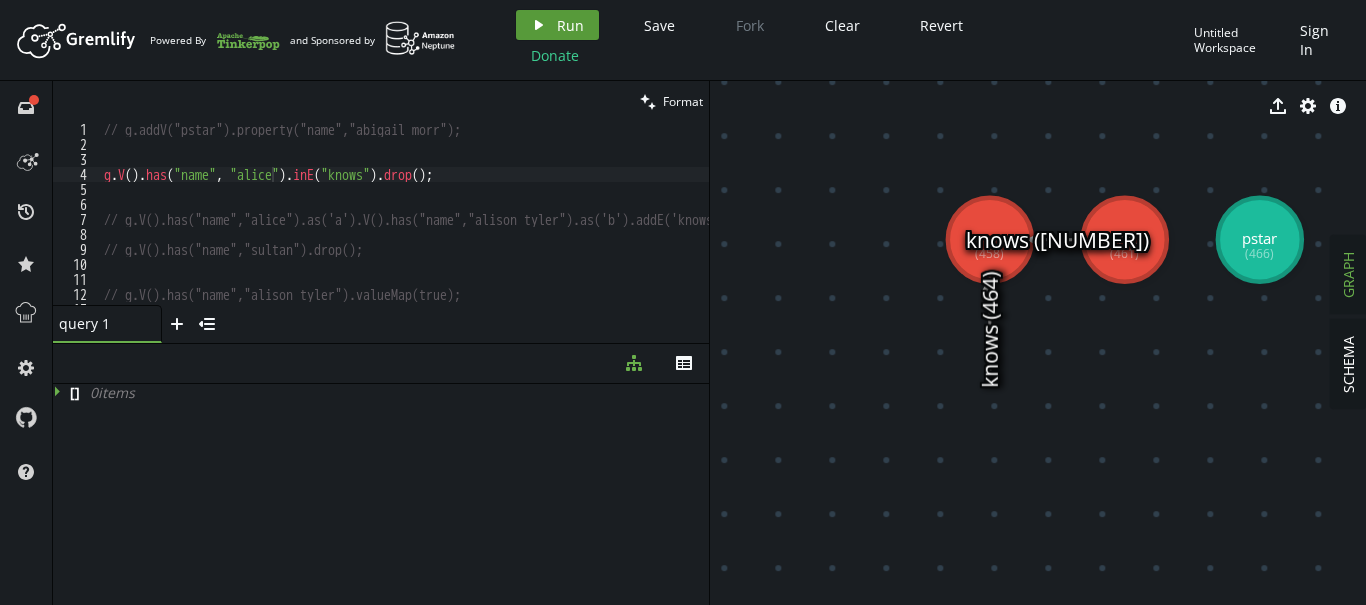 click on "Run" at bounding box center [570, 25] 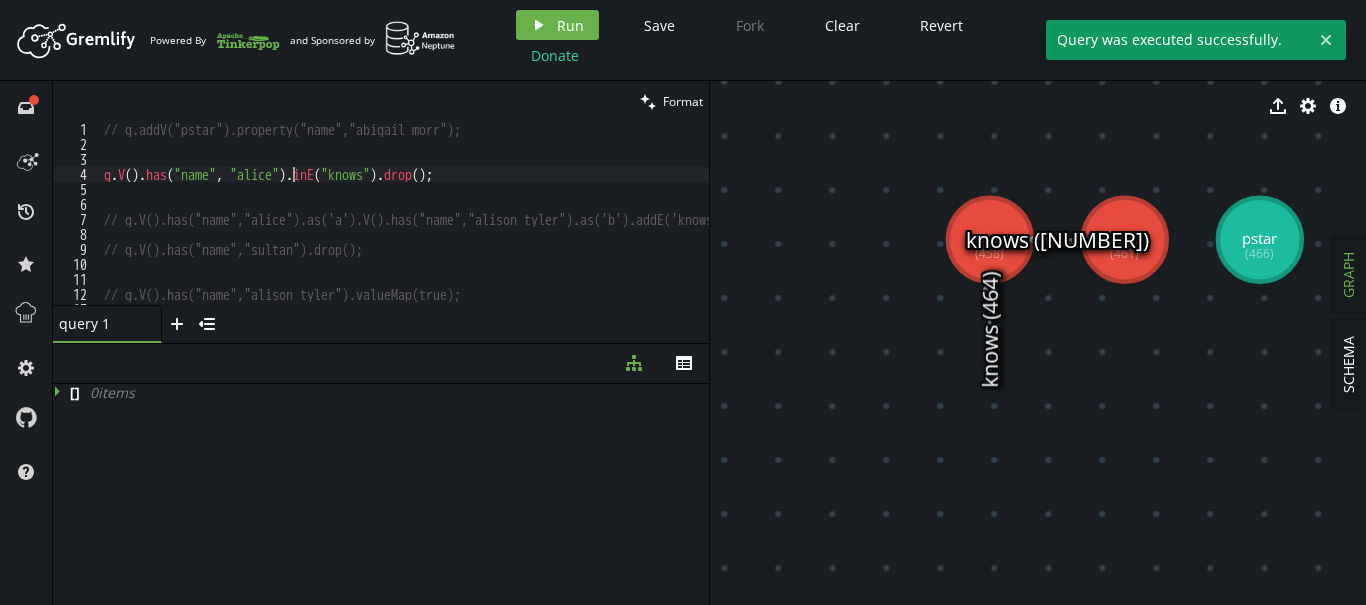 click on "// g.addV("pstar").property("name","abigail morr"); g . V ( ) . has ( "name" ,   "alice" ) . inE ( "knows" ) . drop ( ) ; // g.V().has("name","alice").as('a').V().has("name","[FIRST] [LAST]").as('b').addE('knows').from('b').to('a'); // g.V().has("name","sultan").drop(); // g.V().has("name","[FIRST] [LAST]").valueMap(true);" at bounding box center (482, 228) 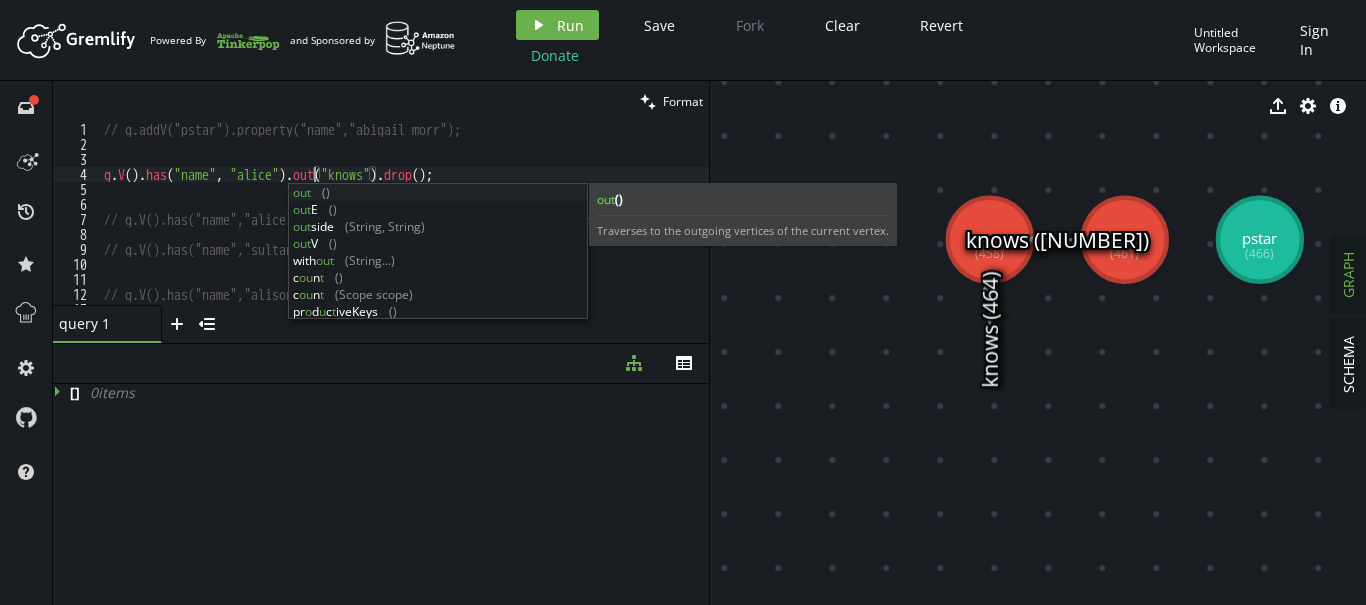 scroll, scrollTop: 0, scrollLeft: 216, axis: horizontal 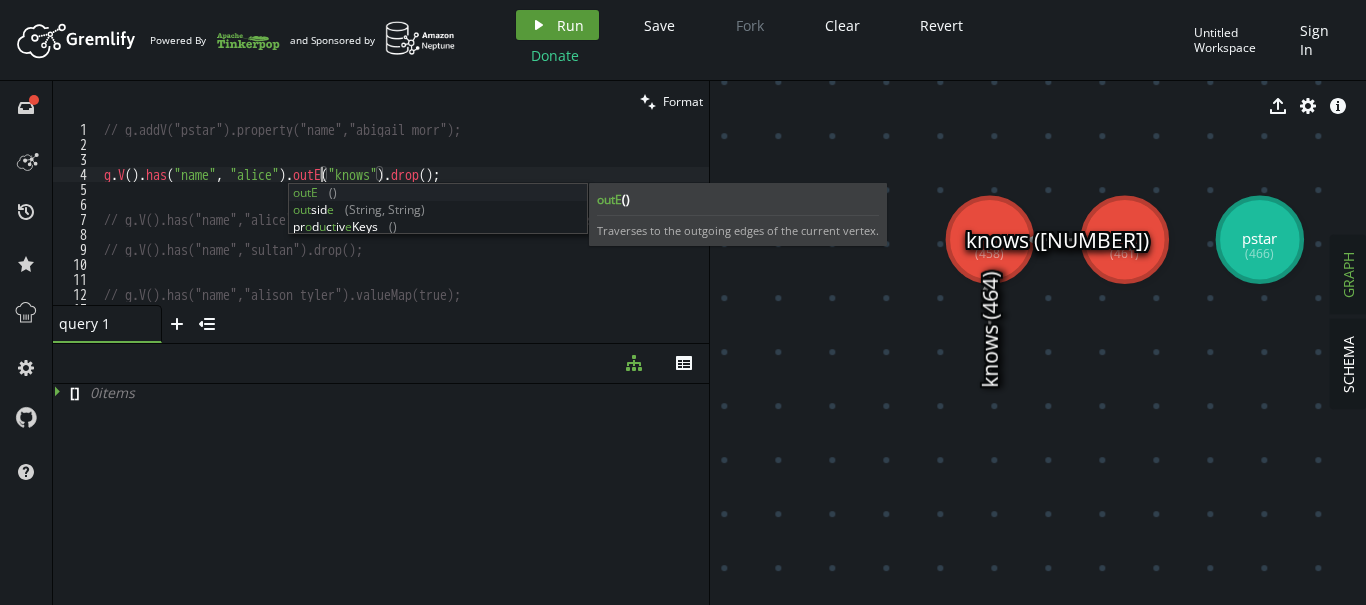 click on "play Run" at bounding box center [557, 25] 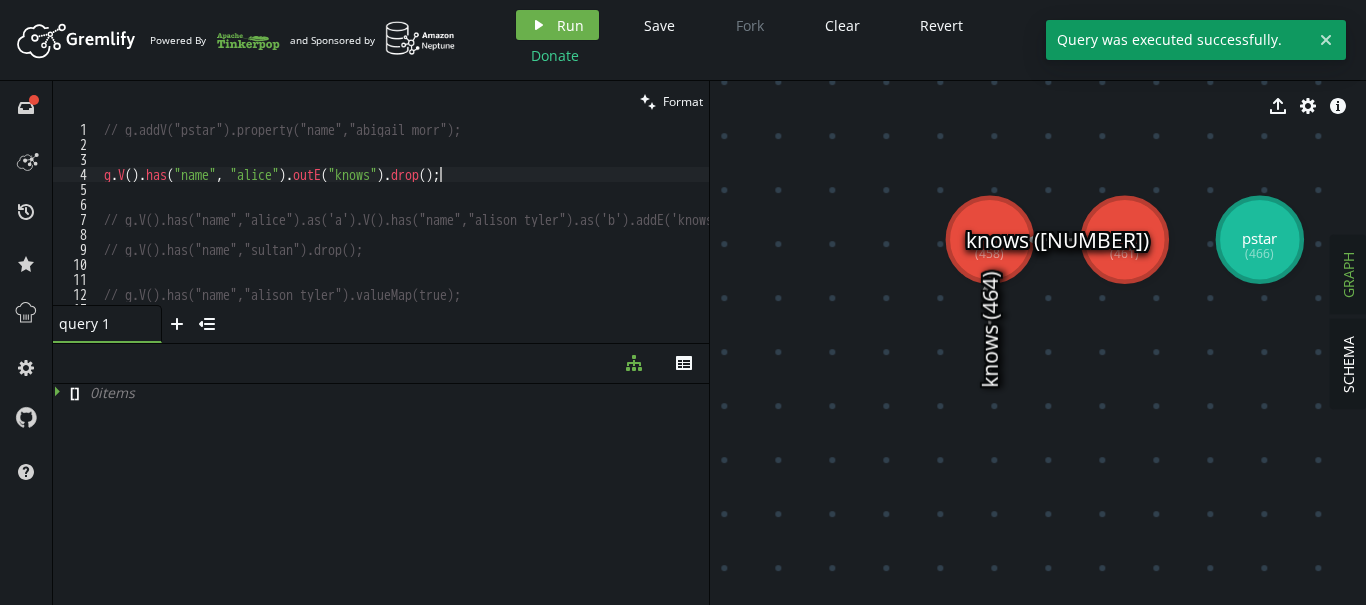 click on "// g.addV("pstar").property("name","abigail morr"); g . V ( ) . has ( "name" ,   "alice" ) . outE ( "knows" ) . drop ( ) ; // g.V().has("name","alice").as('a').V().has("name","alison tyler").as('b').addE('knows').from('b').to('a'); // g.V().has("name","sultan").drop(); // g.V().has("name","alison tyler").valueMap(true);" at bounding box center (482, 228) 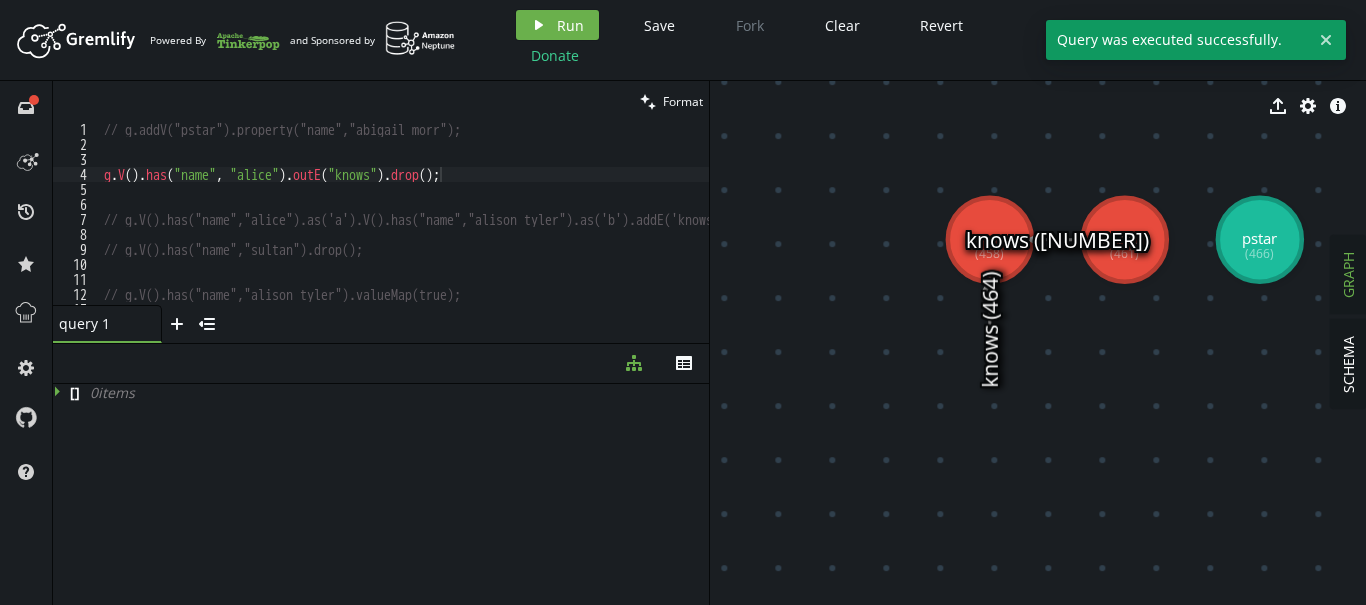click 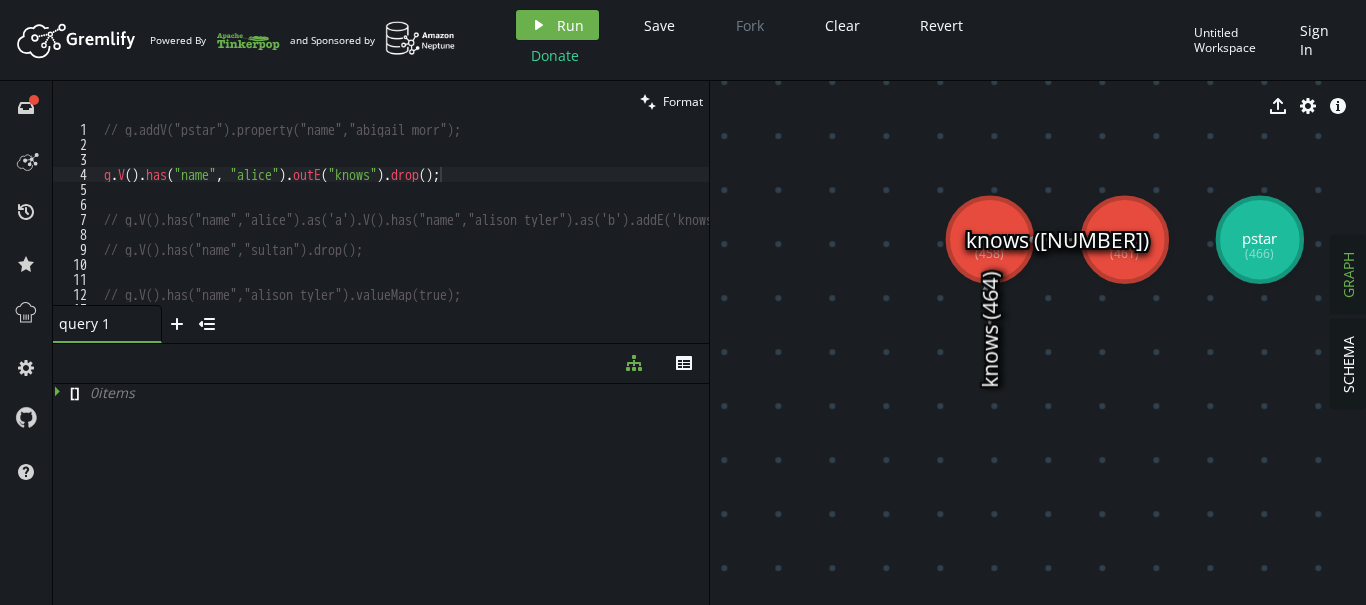 click on "// g.addV("pstar").property("name","abigail morr"); g . V ( ) . has ( "name" ,   "alice" ) . outE ( "knows" ) . drop ( ) ; // g.V().has("name","alice").as('a').V().has("name","alison tyler").as('b').addE('knows').from('b').to('a'); // g.V().has("name","sultan").drop(); // g.V().has("name","alison tyler").valueMap(true);" at bounding box center (482, 228) 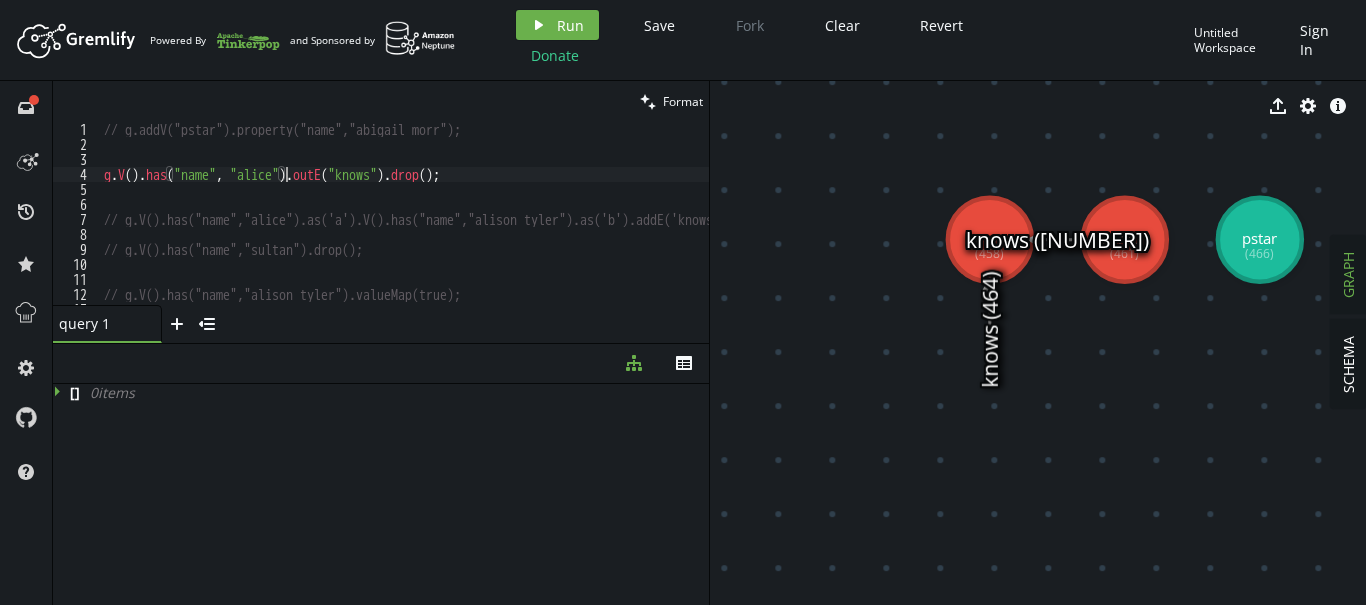 click on "// g.addV("pstar").property("name","abigail morr"); g . V ( ) . has ( "name" ,   "alice" ) . outE ( "knows" ) . drop ( ) ; // g.V().has("name","alice").as('a').V().has("name","alison tyler").as('b').addE('knows').from('b').to('a'); // g.V().has("name","sultan").drop(); // g.V().has("name","alison tyler").valueMap(true);" at bounding box center (482, 228) 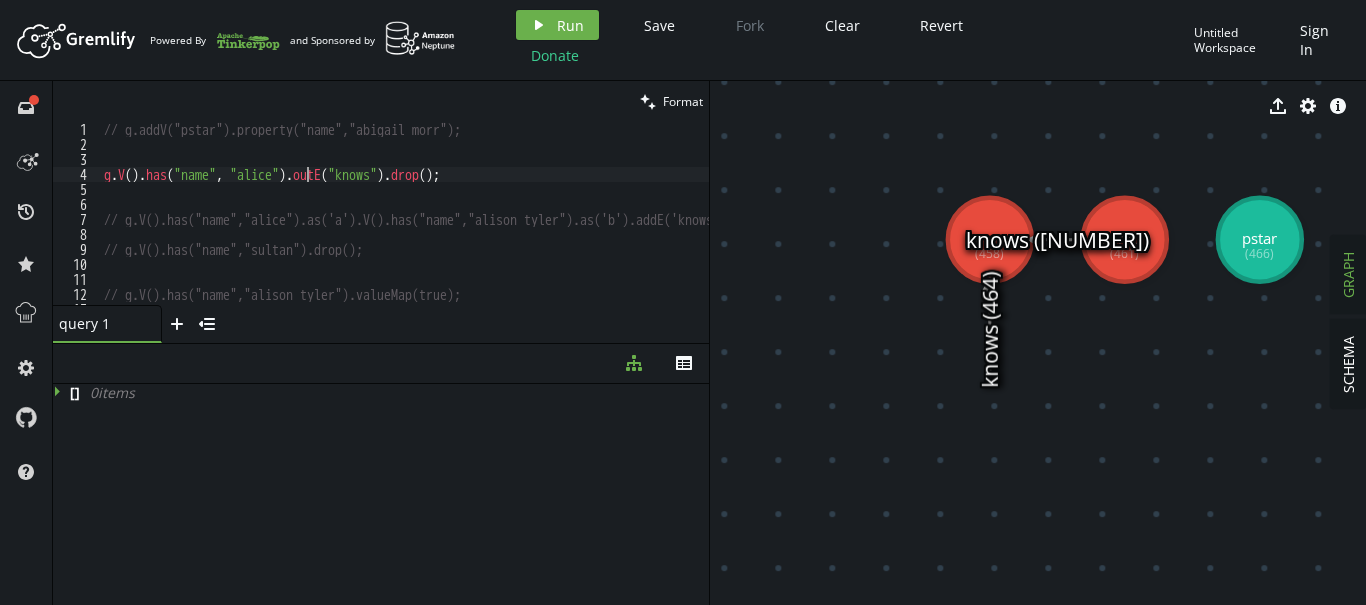 click on "// g.addV("pstar").property("name","abigail morr"); g . V ( ) . has ( "name" ,   "alice" ) . outE ( "knows" ) . drop ( ) ; // g.V().has("name","alice").as('a').V().has("name","alison tyler").as('b').addE('knows').from('b').to('a'); // g.V().has("name","sultan").drop(); // g.V().has("name","alison tyler").valueMap(true);" at bounding box center (482, 228) 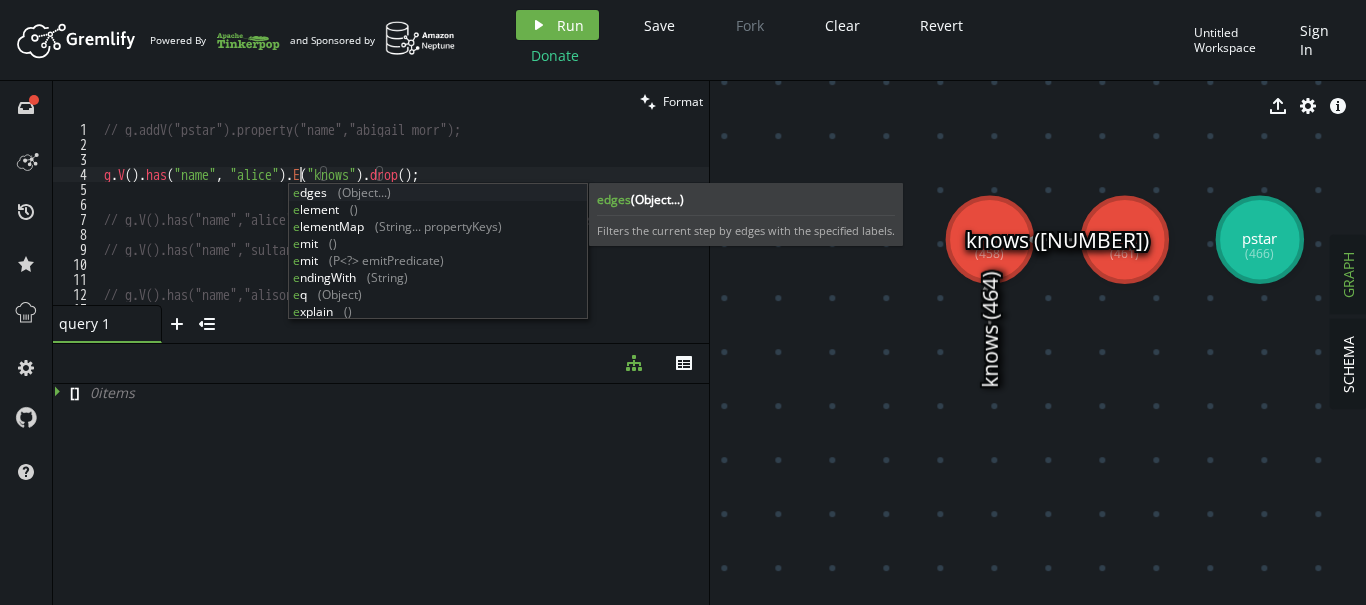 scroll, scrollTop: 0, scrollLeft: 195, axis: horizontal 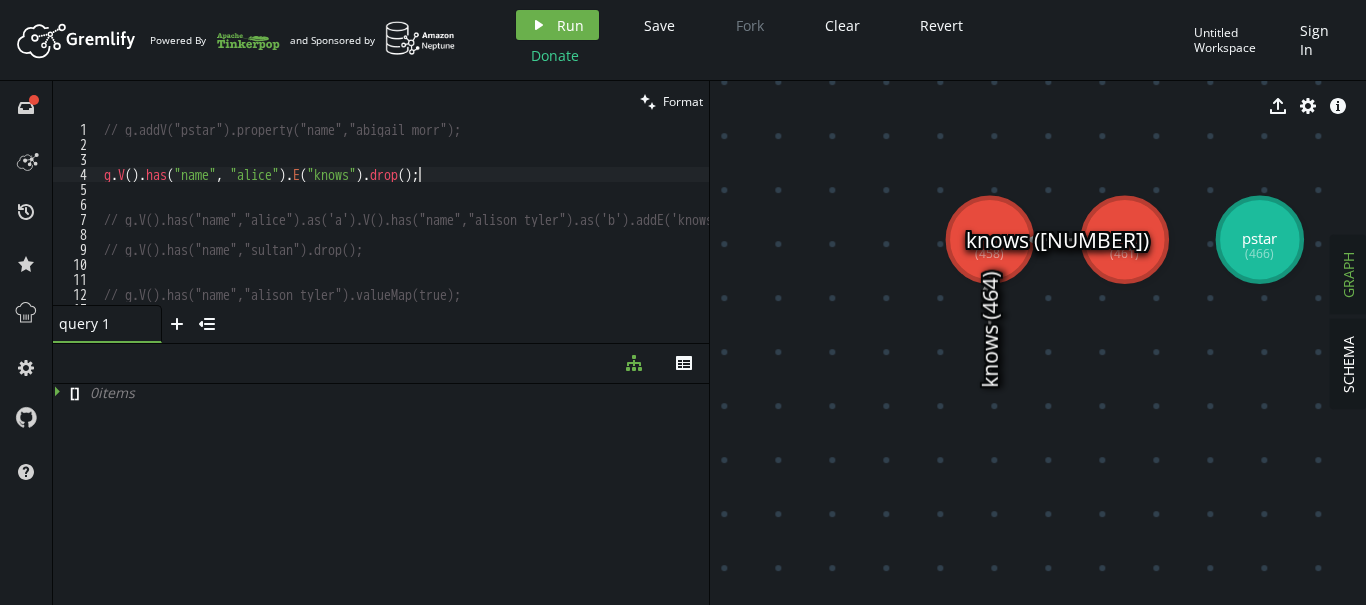click on "// g.addV("pstar").property("name","abigail morr"); g . V ( ) . has ( "name" ,   "alice" ) . E ( "knows" ) . drop ( ) ; // g.V().has("name","alice").as('a').V().has("name","[FIRST] [LAST]").as('b').addE('knows').from('b').to('a'); // g.V().has("name","sultan").drop(); // g.V().has("name","[FIRST] [LAST]").valueMap(true);" at bounding box center (482, 228) 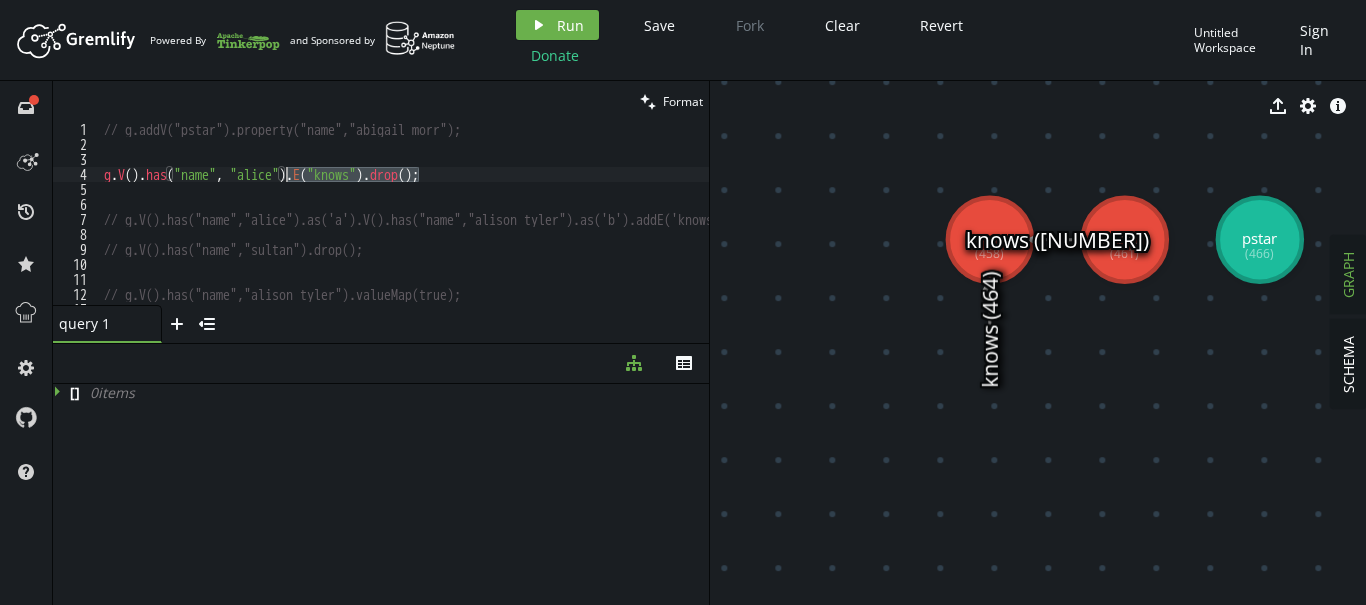 drag, startPoint x: 451, startPoint y: 179, endPoint x: 287, endPoint y: 173, distance: 164.10973 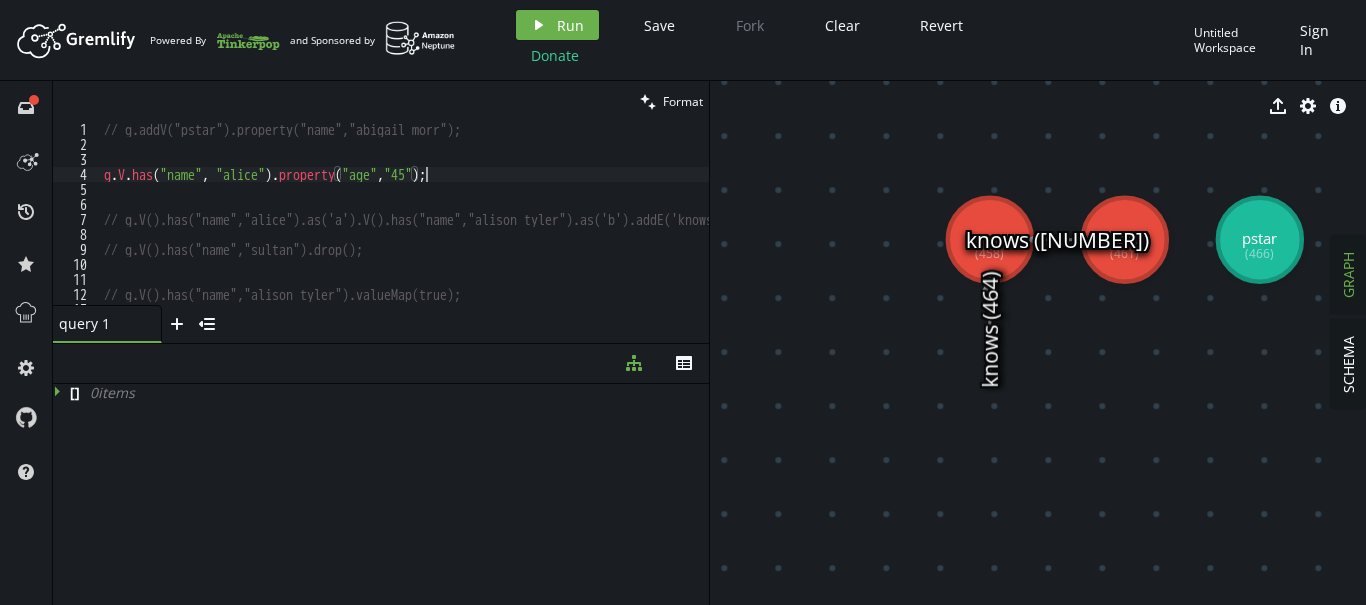scroll, scrollTop: 0, scrollLeft: 321, axis: horizontal 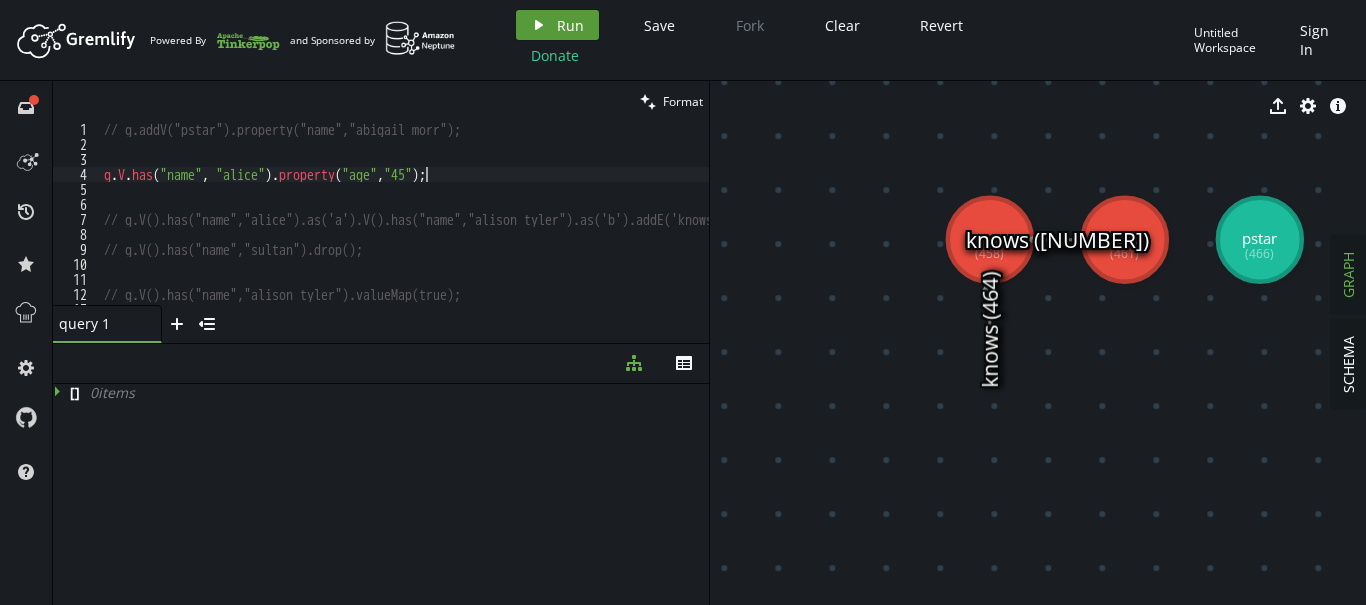 type on "g.V.has("name", "alice").property("age","45");" 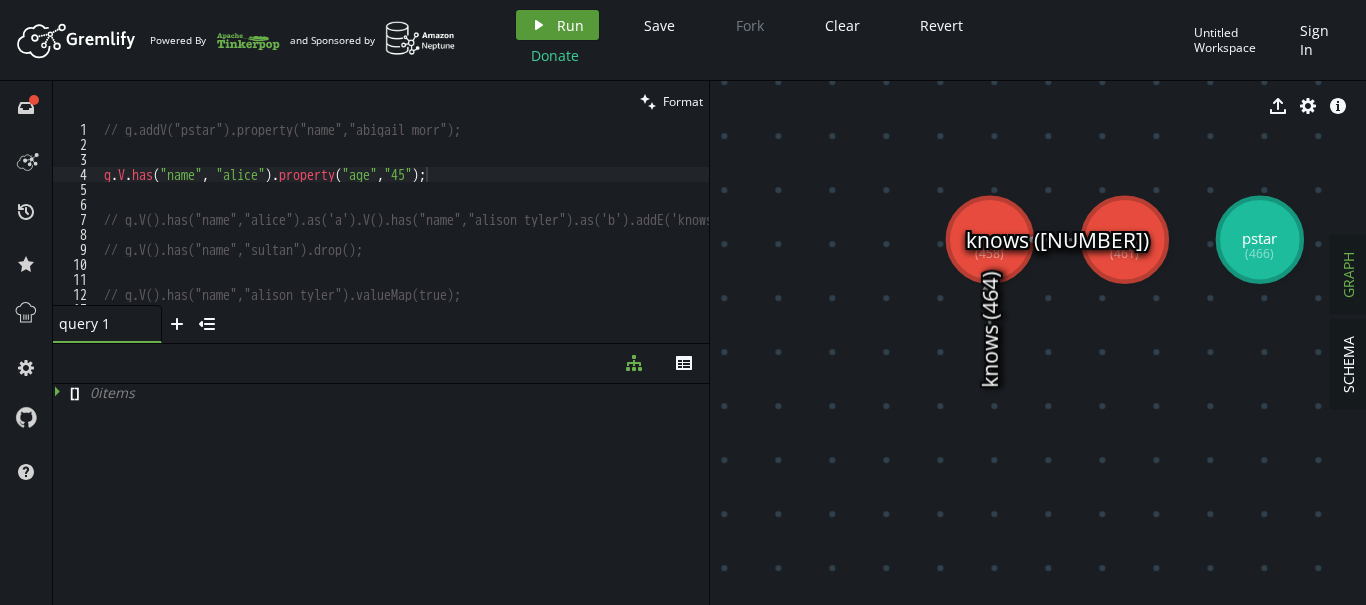 click on "Run" at bounding box center (570, 25) 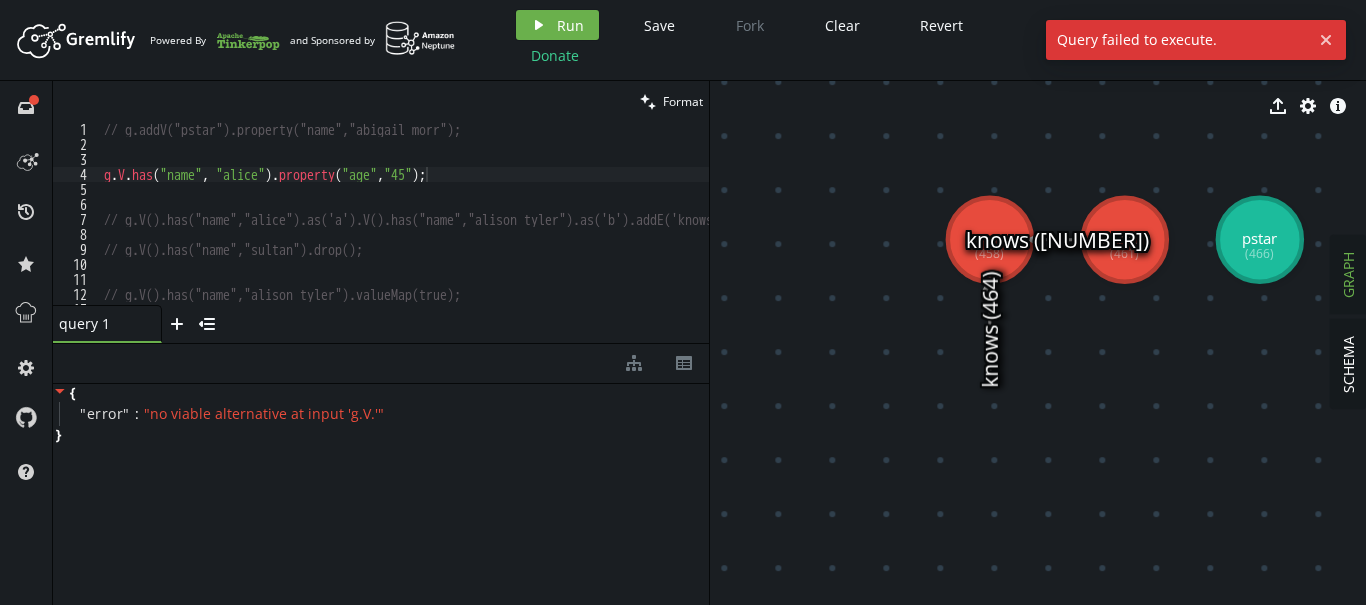click on "// g.addV("pstar").property("name","abigail morr"); g . V . has ( "name" ,   "[FIRST]" ) . property ( "age" , "45" ) ; // g.V().has("name","[FIRST]").as('a').V().has("name","alison tyler").as('b').addE('knows').from('b').to('a'); // g.V().has("name","sultan").drop(); // g.V().has("name","alison tyler").valueMap(true);" at bounding box center (482, 228) 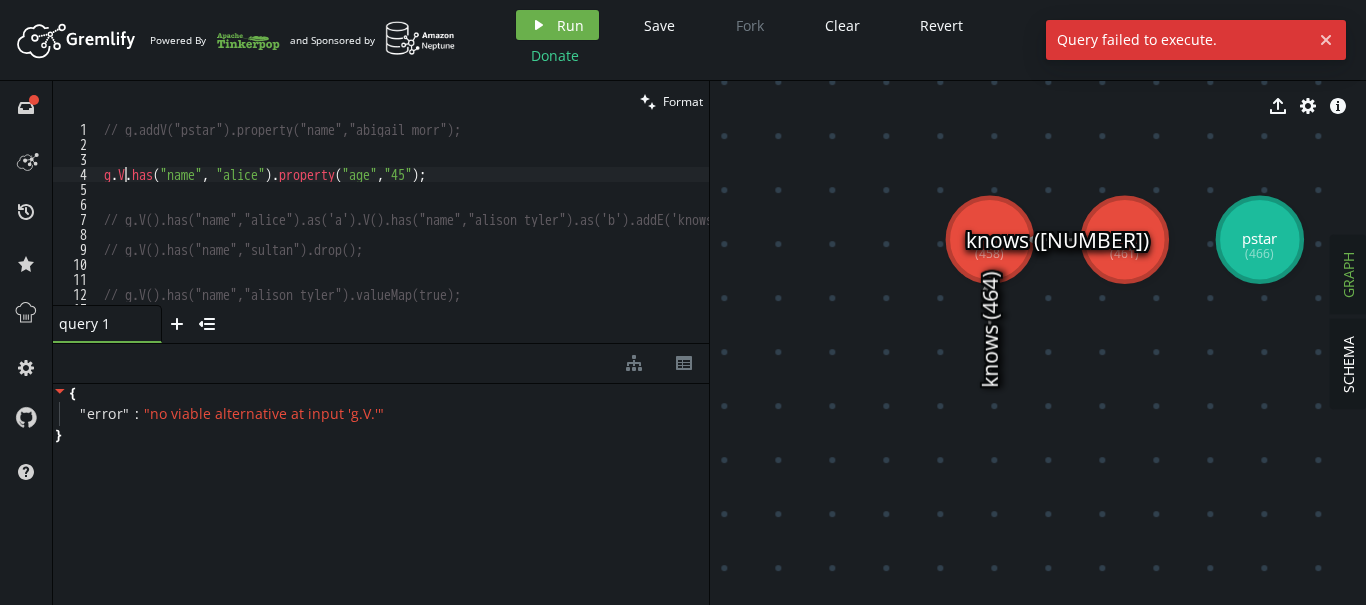 click on "// g.addV("pstar").property("name","abigail morr"); g . V . has ( "name" ,   "[FIRST]" ) . property ( "age" , "45" ) ; // g.V().has("name","[FIRST]").as('a').V().has("name","alison tyler").as('b').addE('knows').from('b').to('a'); // g.V().has("name","sultan").drop(); // g.V().has("name","alison tyler").valueMap(true);" at bounding box center (482, 228) 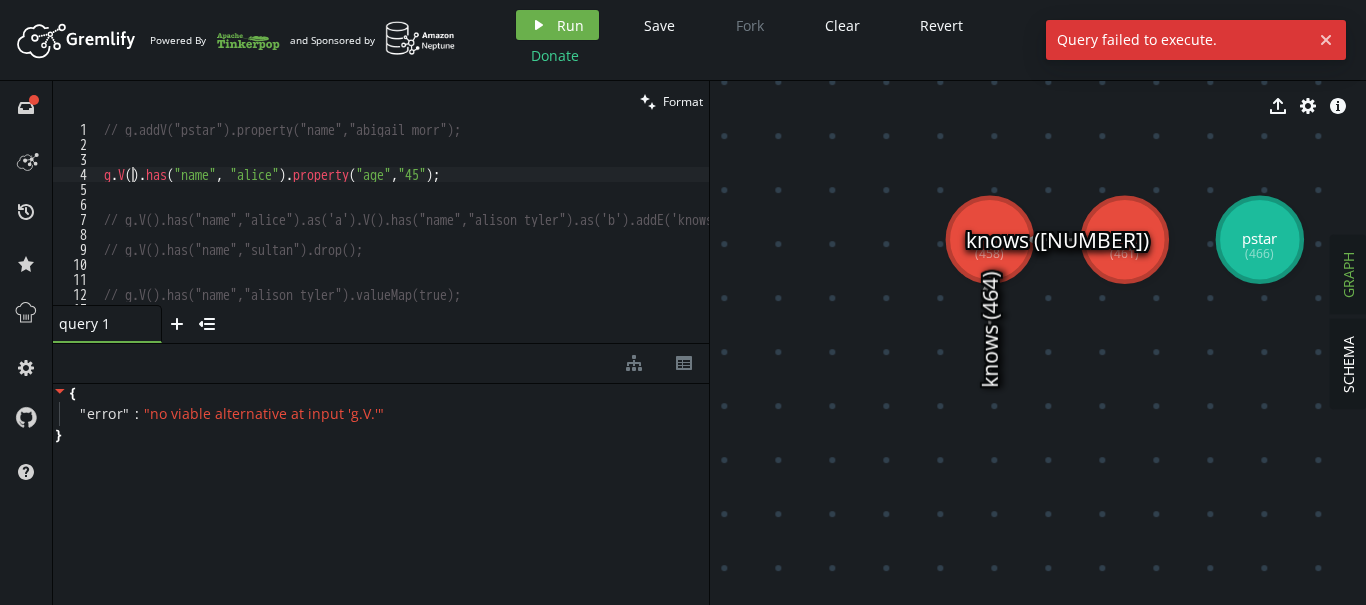scroll, scrollTop: 0, scrollLeft: 34, axis: horizontal 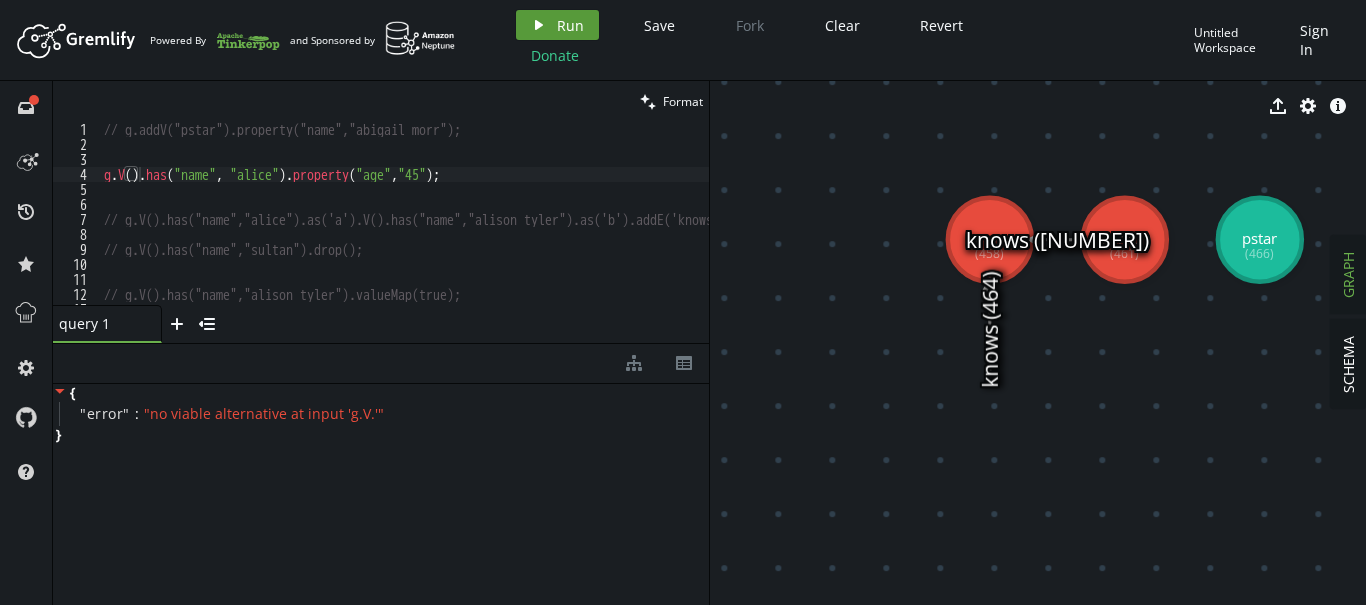 click on "Run" at bounding box center [570, 25] 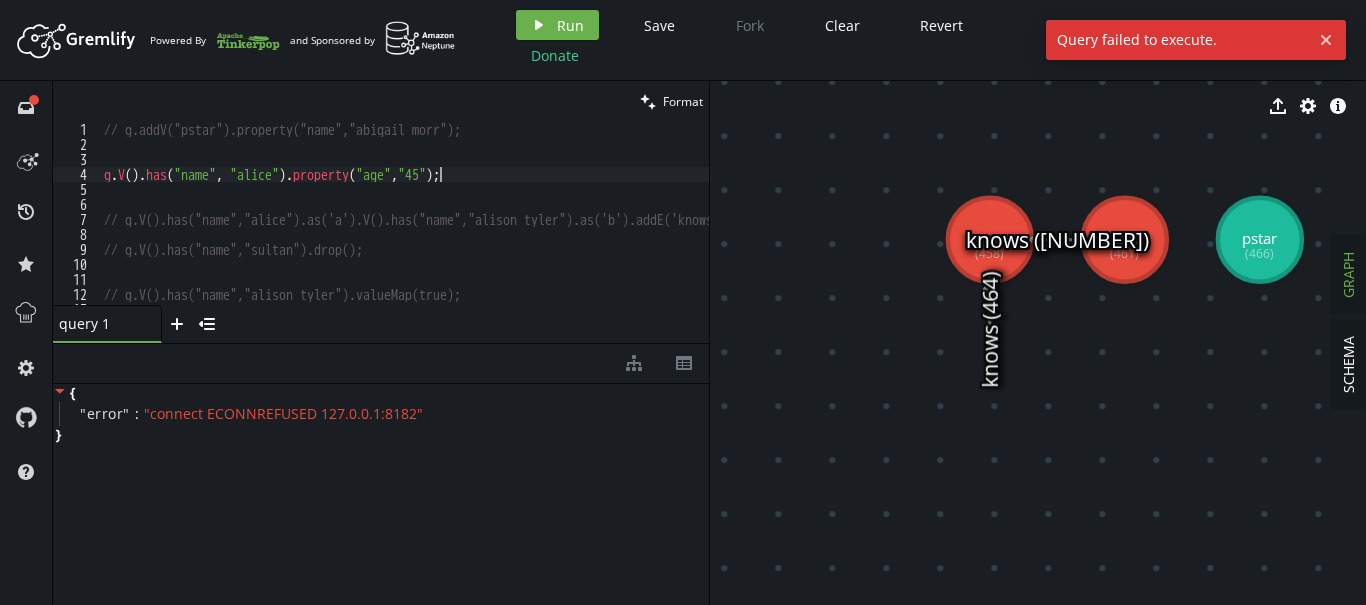 click on "// g.addV("pstar").property("name","abigail morr"); g . V ( ) . has ( "name" ,   "alice" ) . property ( "age" , "45" ) ; // g.V().has("name","alice").as('a').V().has("name","alison tyler").as('b').addE('knows').from('b').to('a'); // g.V().has("name","sultan").drop(); // g.V().has("name","alison tyler").valueMap(true);" at bounding box center [482, 228] 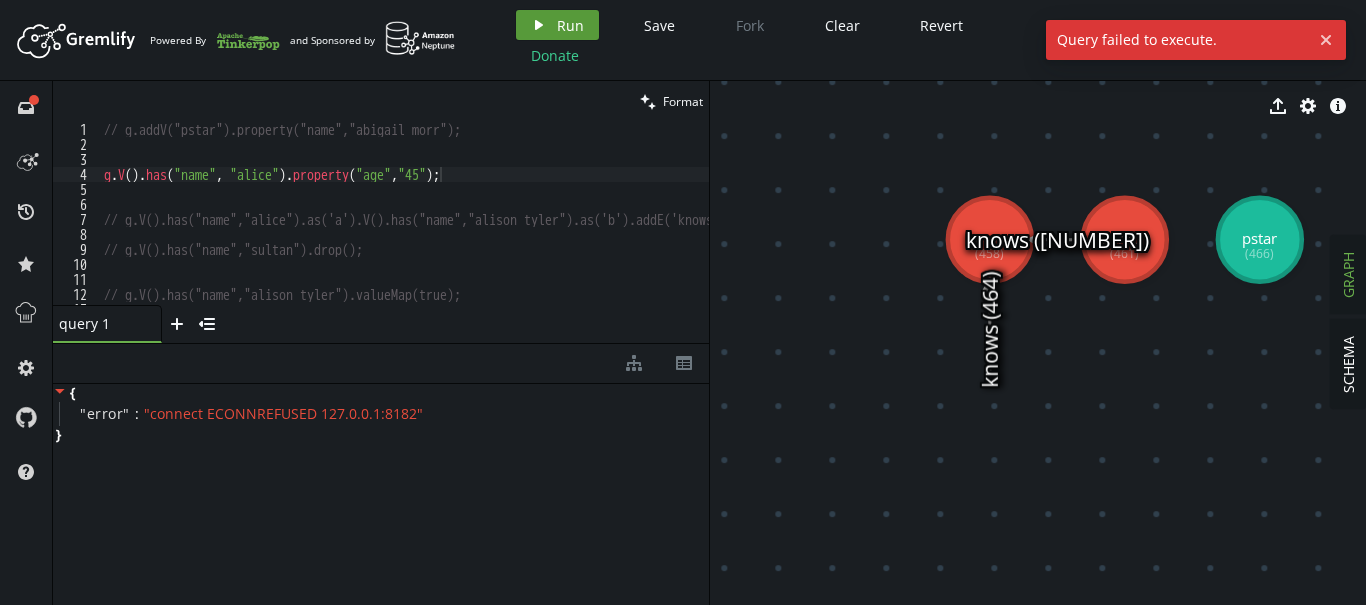 click on "Run" at bounding box center [570, 25] 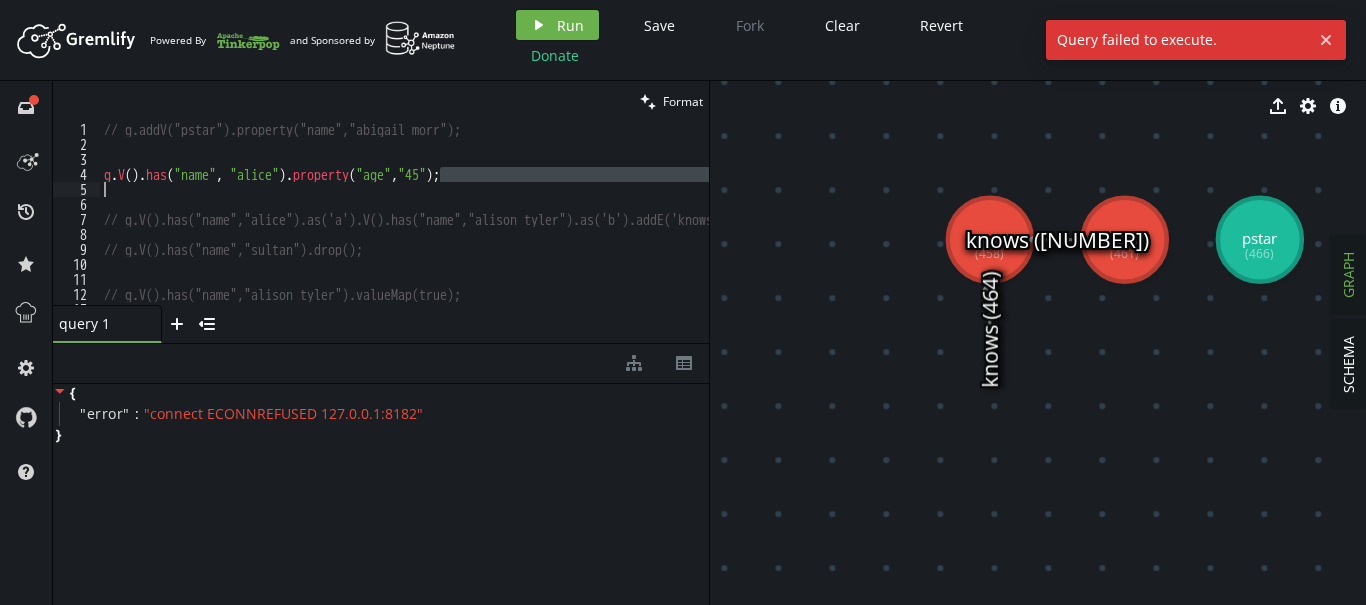 drag, startPoint x: 454, startPoint y: 177, endPoint x: 84, endPoint y: 183, distance: 370.04865 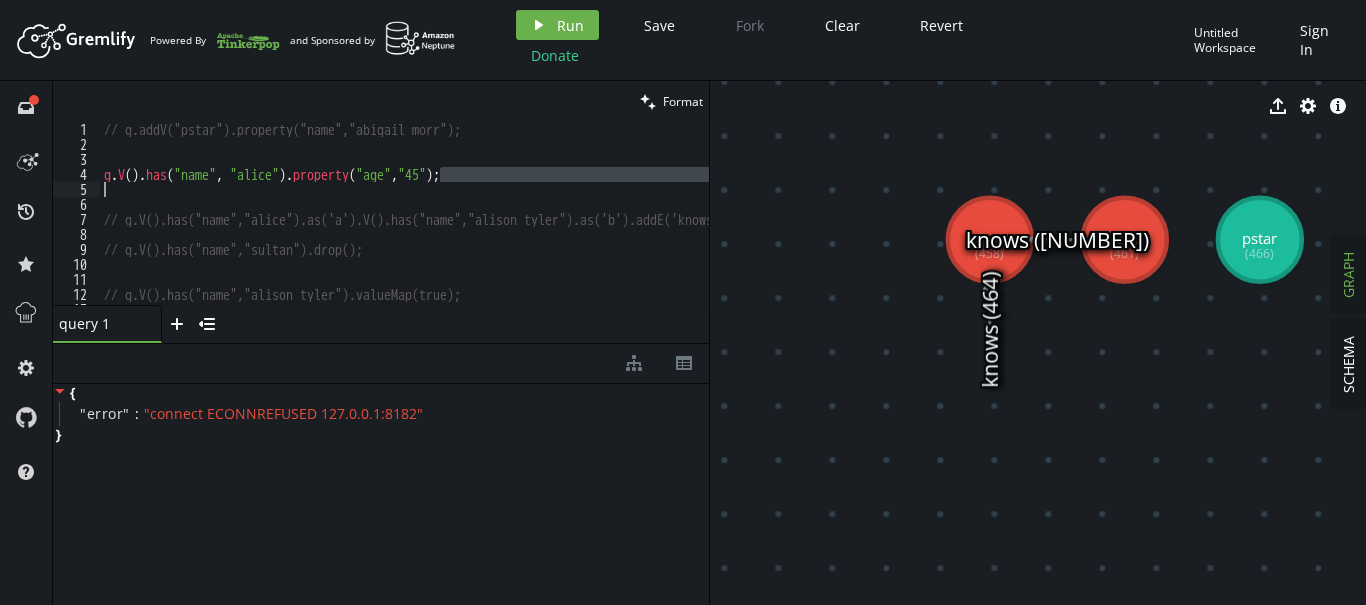 click on "// g.addV("pstar").property("name","abigail morr"); g . V ( ) . has ( "name" ,   "alice" ) . property ( "age" , "45" ) ; // g.V().has("name","alice").as('a').V().has("name","alison tyler").as('b').addE('knows').from('b').to('a'); // g.V().has("name","sultan").drop(); // g.V().has("name","alison tyler").valueMap(true);" at bounding box center [404, 213] 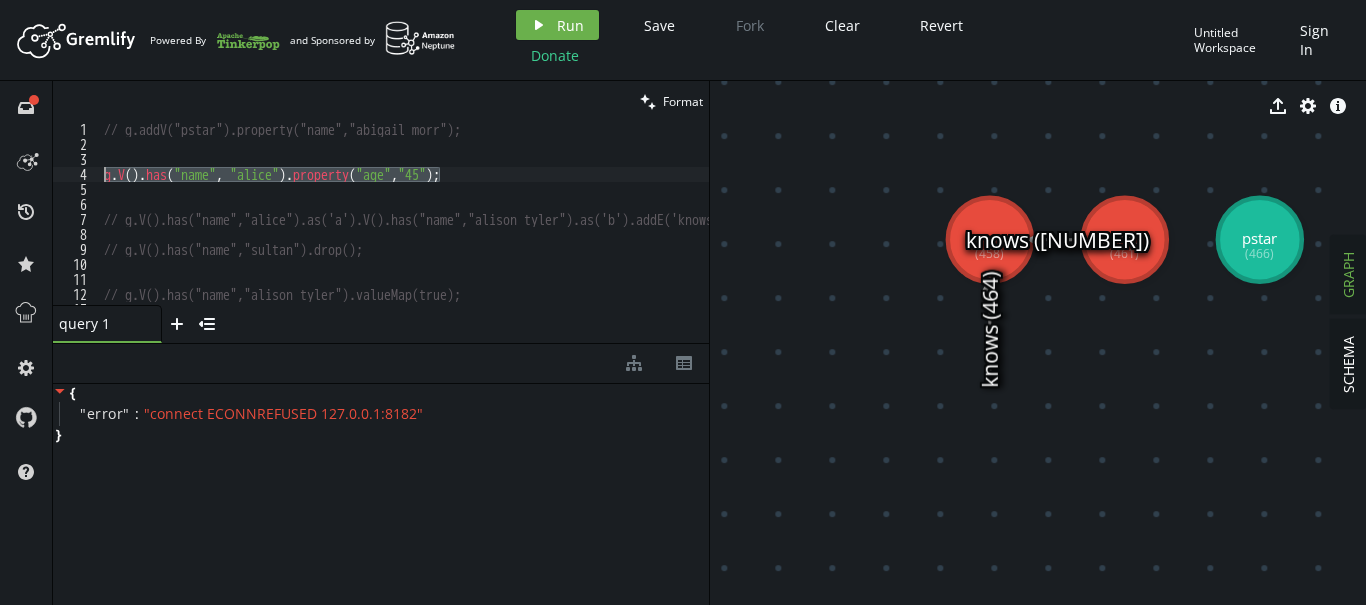 drag, startPoint x: 455, startPoint y: 176, endPoint x: 94, endPoint y: 179, distance: 361.01245 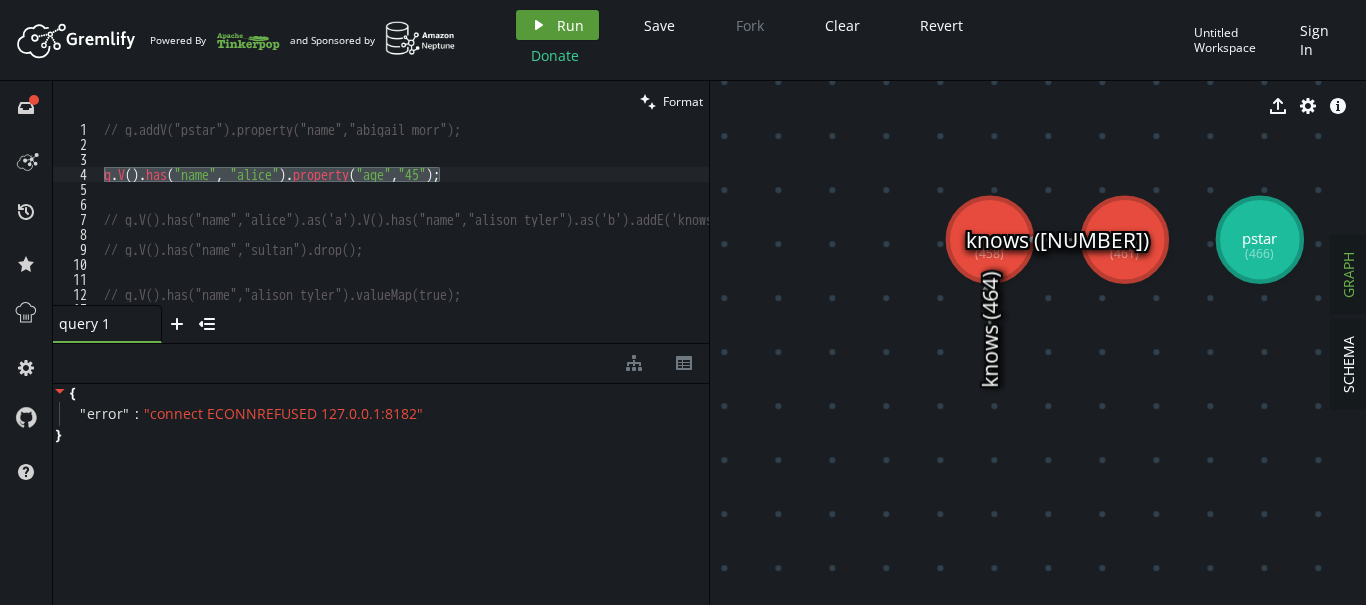 click on "Run" at bounding box center [570, 25] 